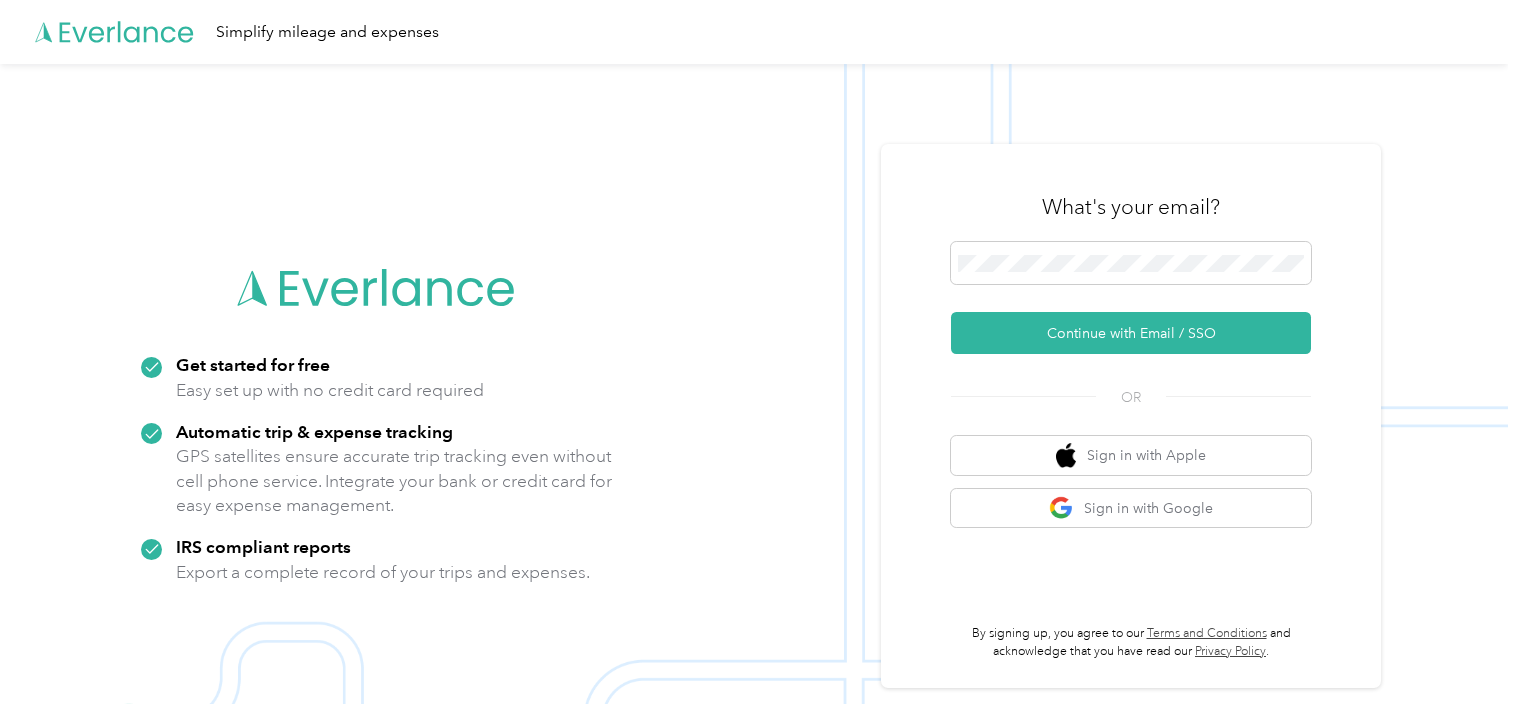 scroll, scrollTop: 0, scrollLeft: 0, axis: both 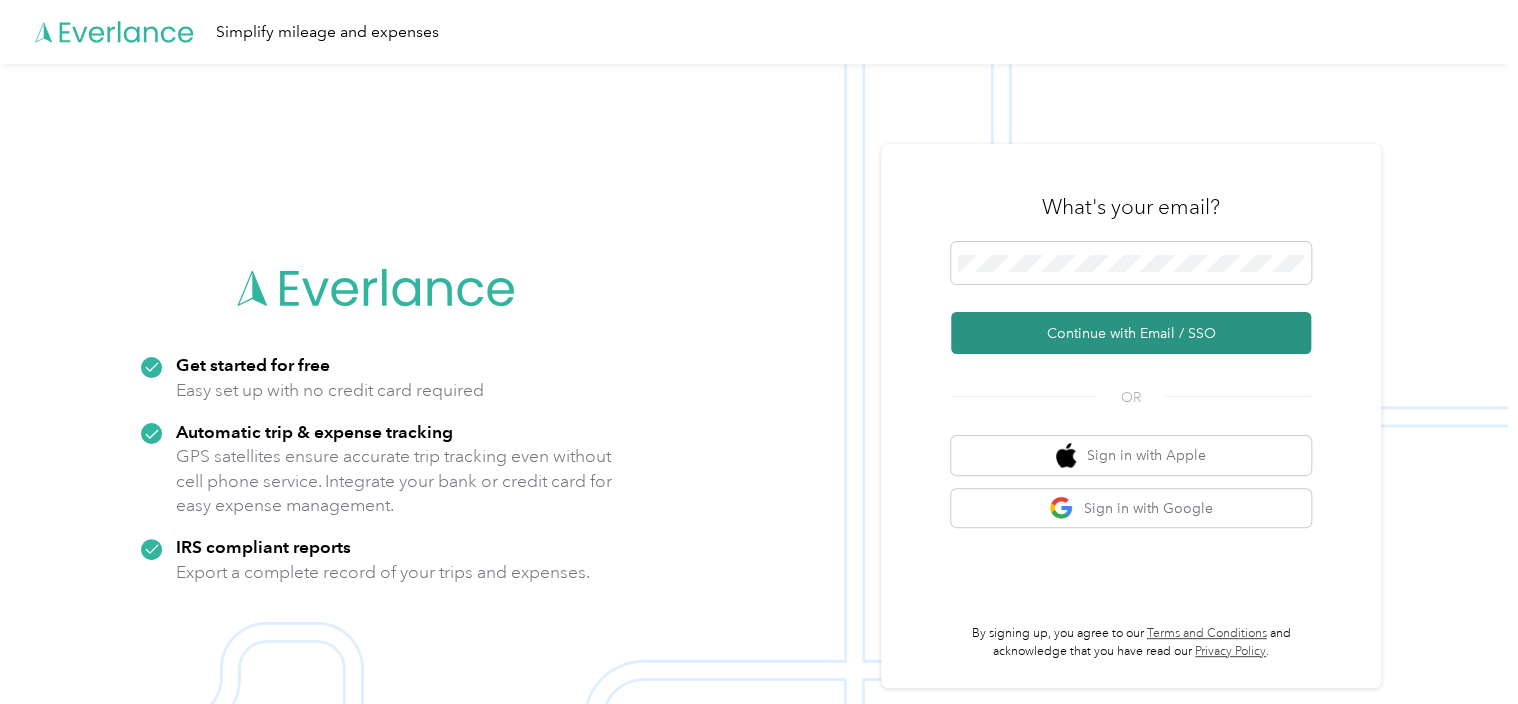 click on "Continue with Email / SSO" at bounding box center (1131, 333) 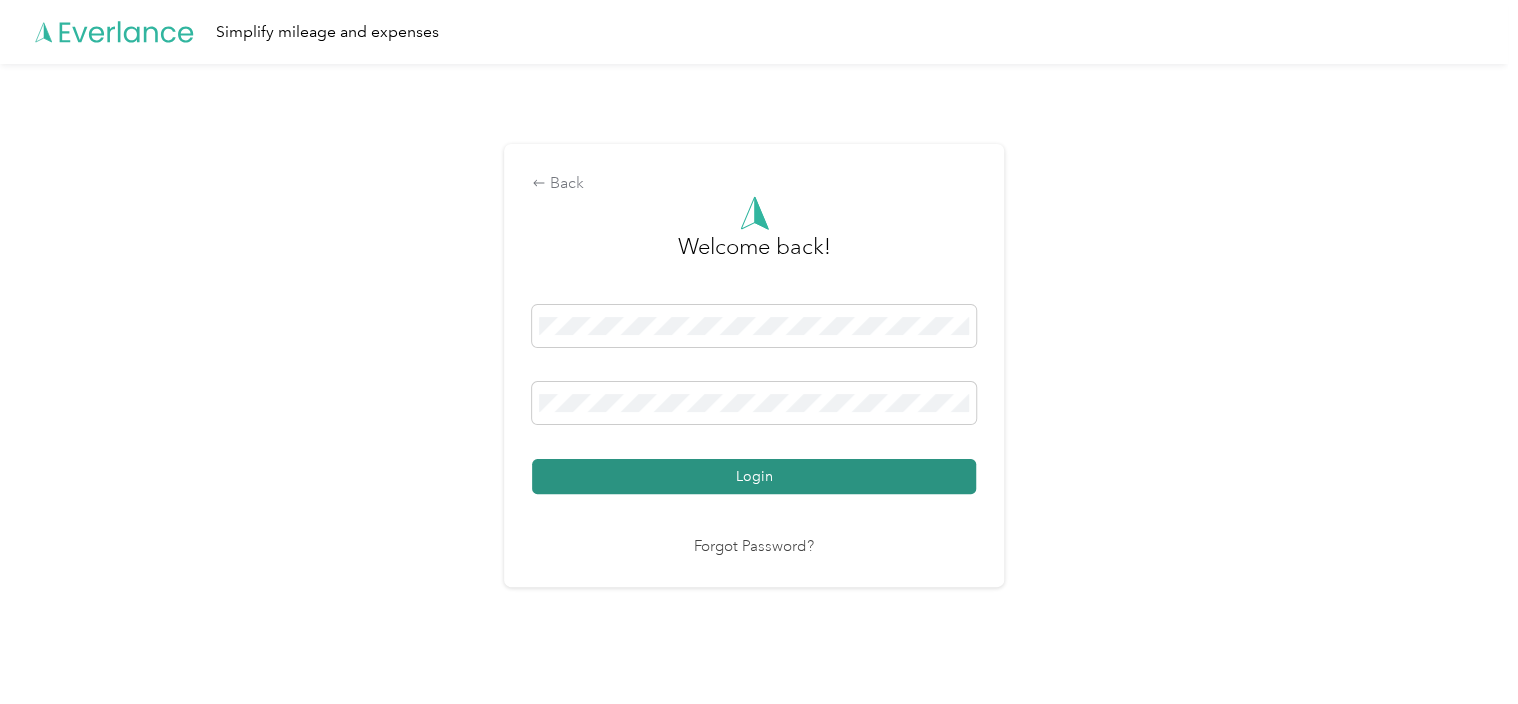 click on "Login" at bounding box center [754, 476] 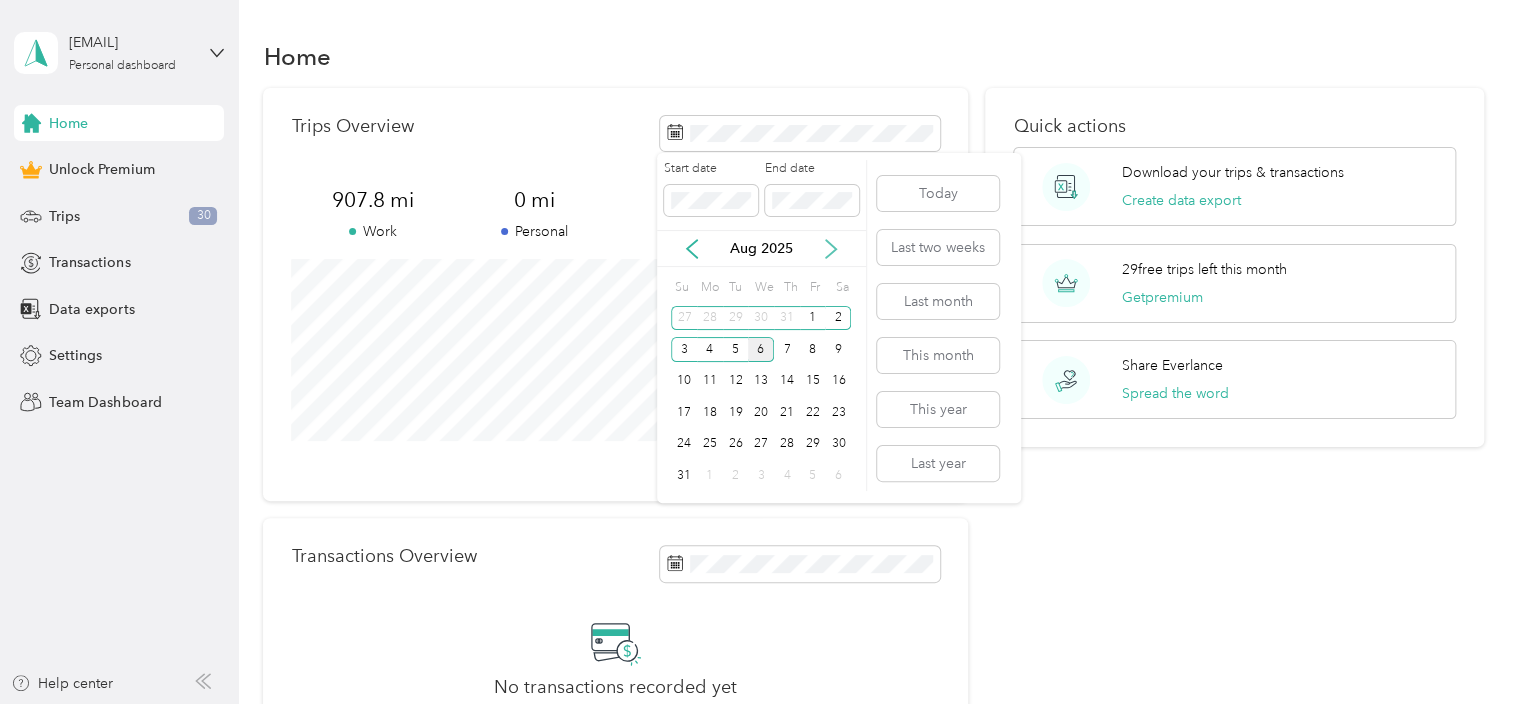 click 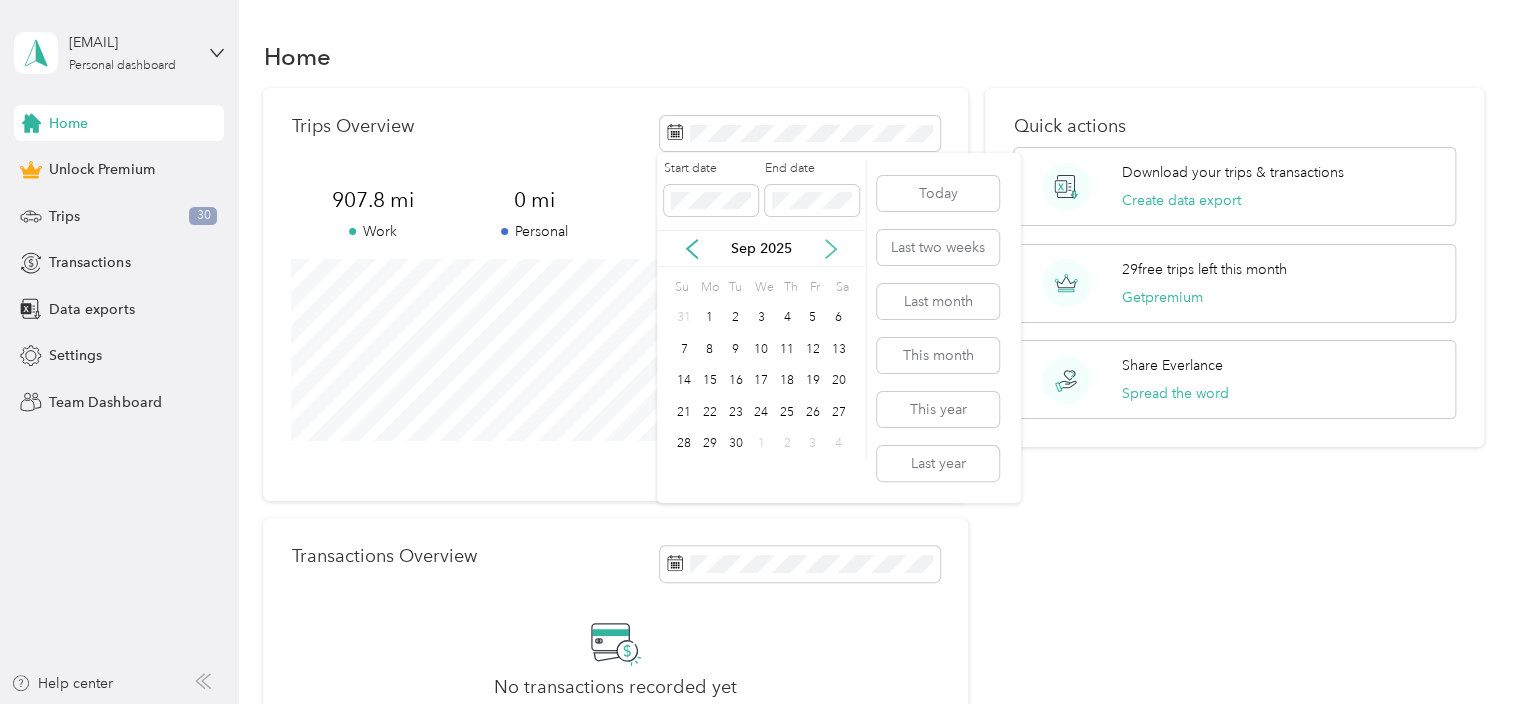 click 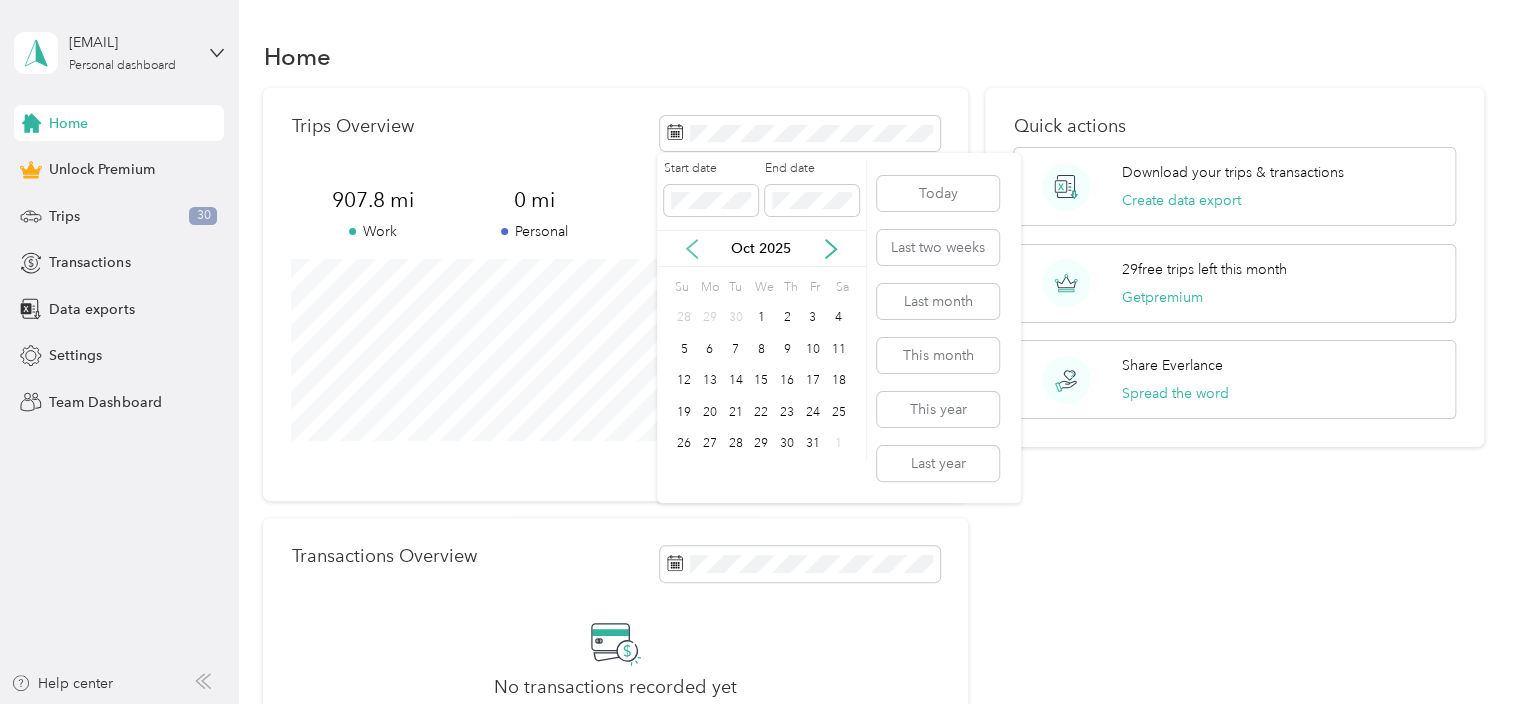 click 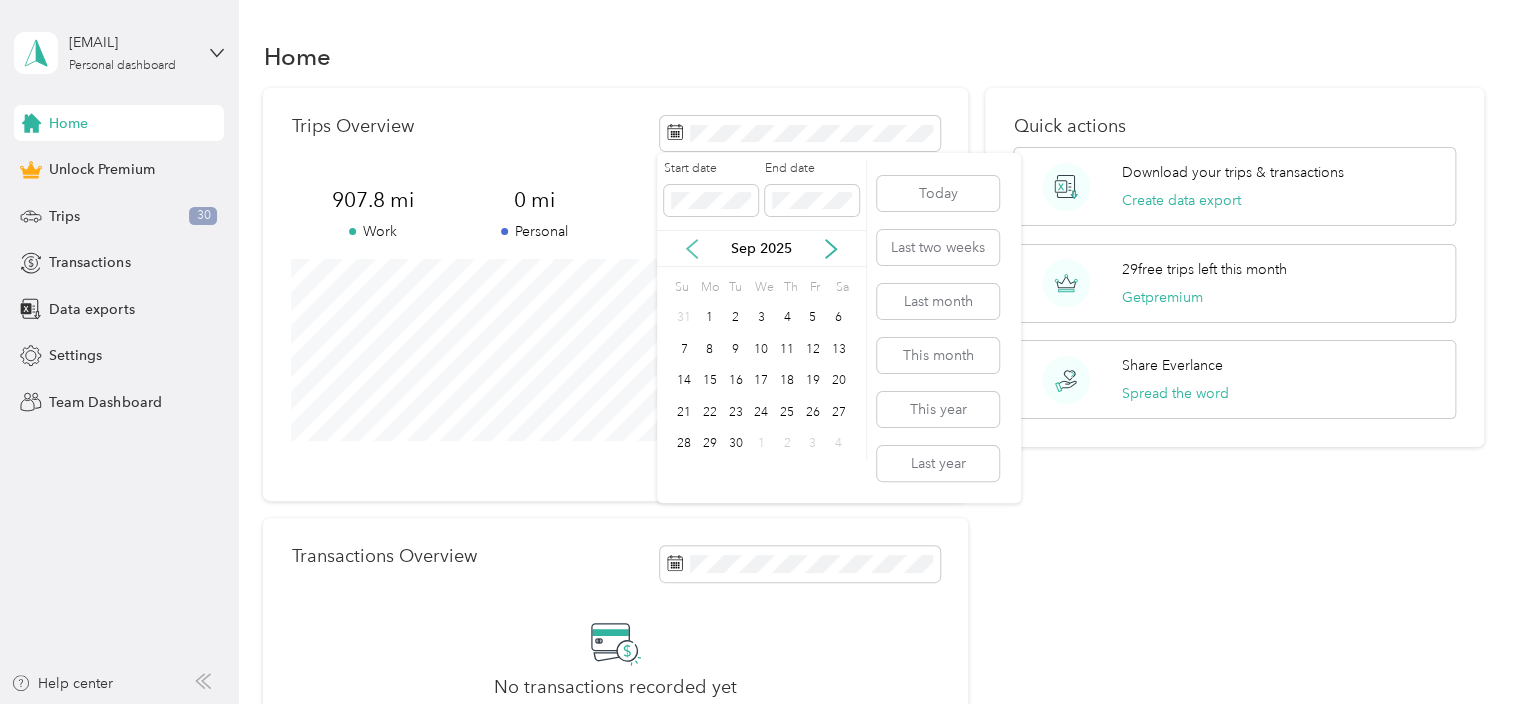 click 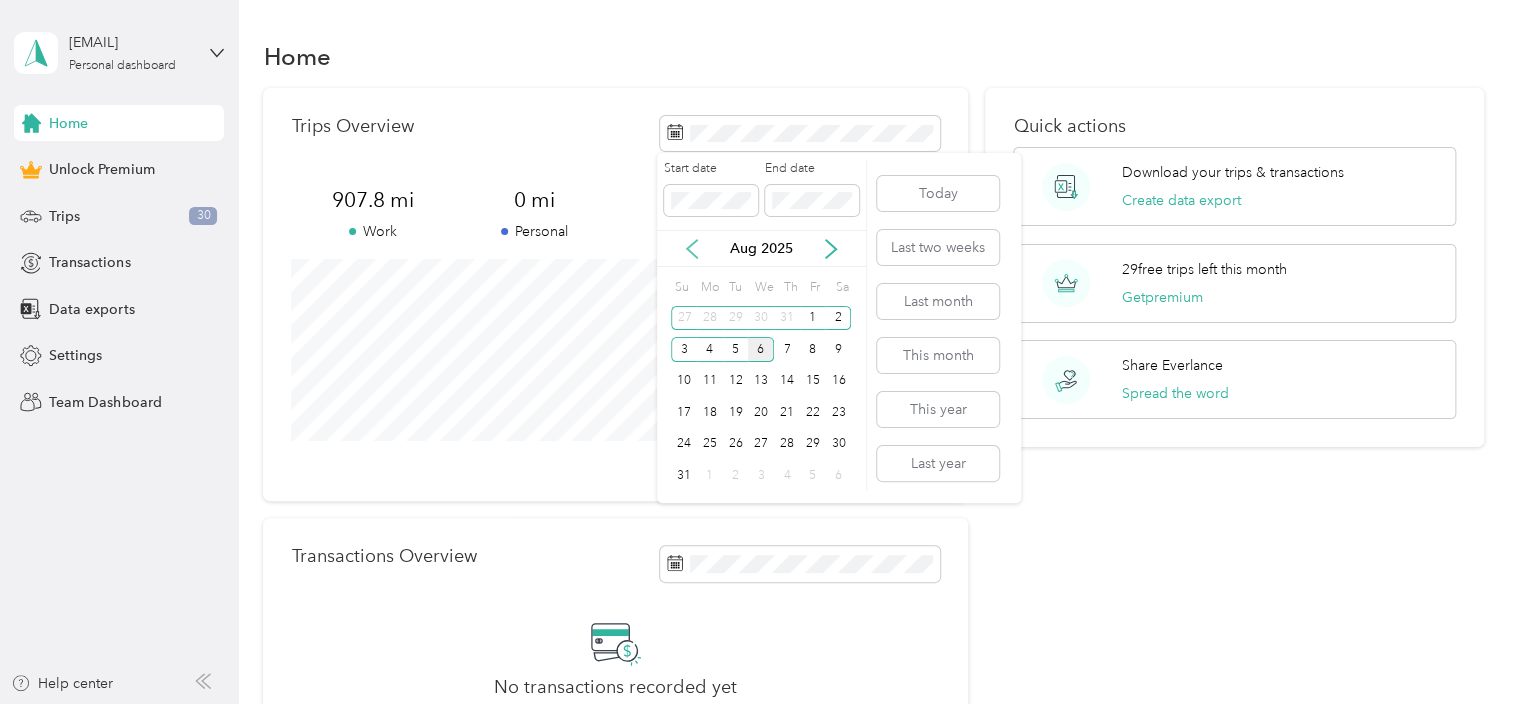 click 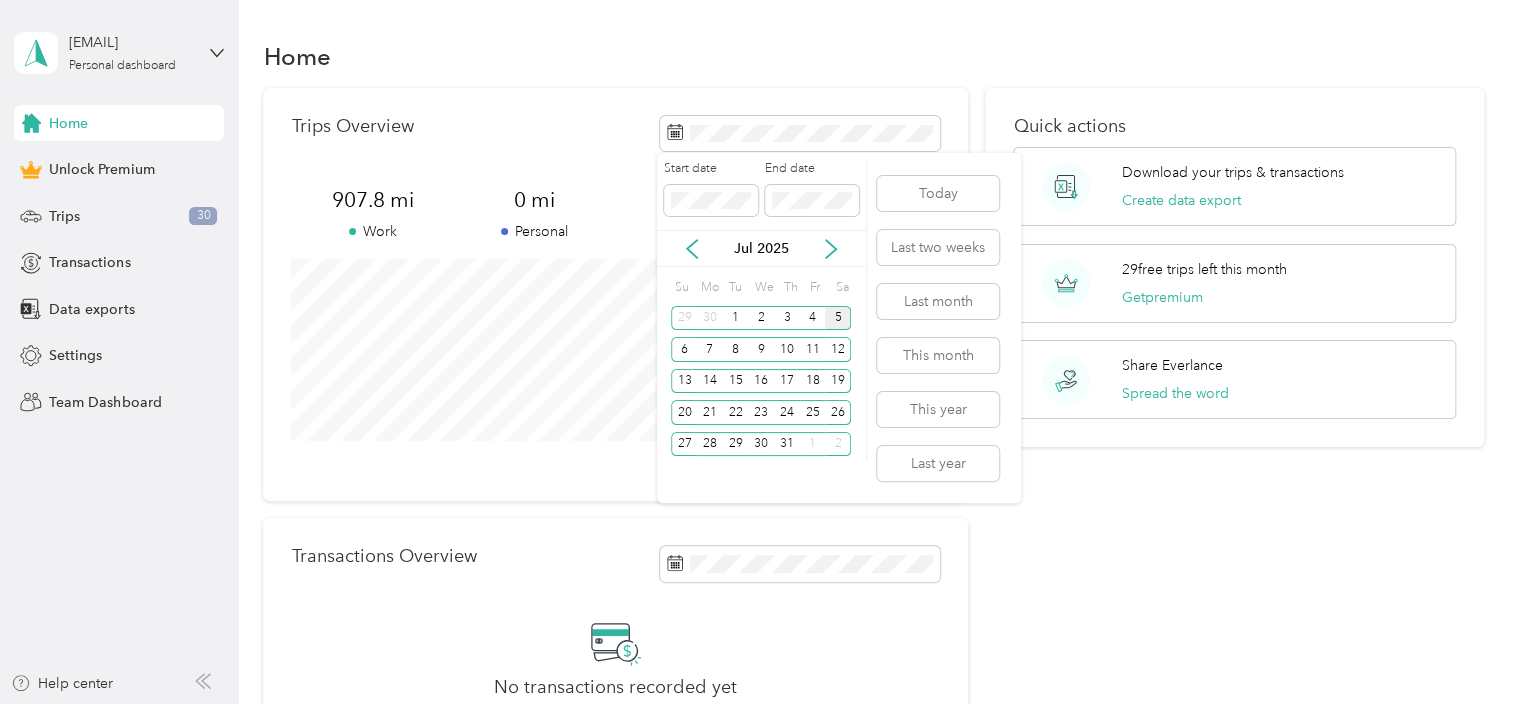 click on "5" at bounding box center [838, 318] 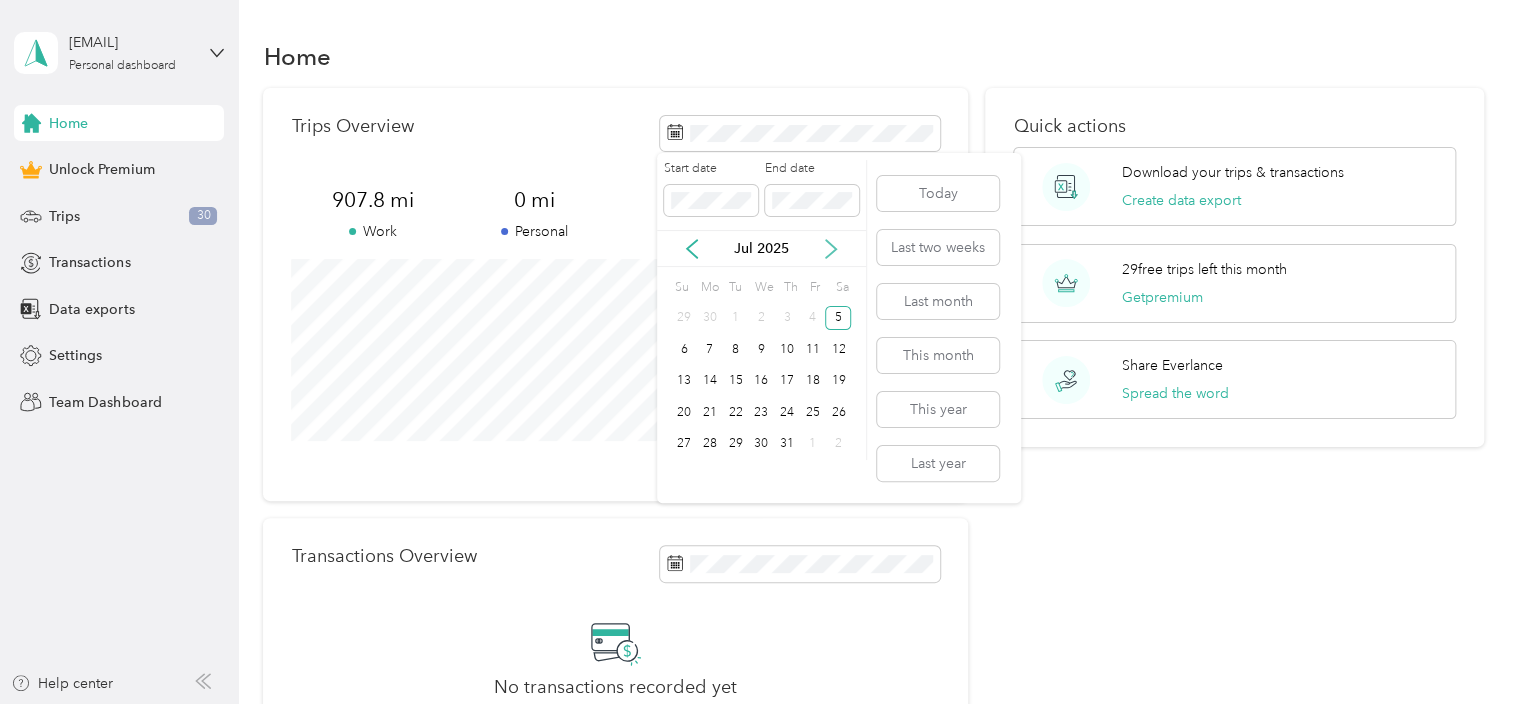 click 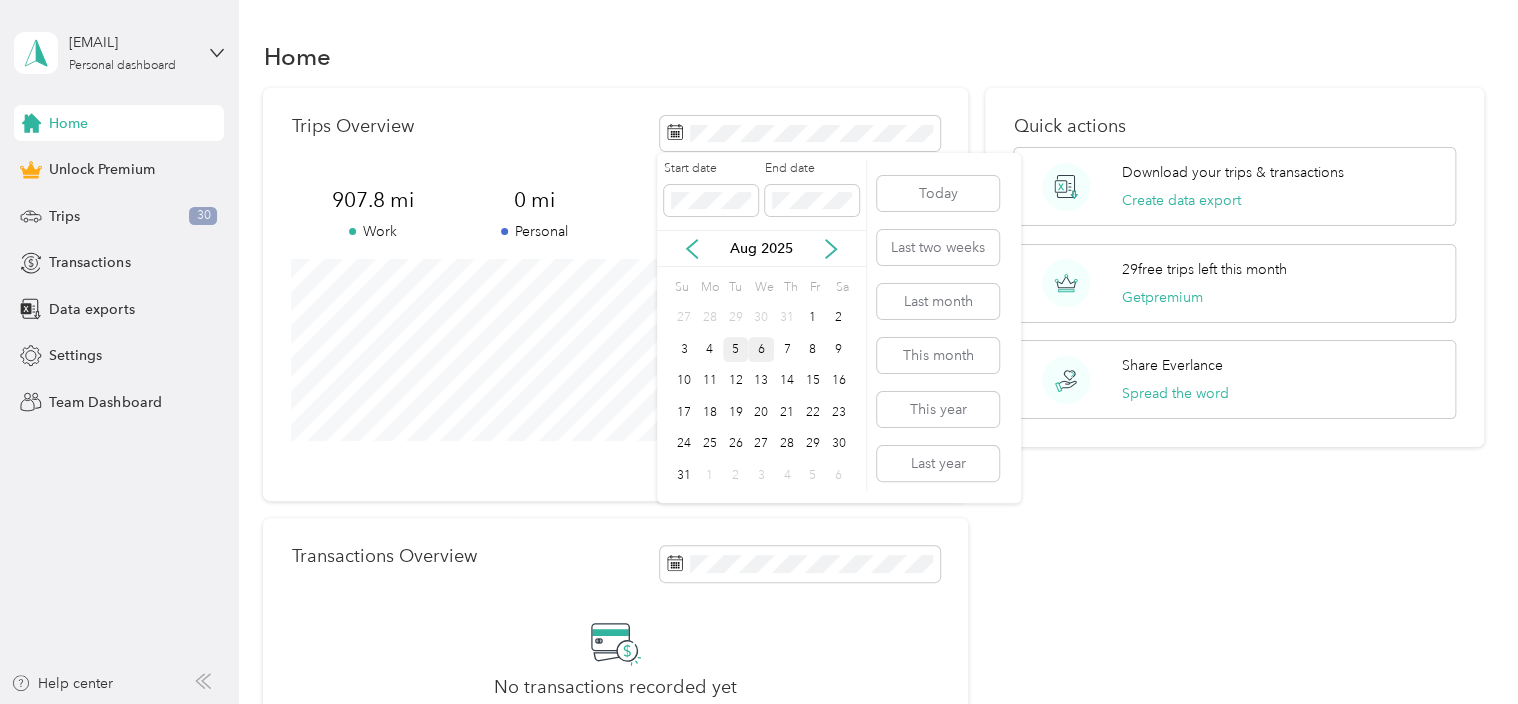 click on "5" at bounding box center (736, 349) 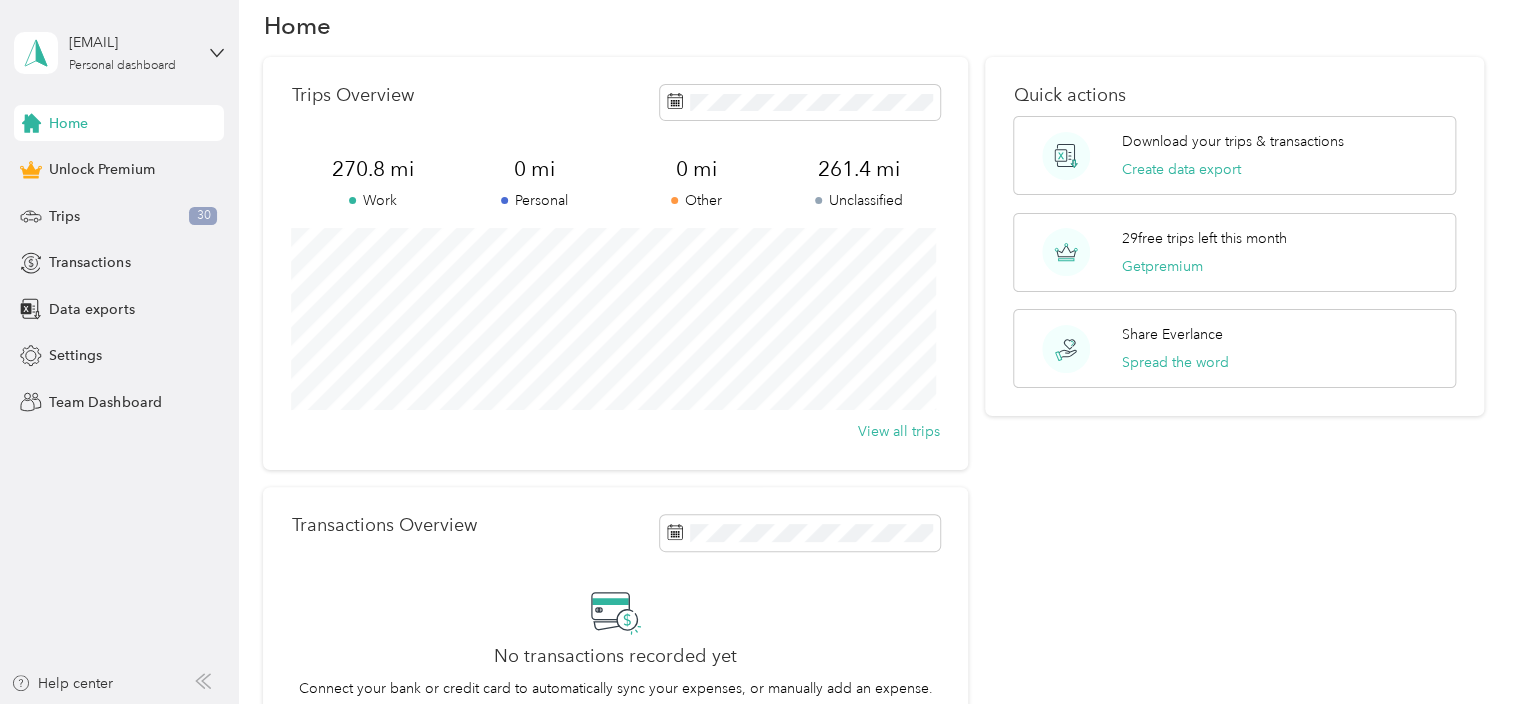 scroll, scrollTop: 20, scrollLeft: 0, axis: vertical 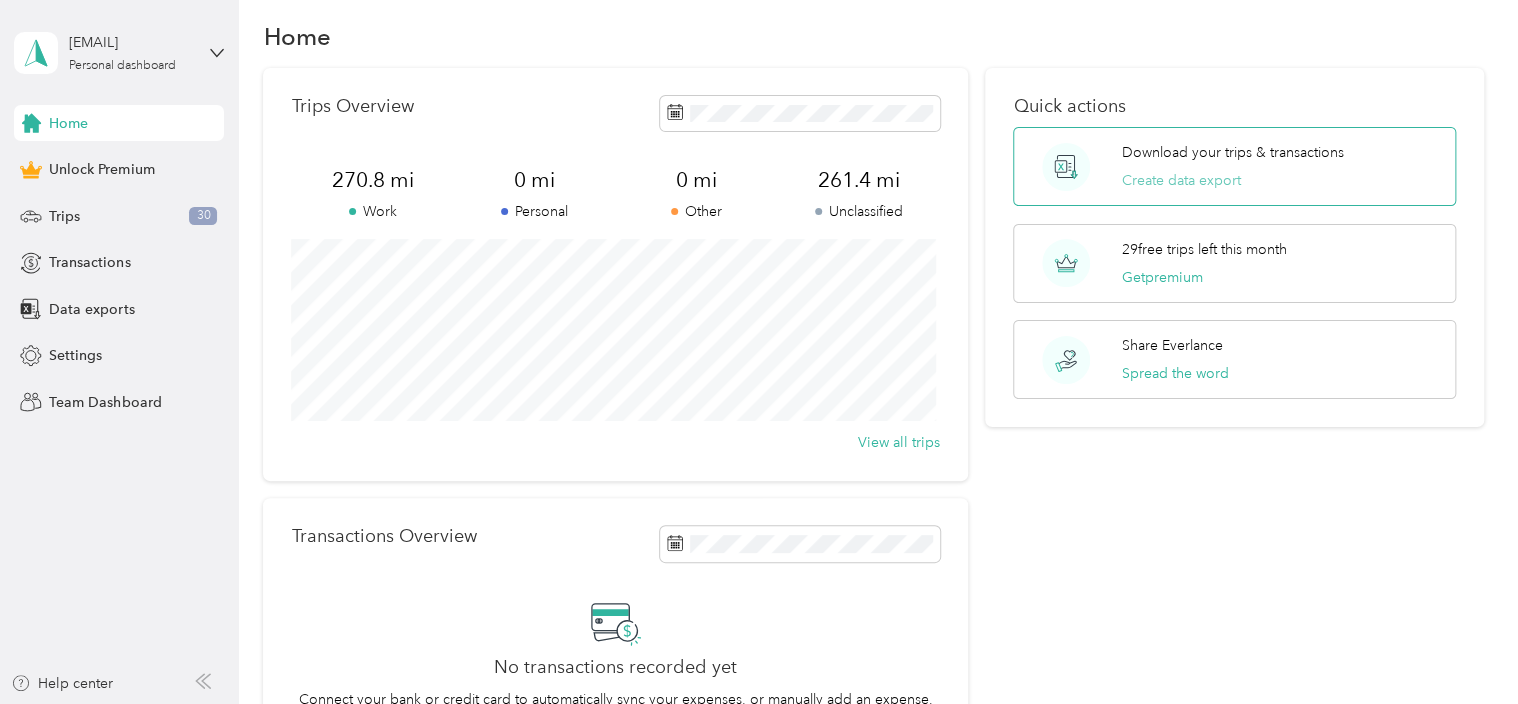 click on "Create data export" at bounding box center (1181, 180) 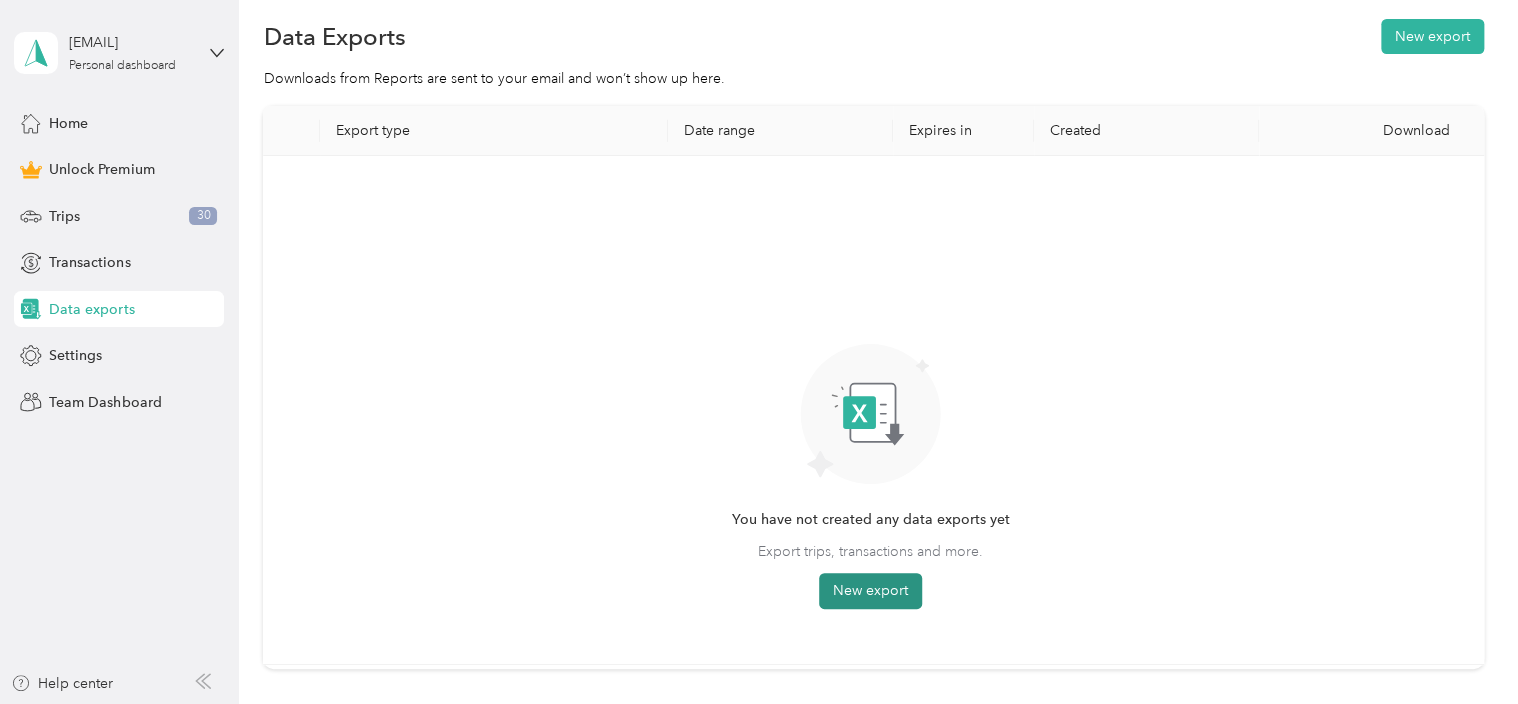click on "New export" at bounding box center (870, 591) 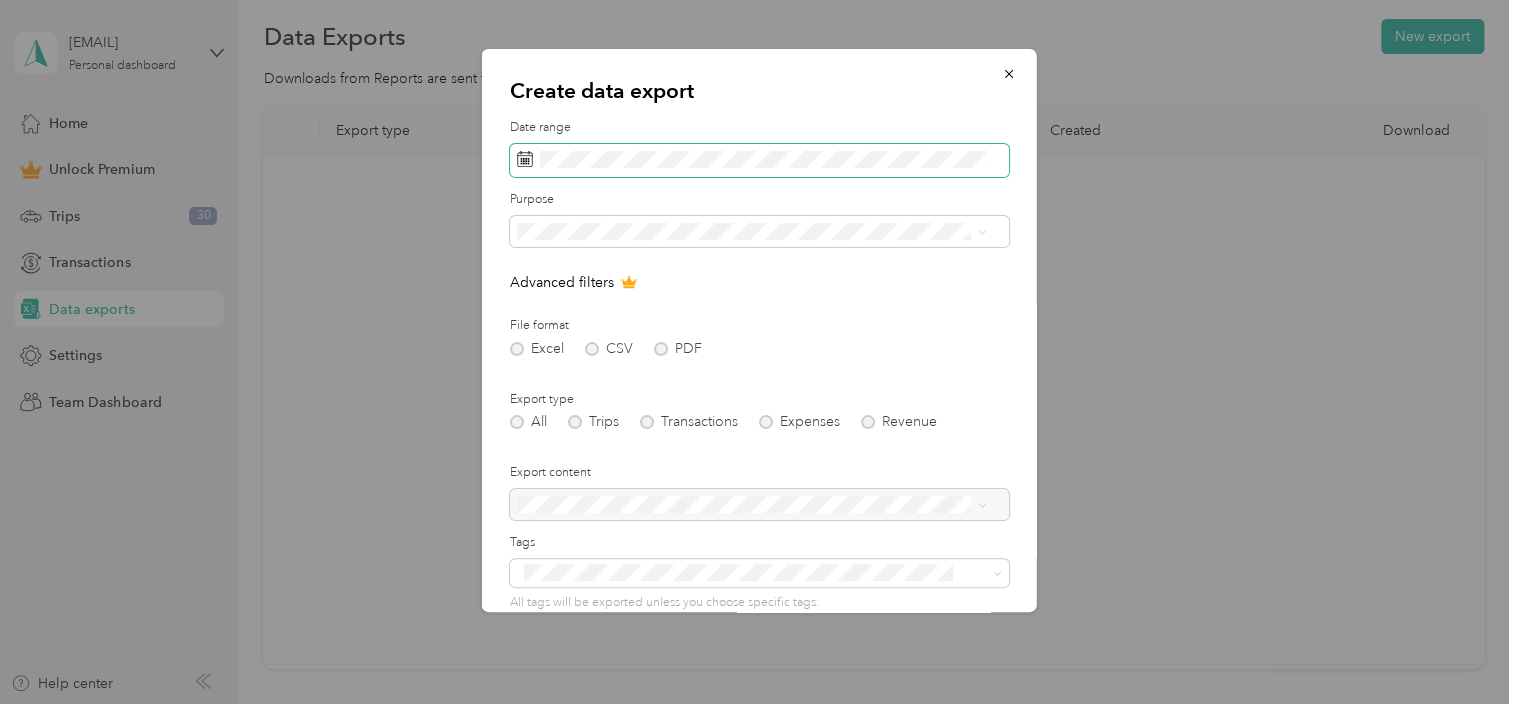 click at bounding box center [759, 161] 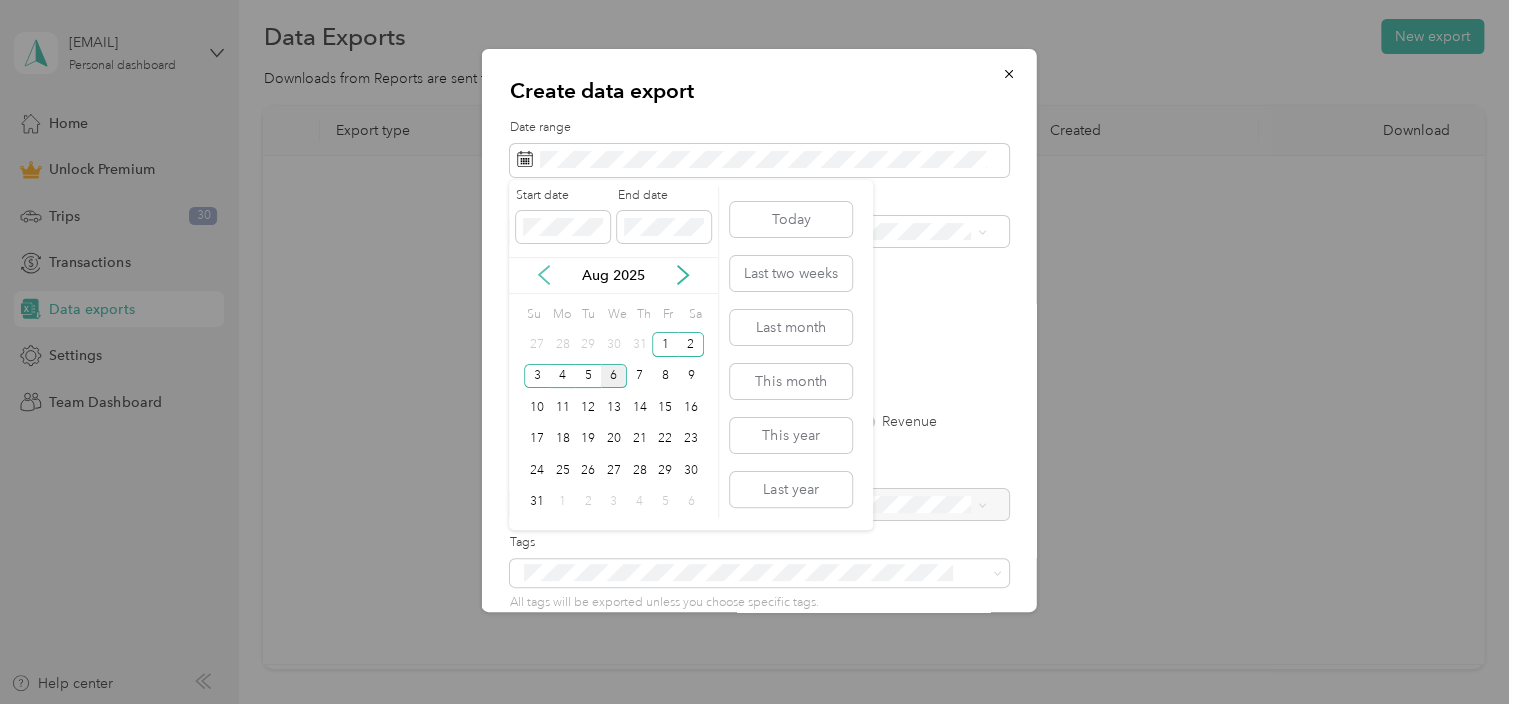 click 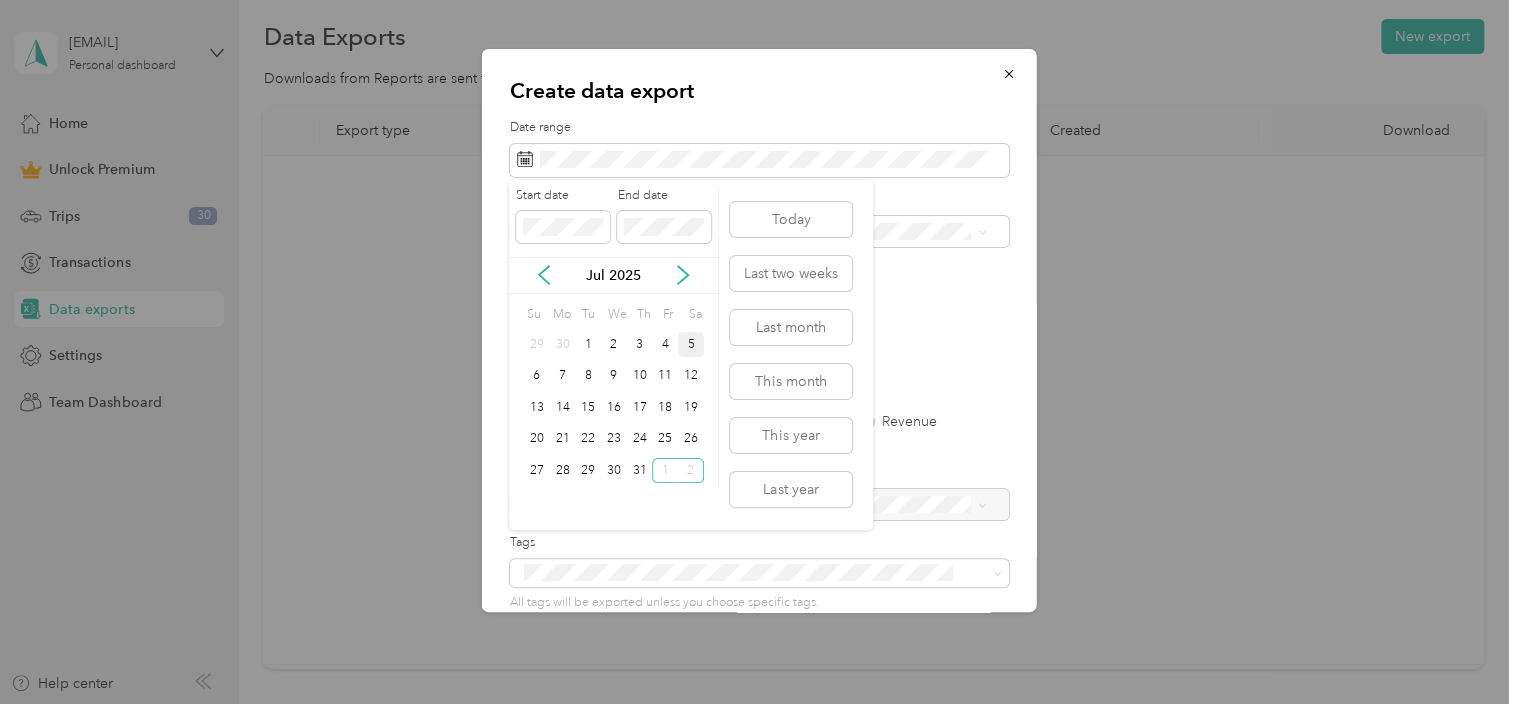 click on "5" at bounding box center [691, 344] 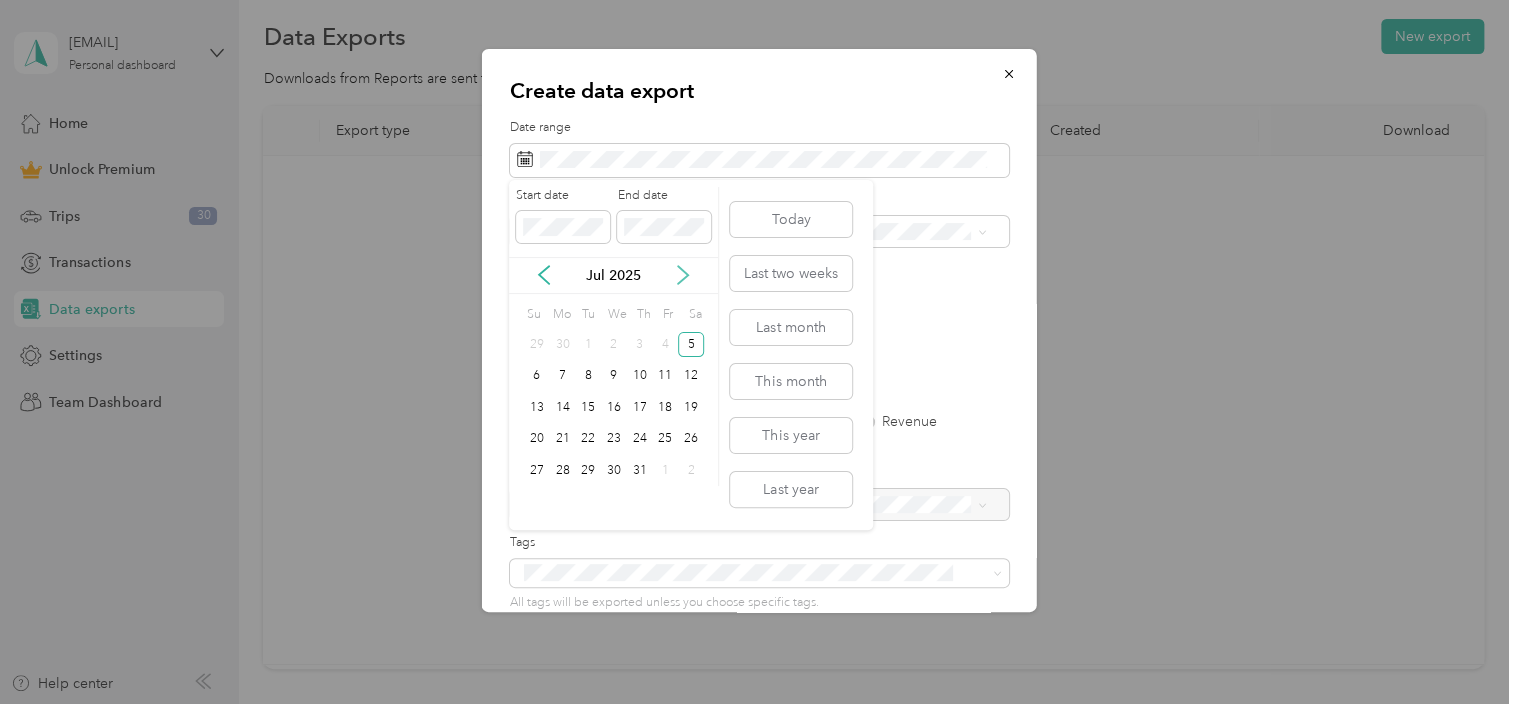 click 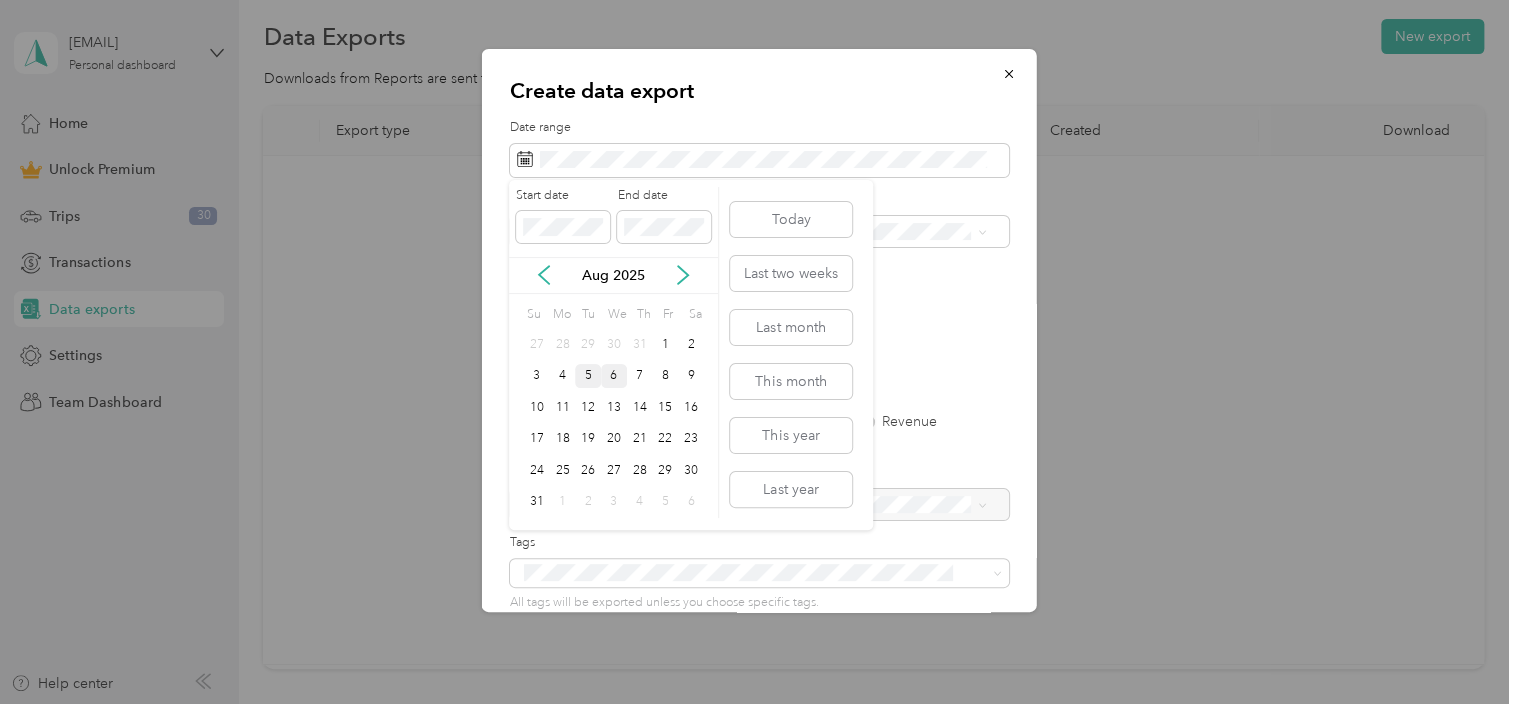 click on "5" at bounding box center [588, 376] 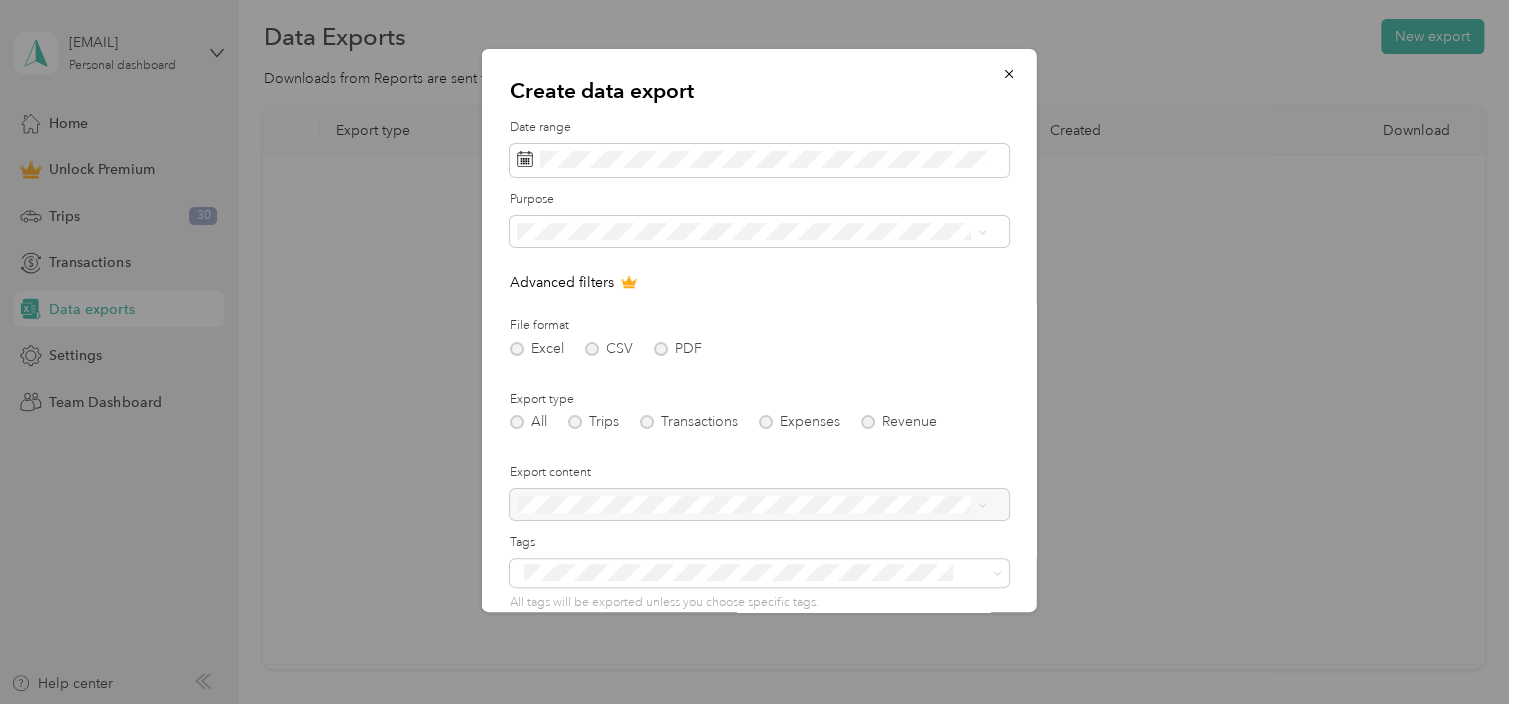 scroll, scrollTop: 164, scrollLeft: 0, axis: vertical 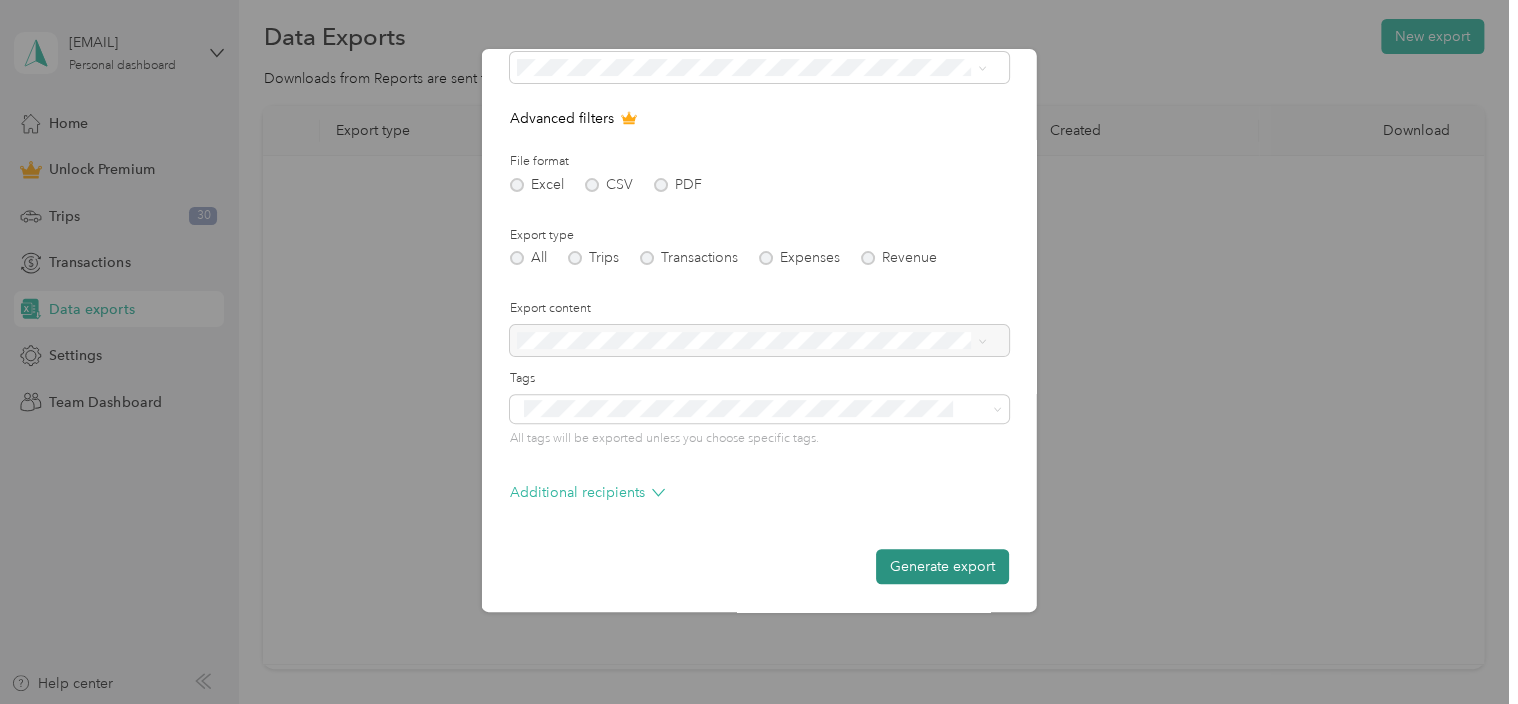 click on "Generate export" at bounding box center [942, 566] 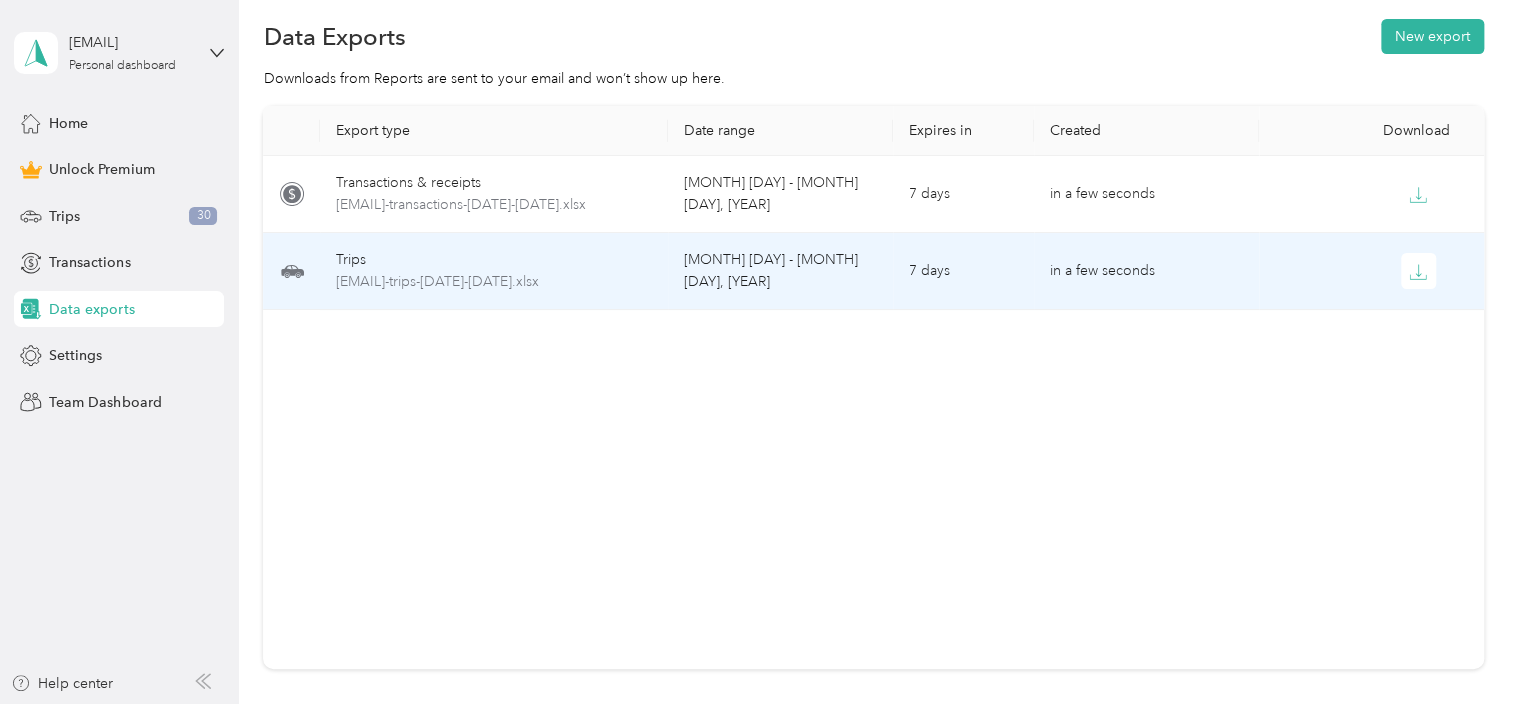 click on "Trips" at bounding box center [494, 260] 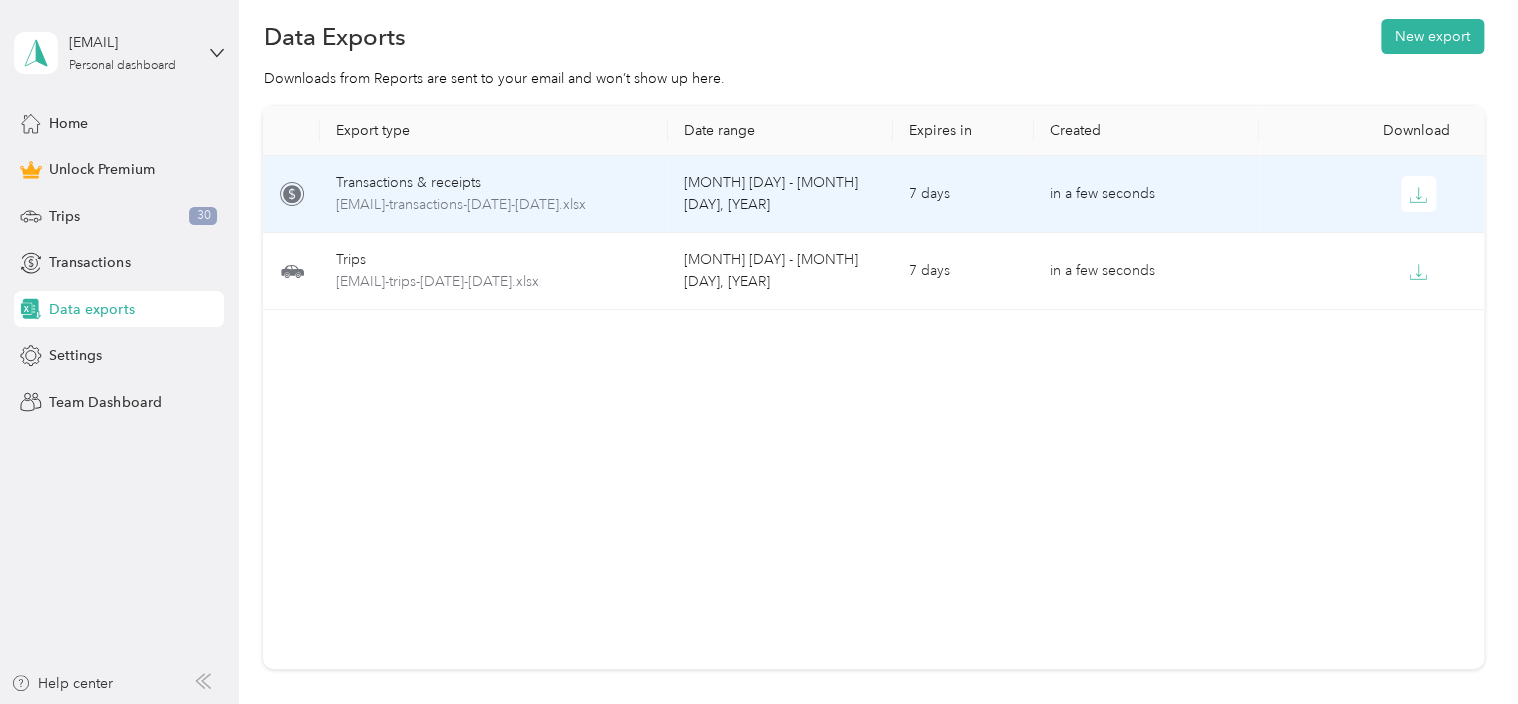 click on "Transactions & receipts" at bounding box center [494, 183] 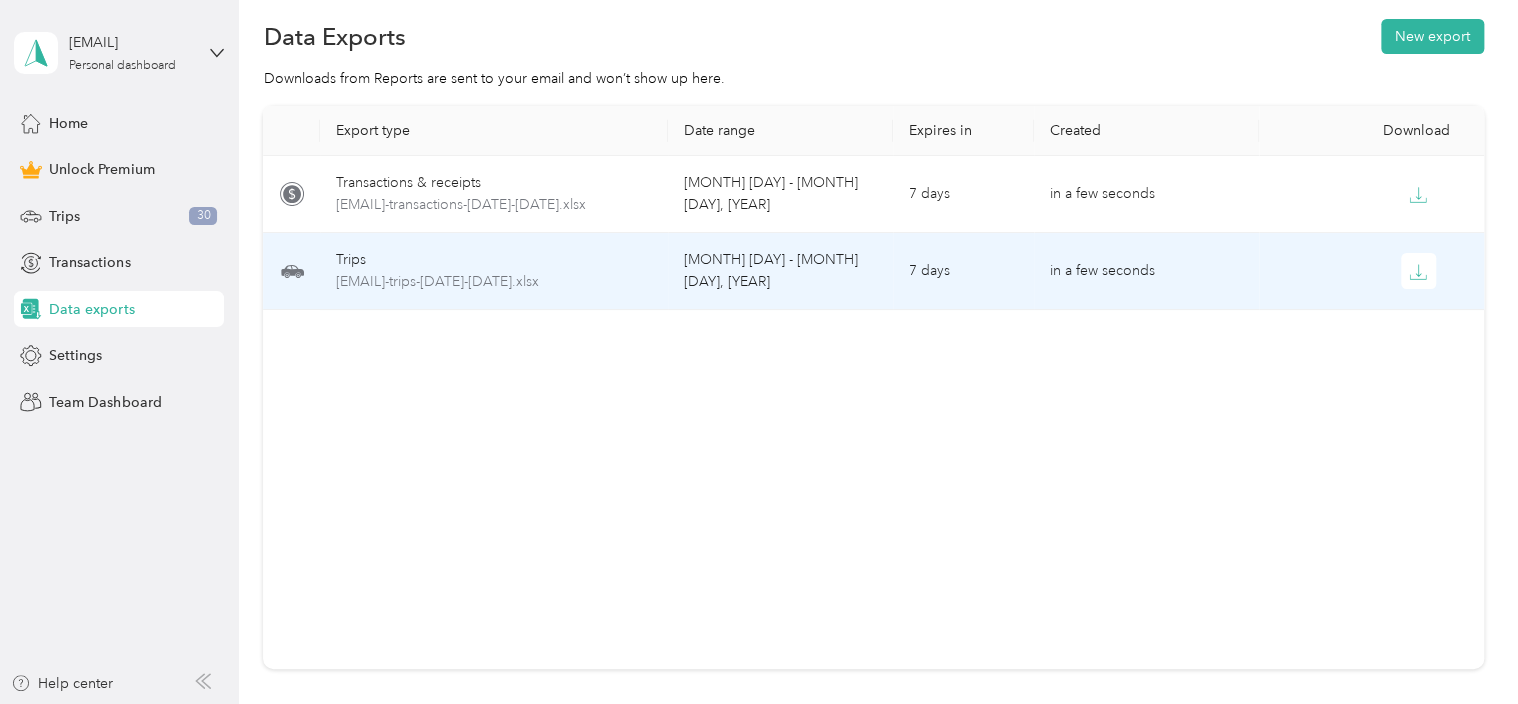 click on "Trips" at bounding box center [494, 260] 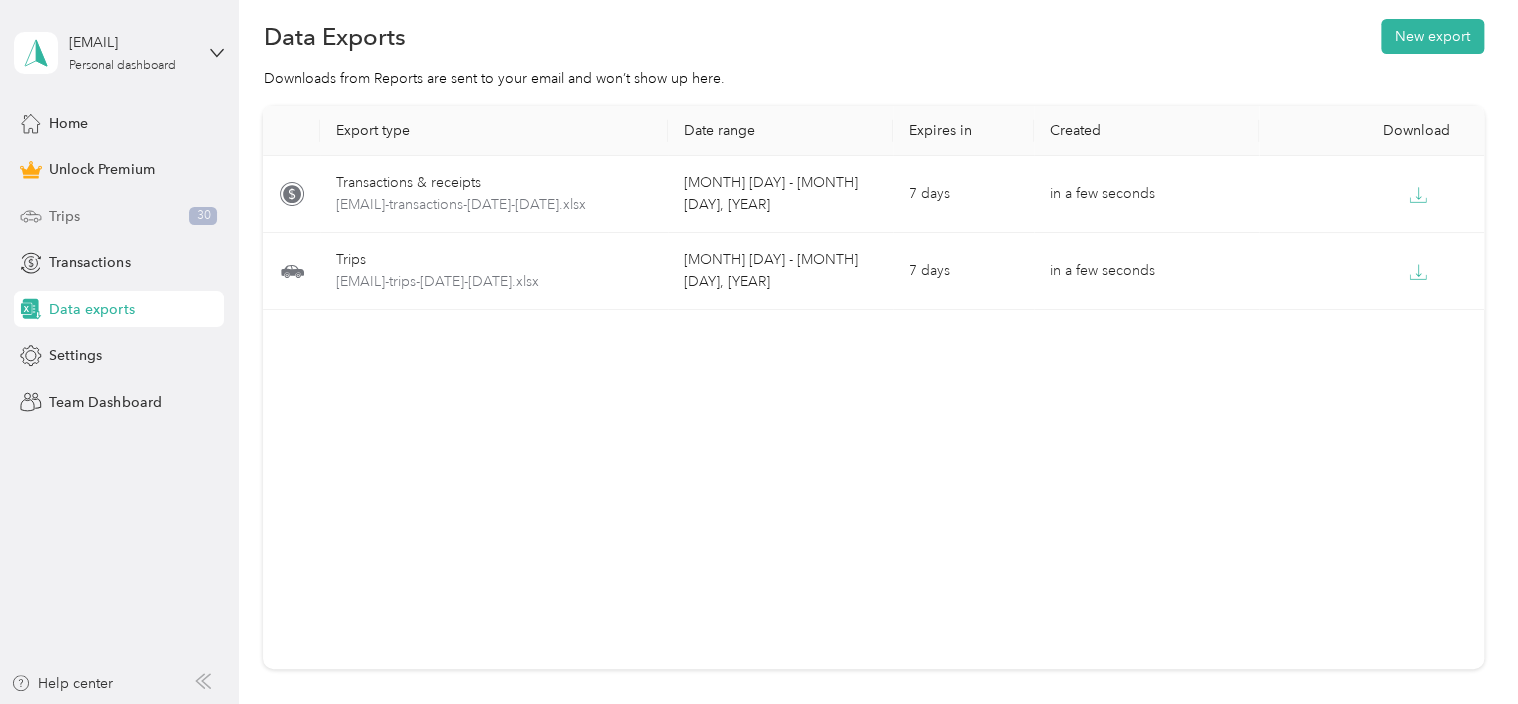 click on "Trips 30" at bounding box center (119, 216) 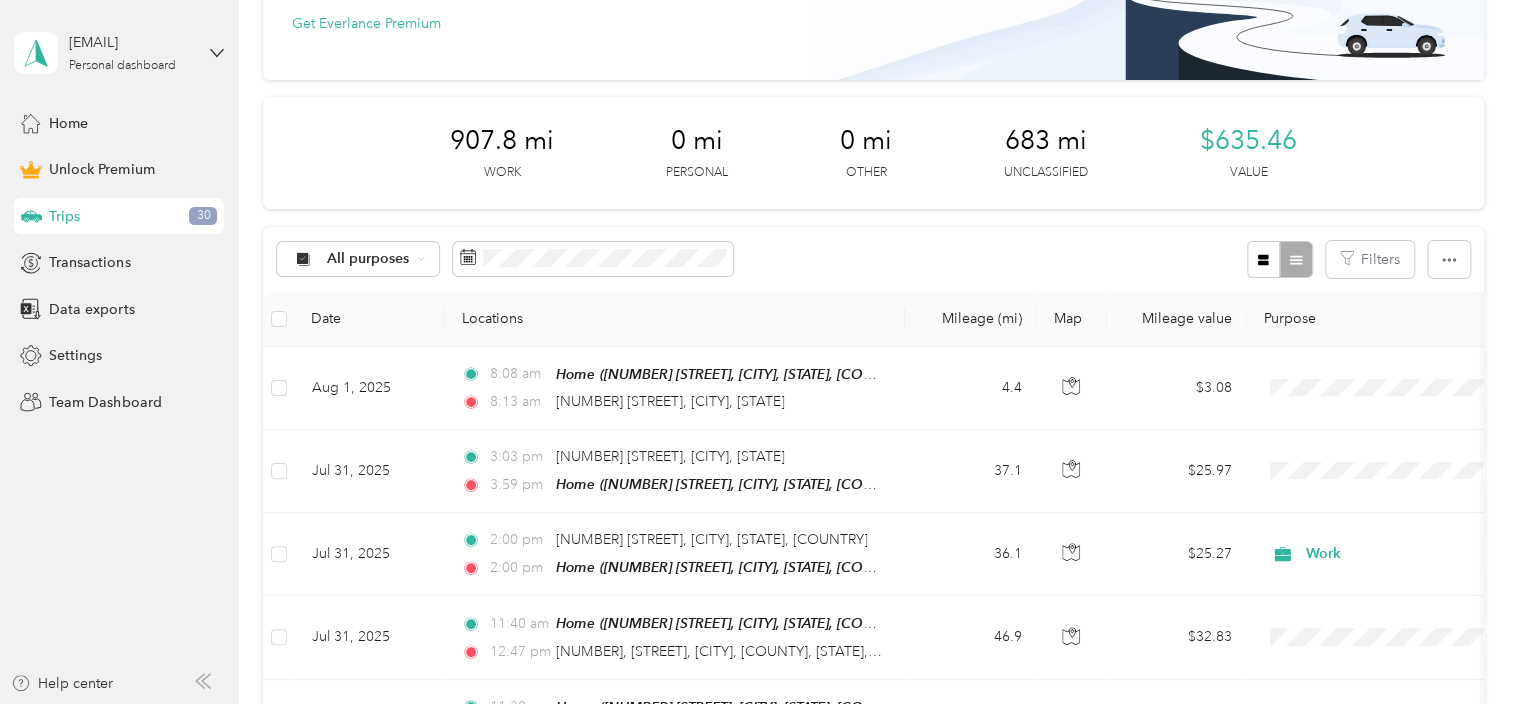 scroll, scrollTop: 174, scrollLeft: 0, axis: vertical 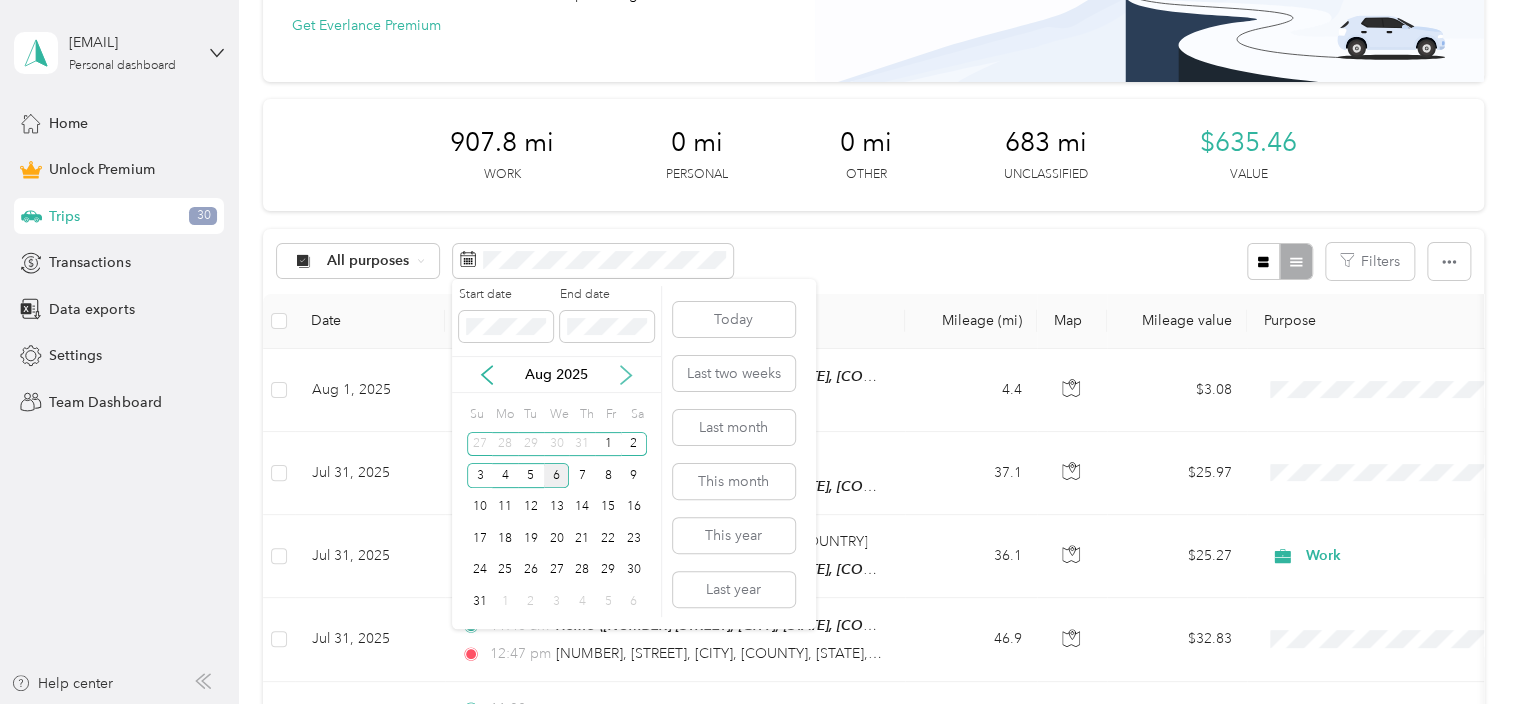 click 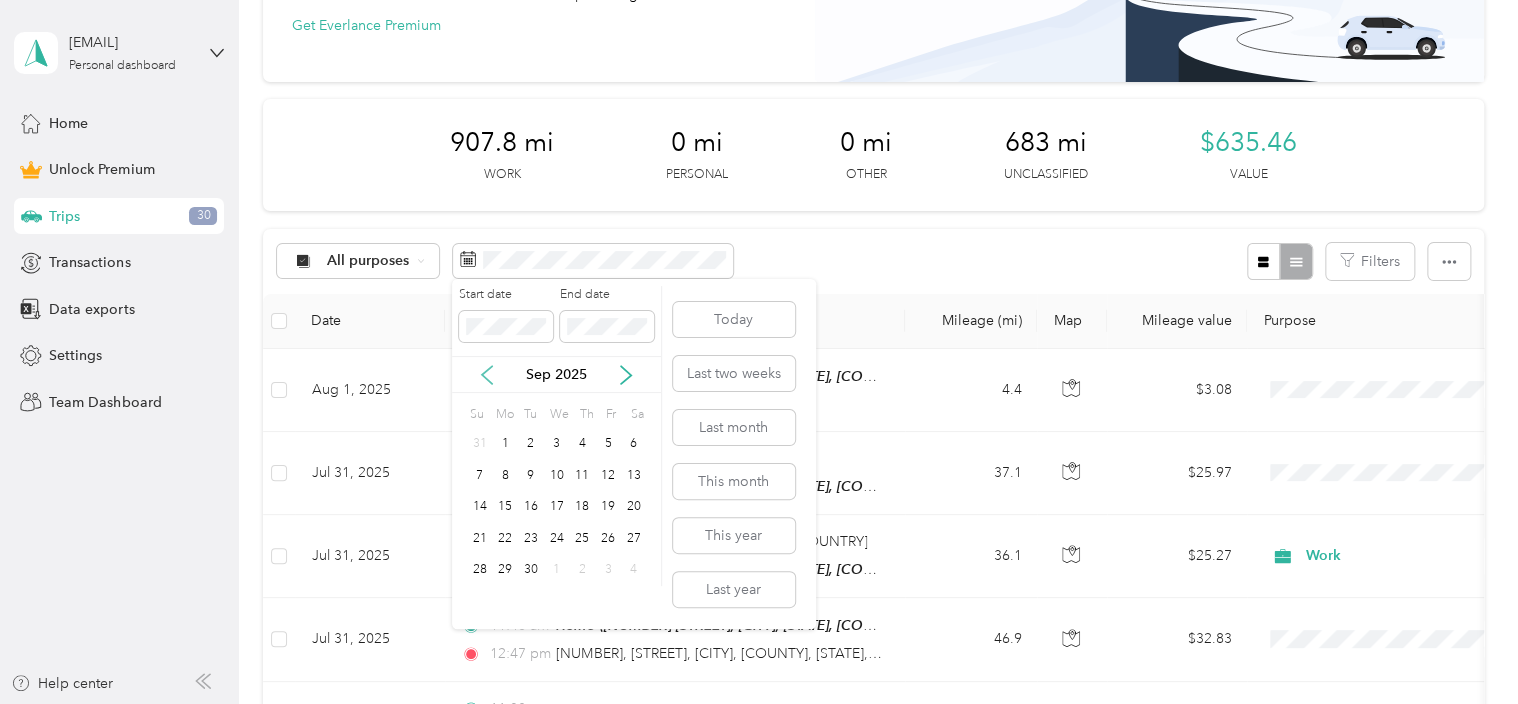 click 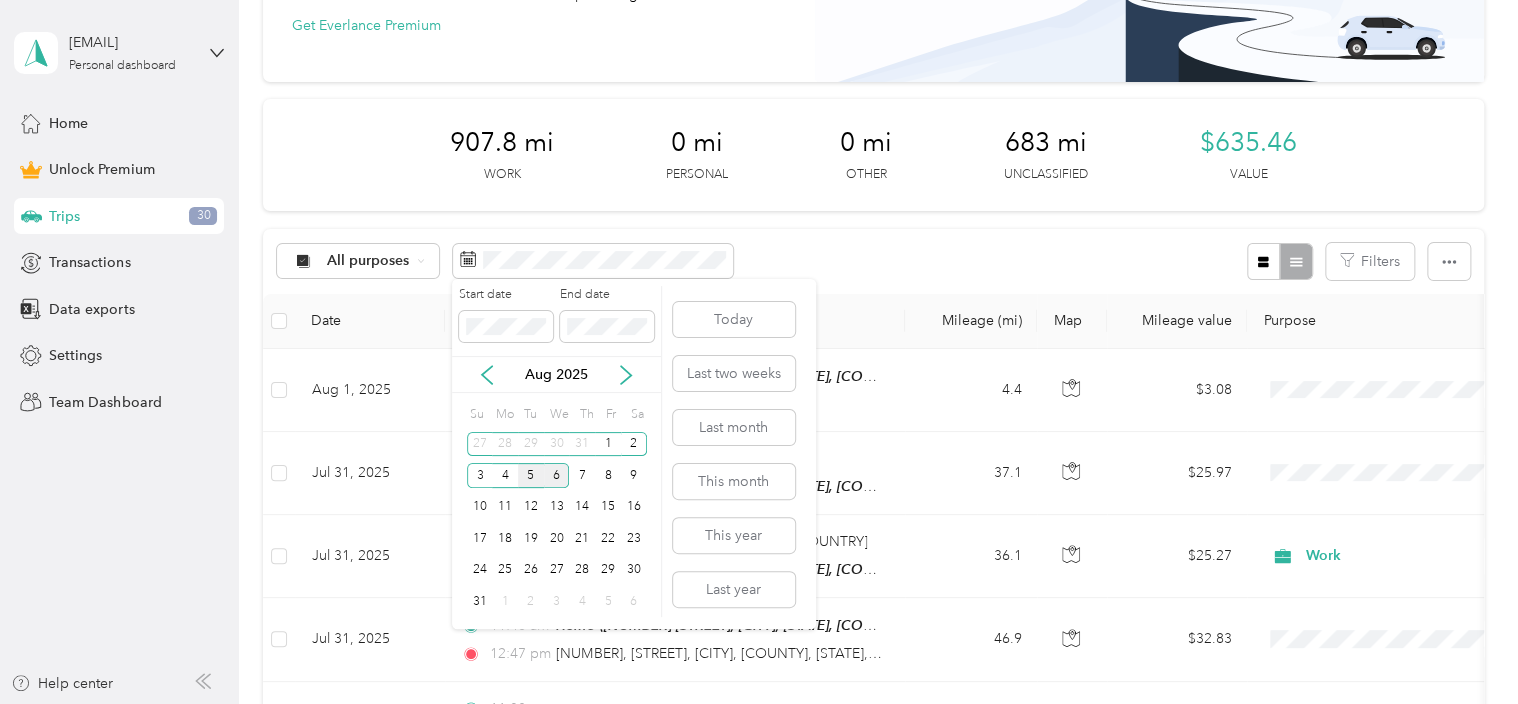 click on "5" at bounding box center [531, 475] 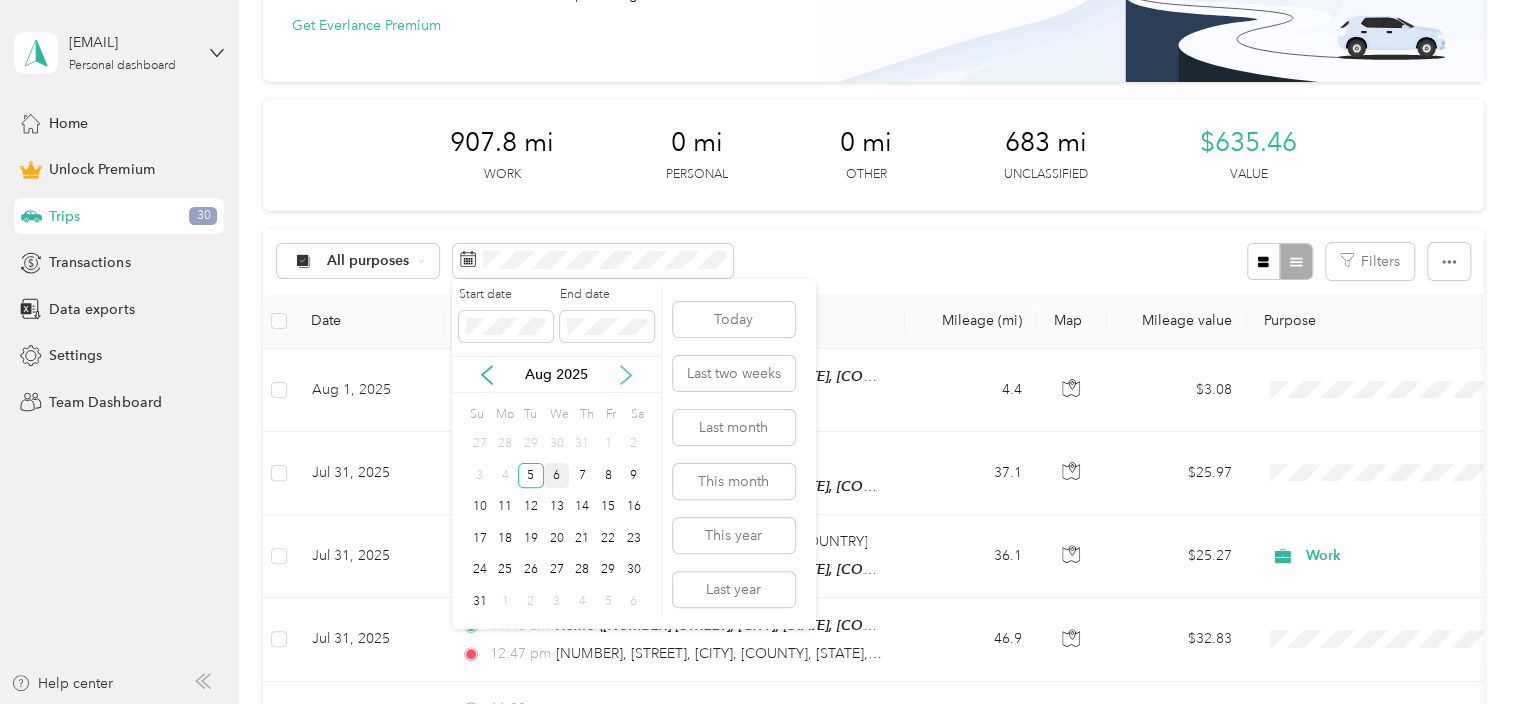click 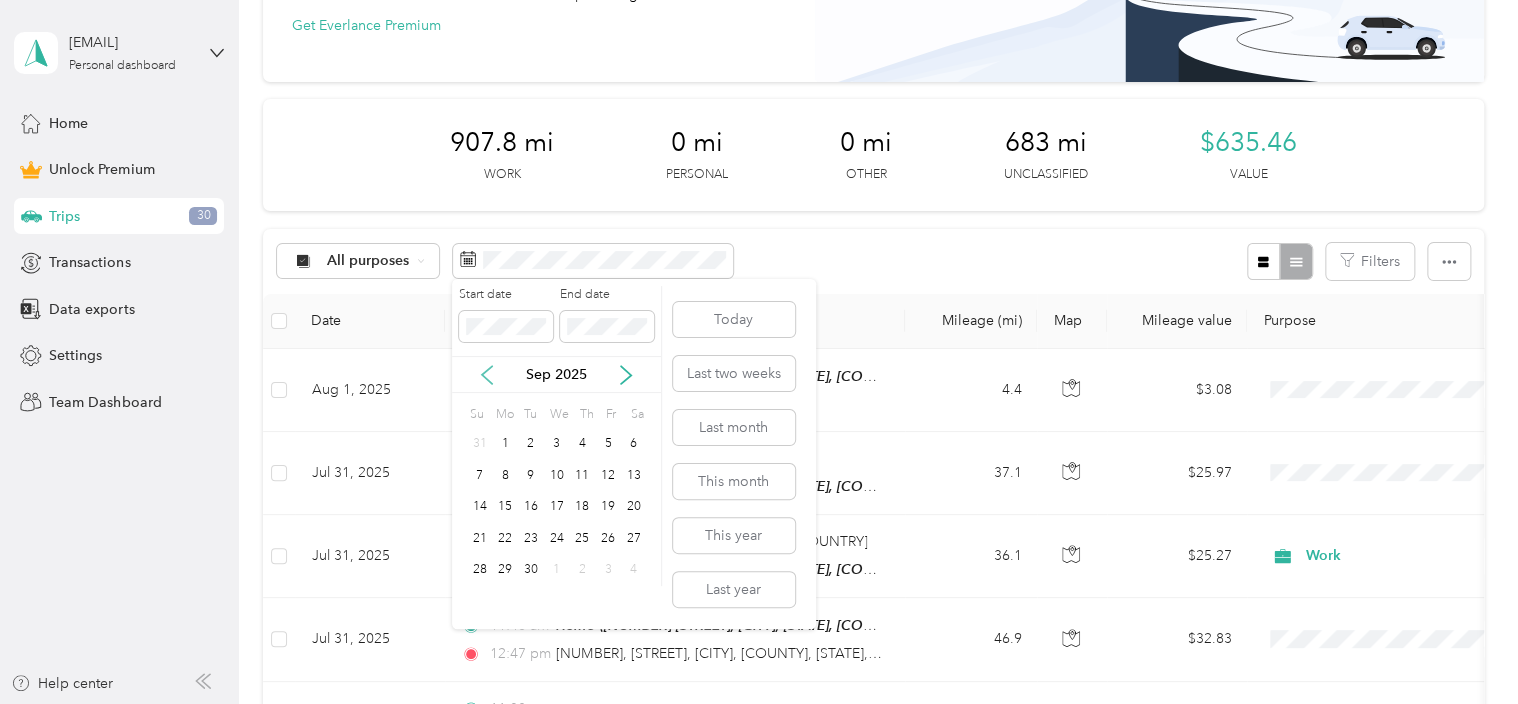 click 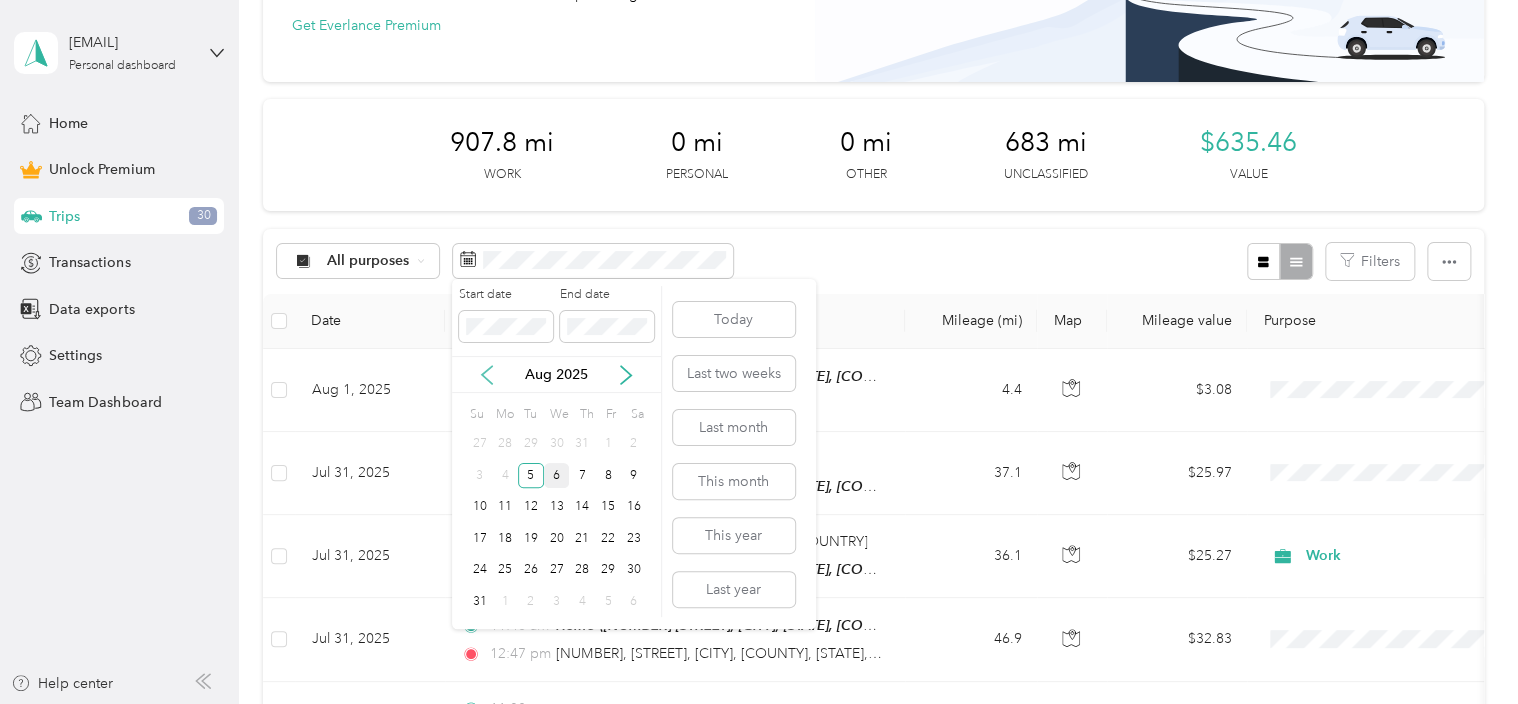 click 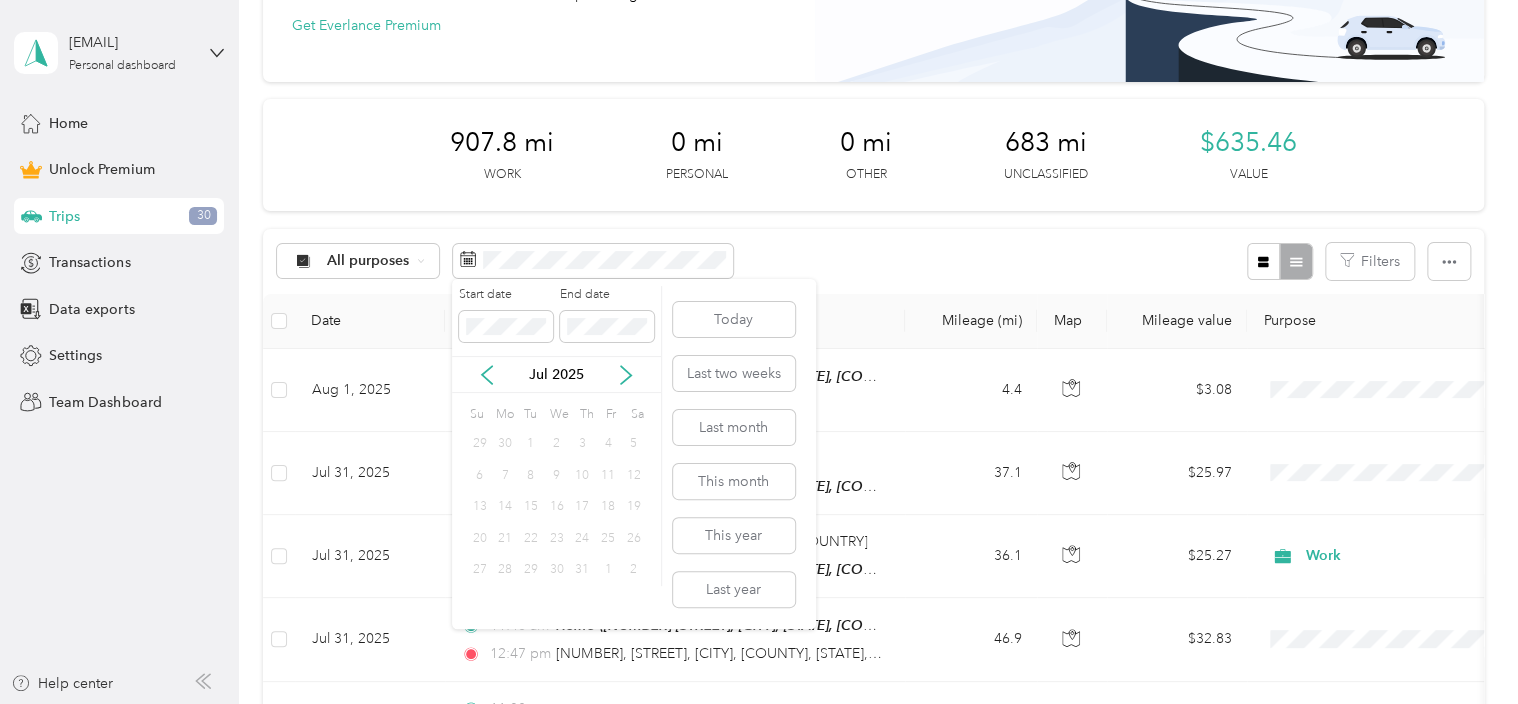 click on "5" at bounding box center (634, 444) 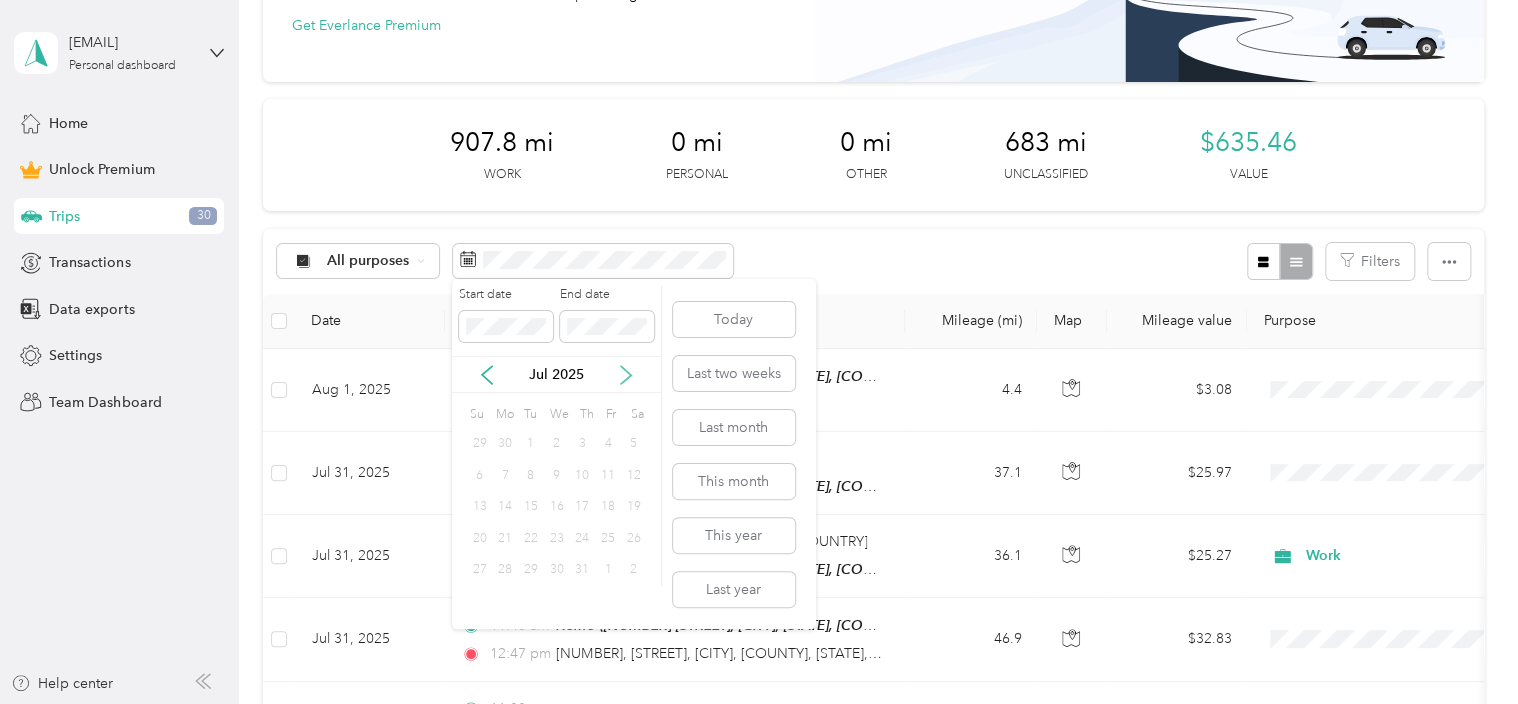 click 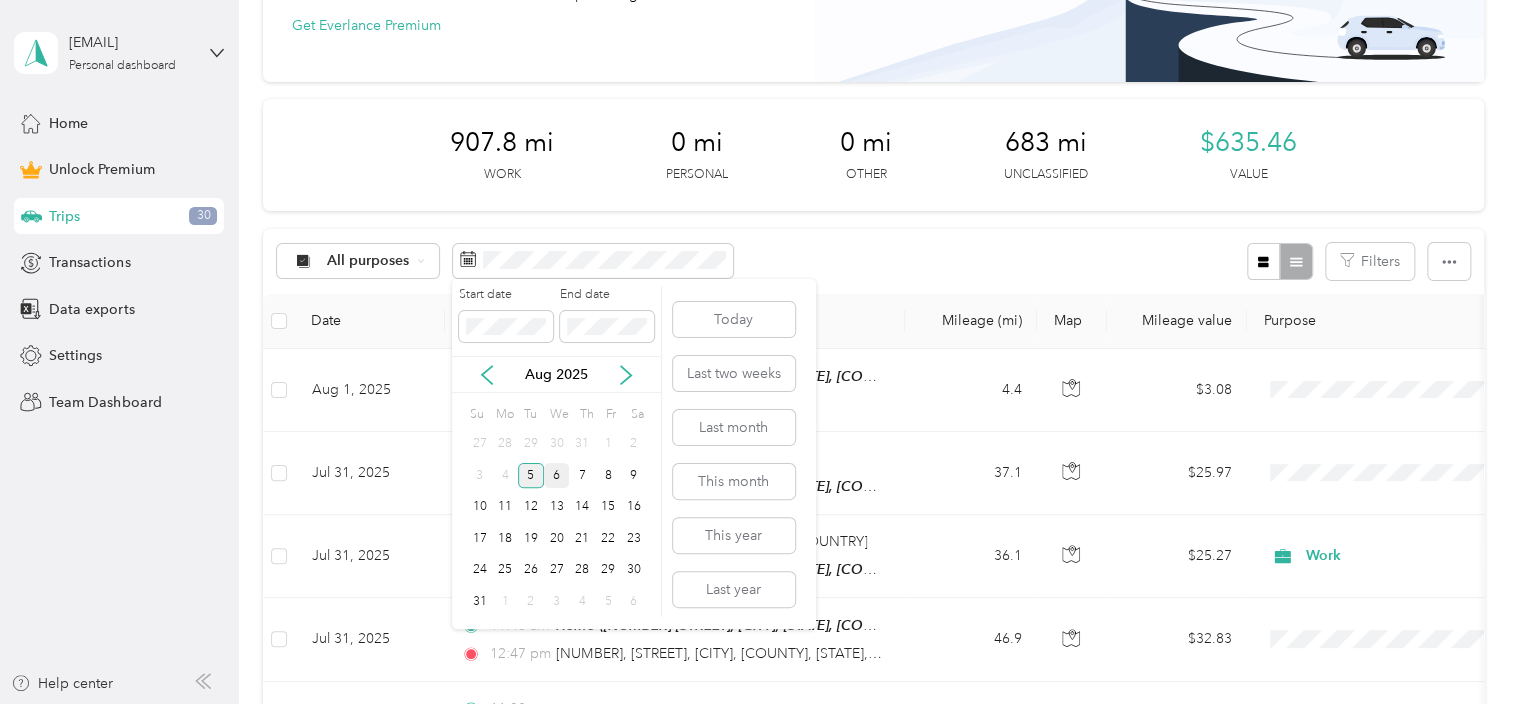 click on "5" at bounding box center [531, 475] 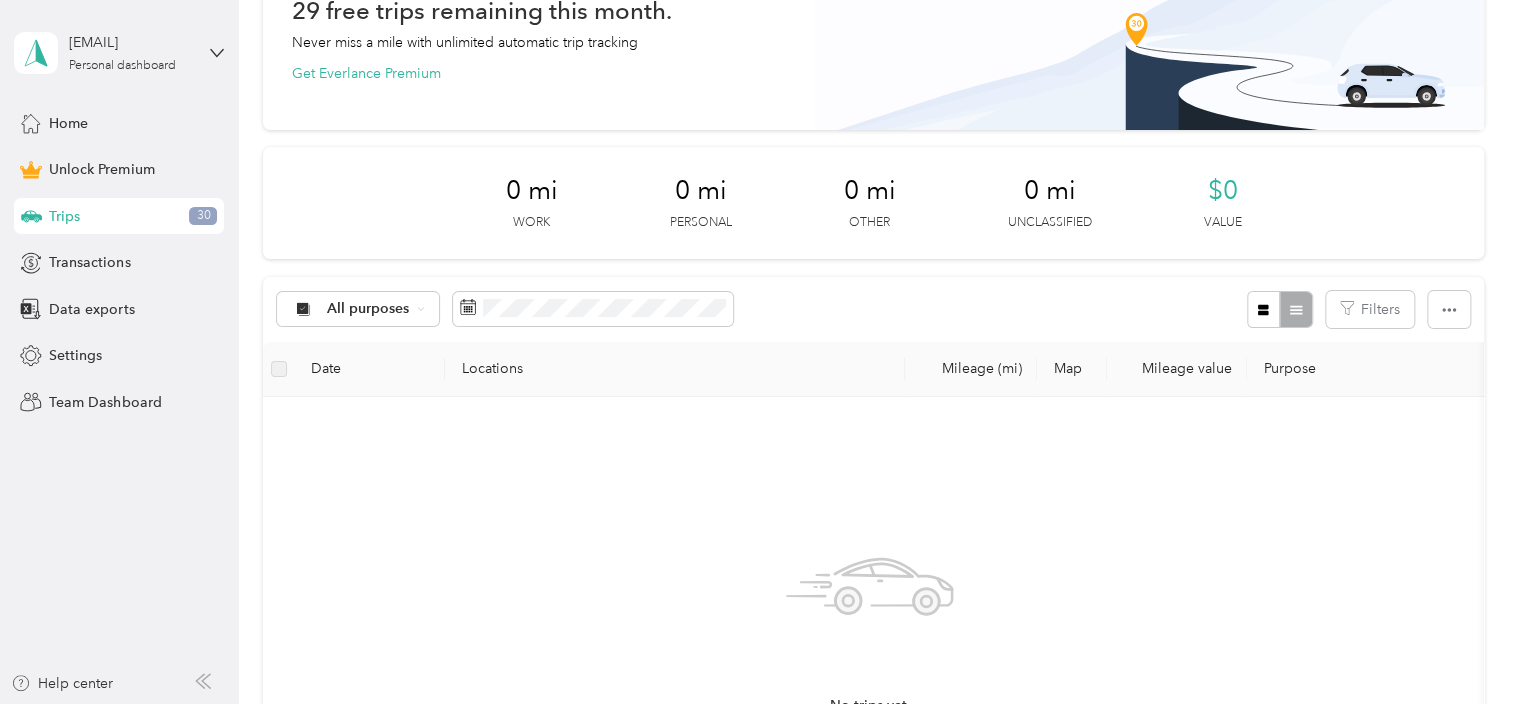 scroll, scrollTop: 0, scrollLeft: 0, axis: both 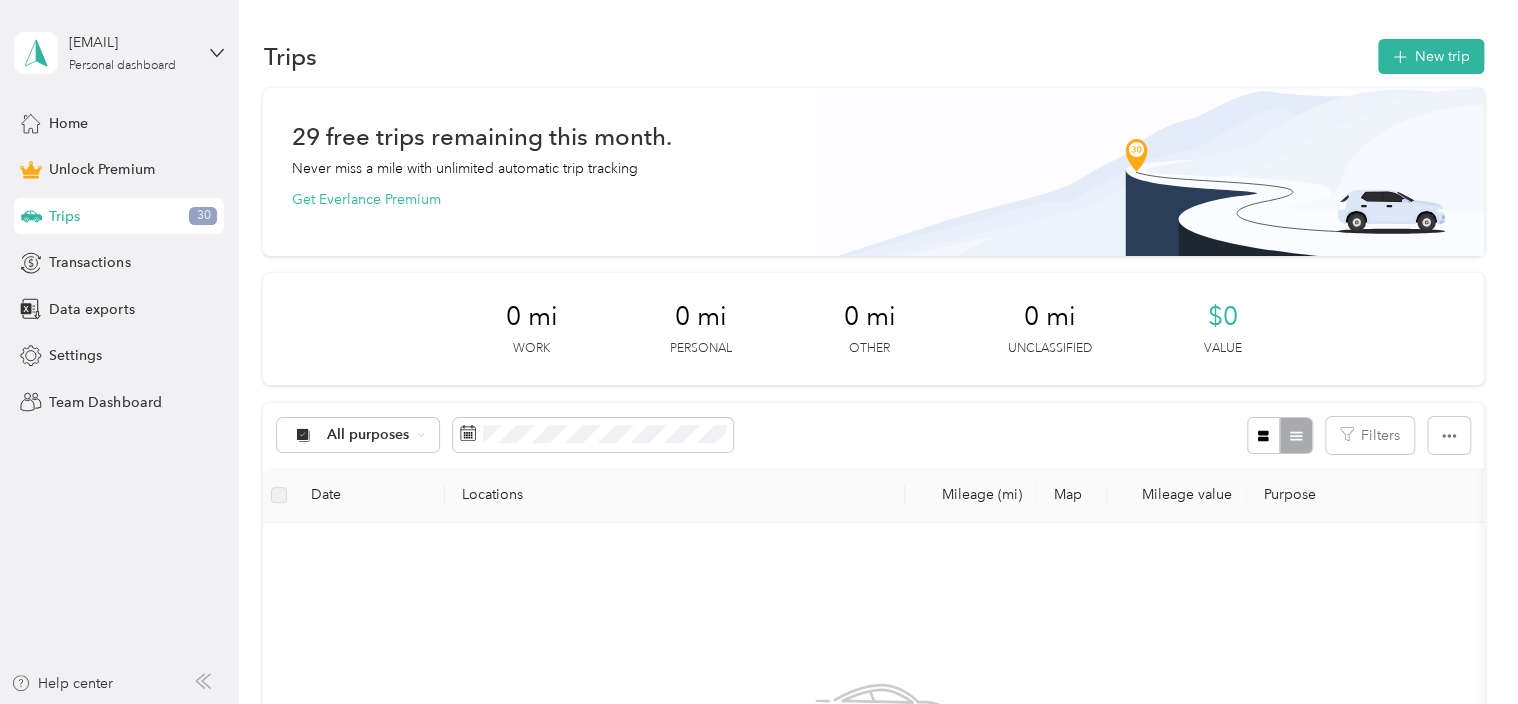 click on "Trips 30" at bounding box center (119, 216) 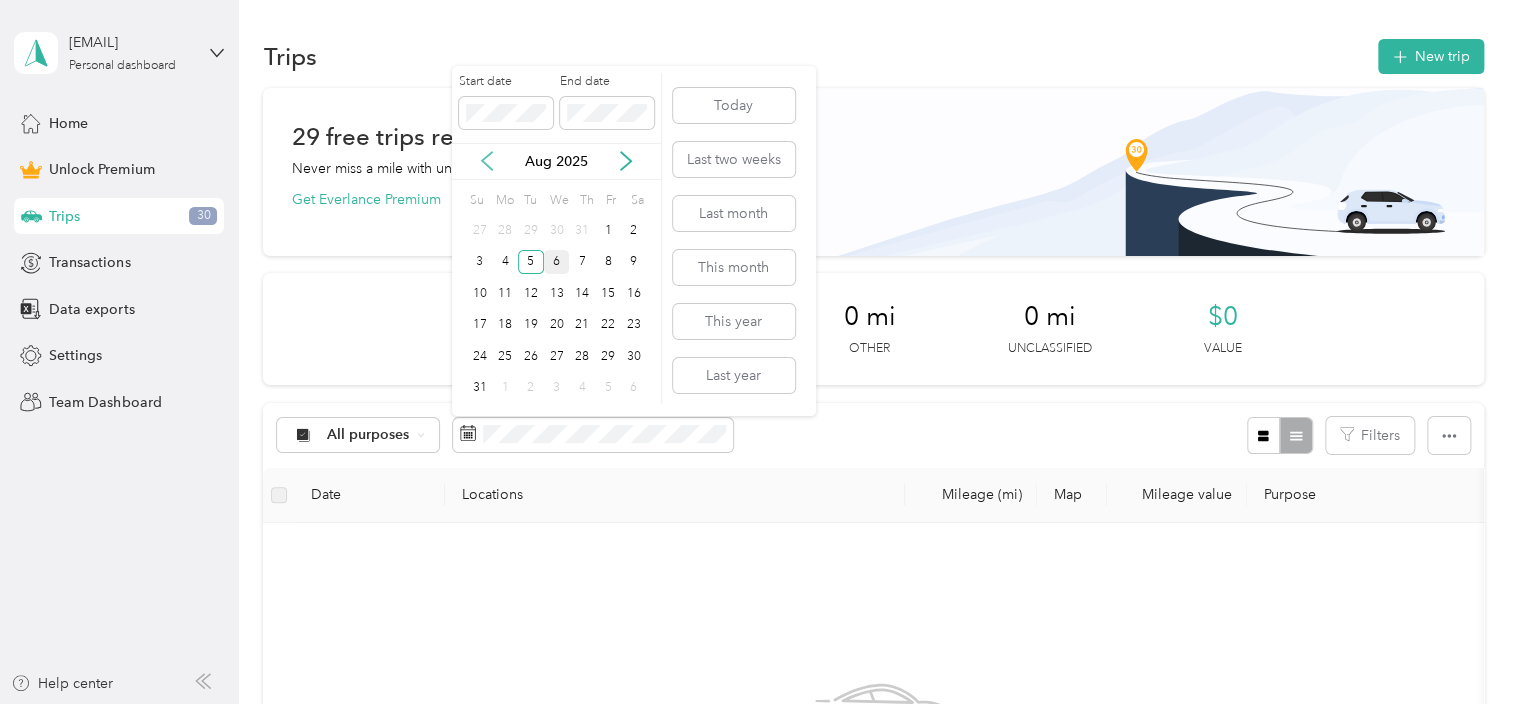 click 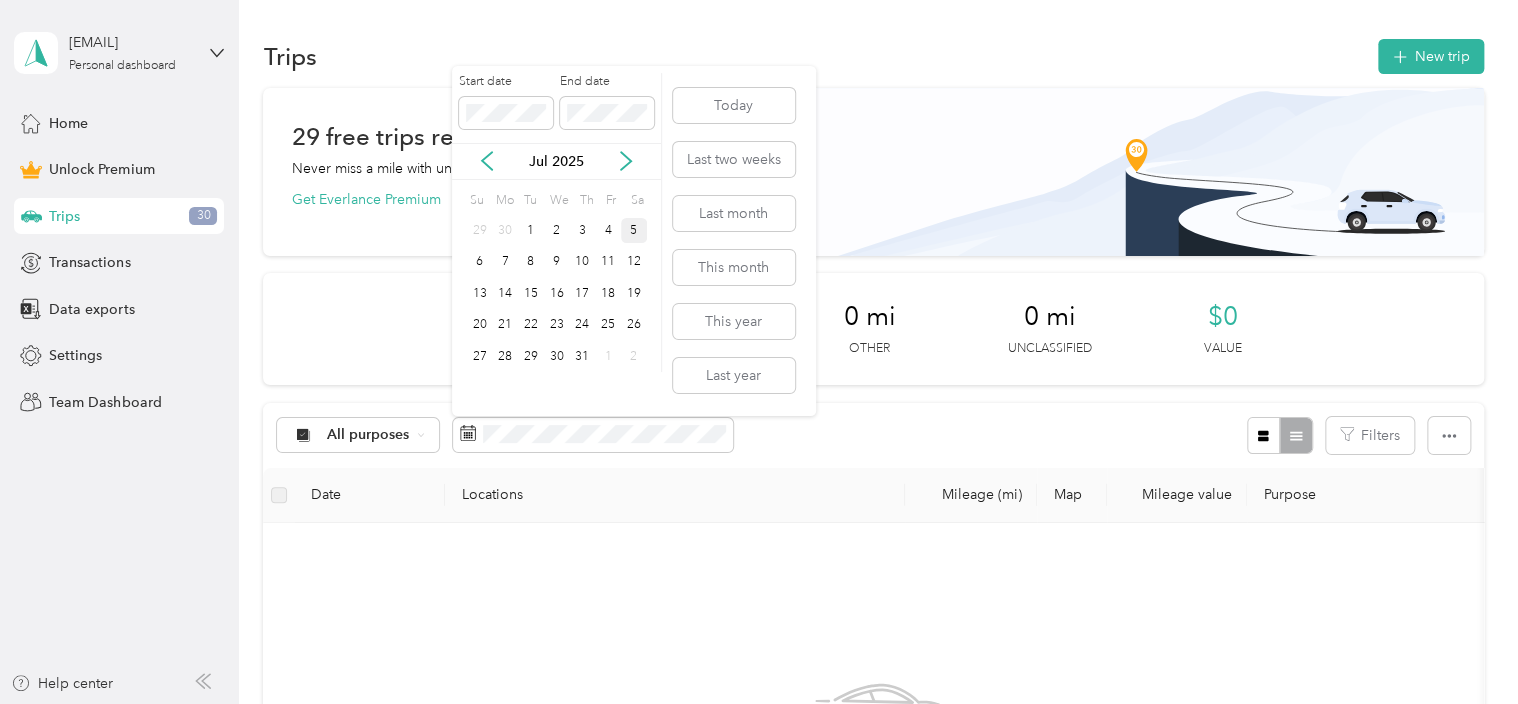 click on "5" at bounding box center [634, 230] 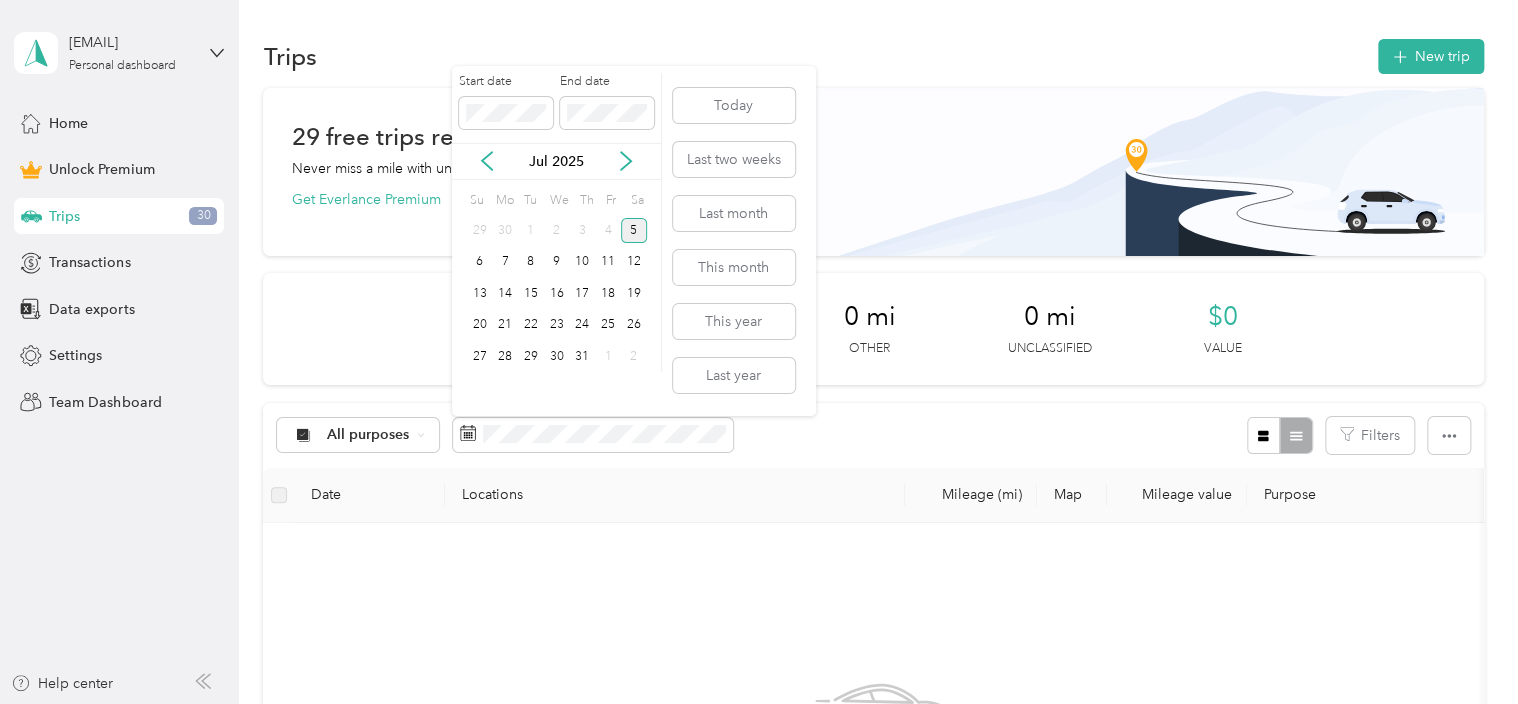 click on "5" at bounding box center (634, 230) 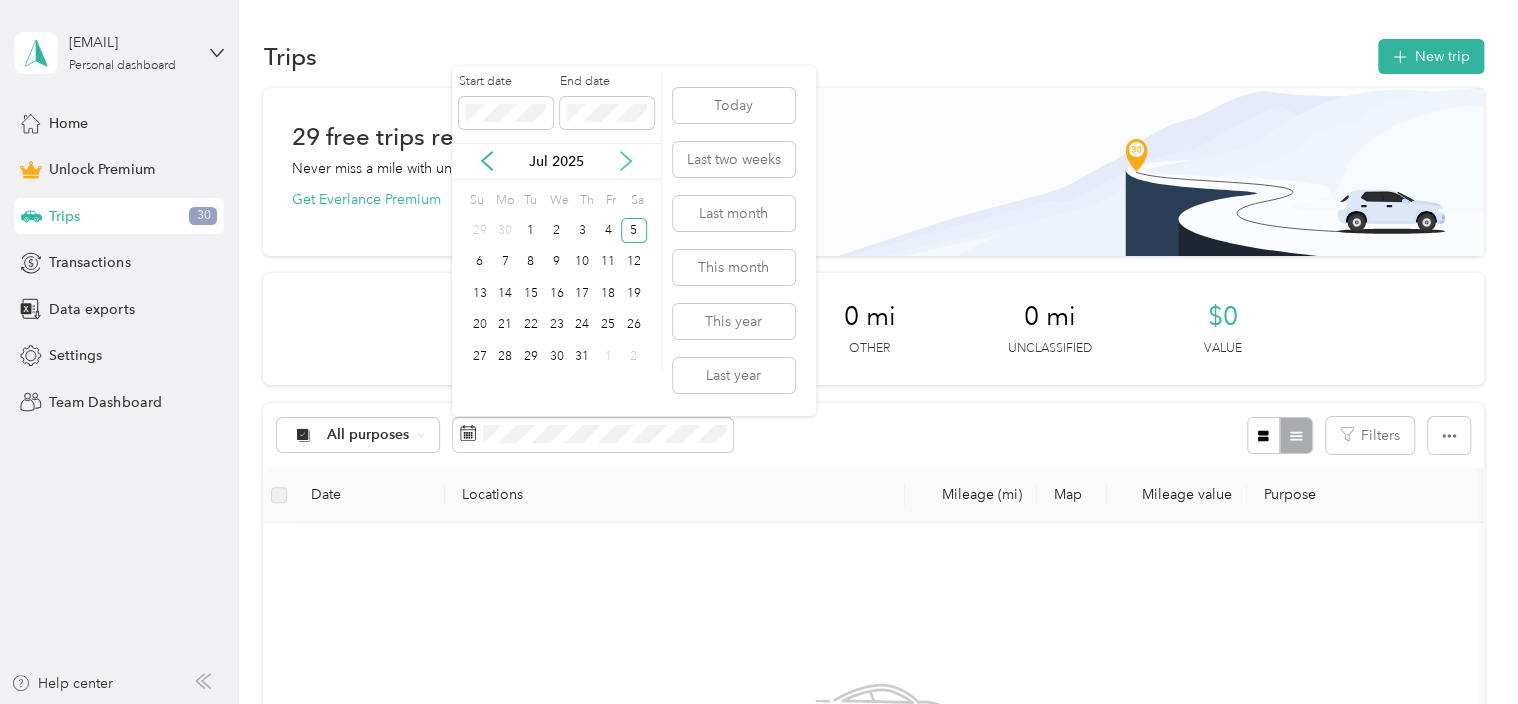 click 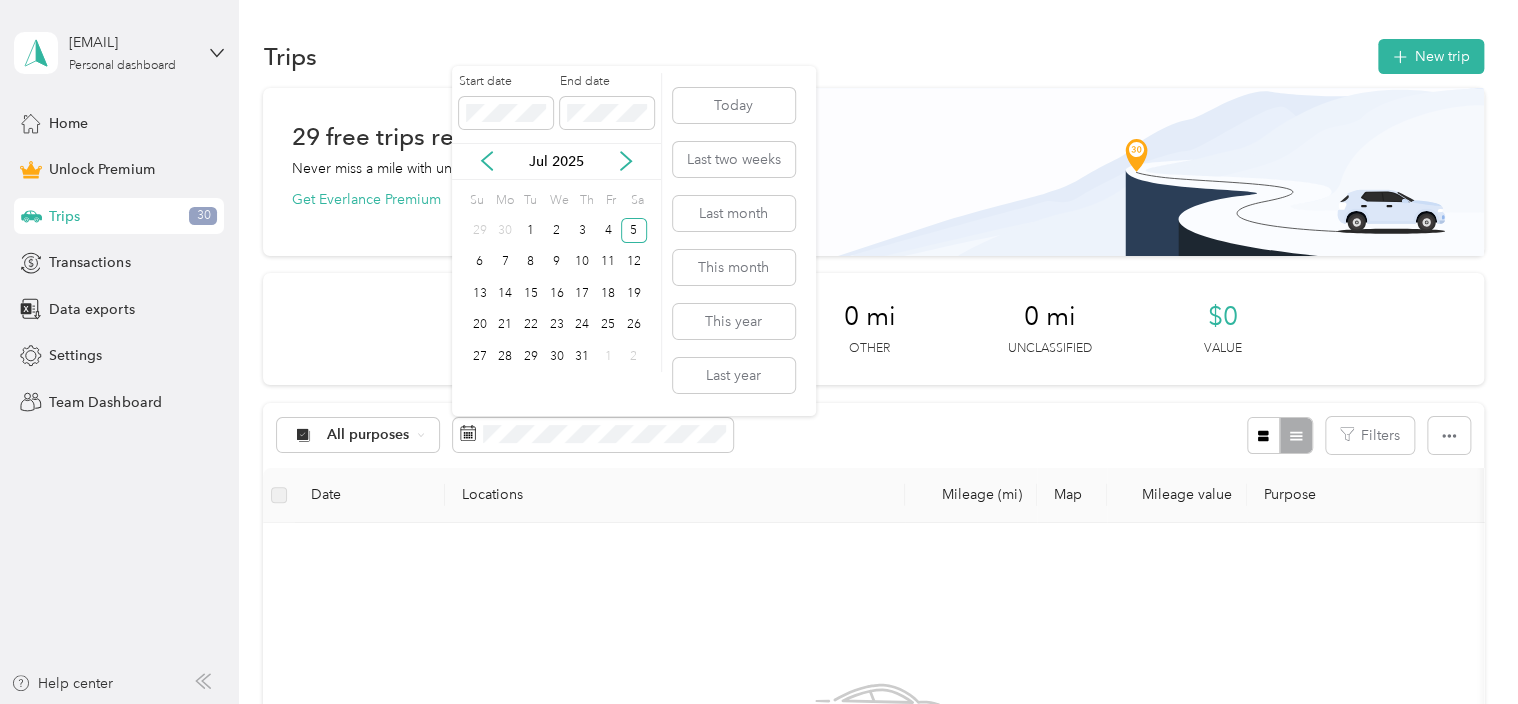 click on "Jul 2025" at bounding box center [556, 161] 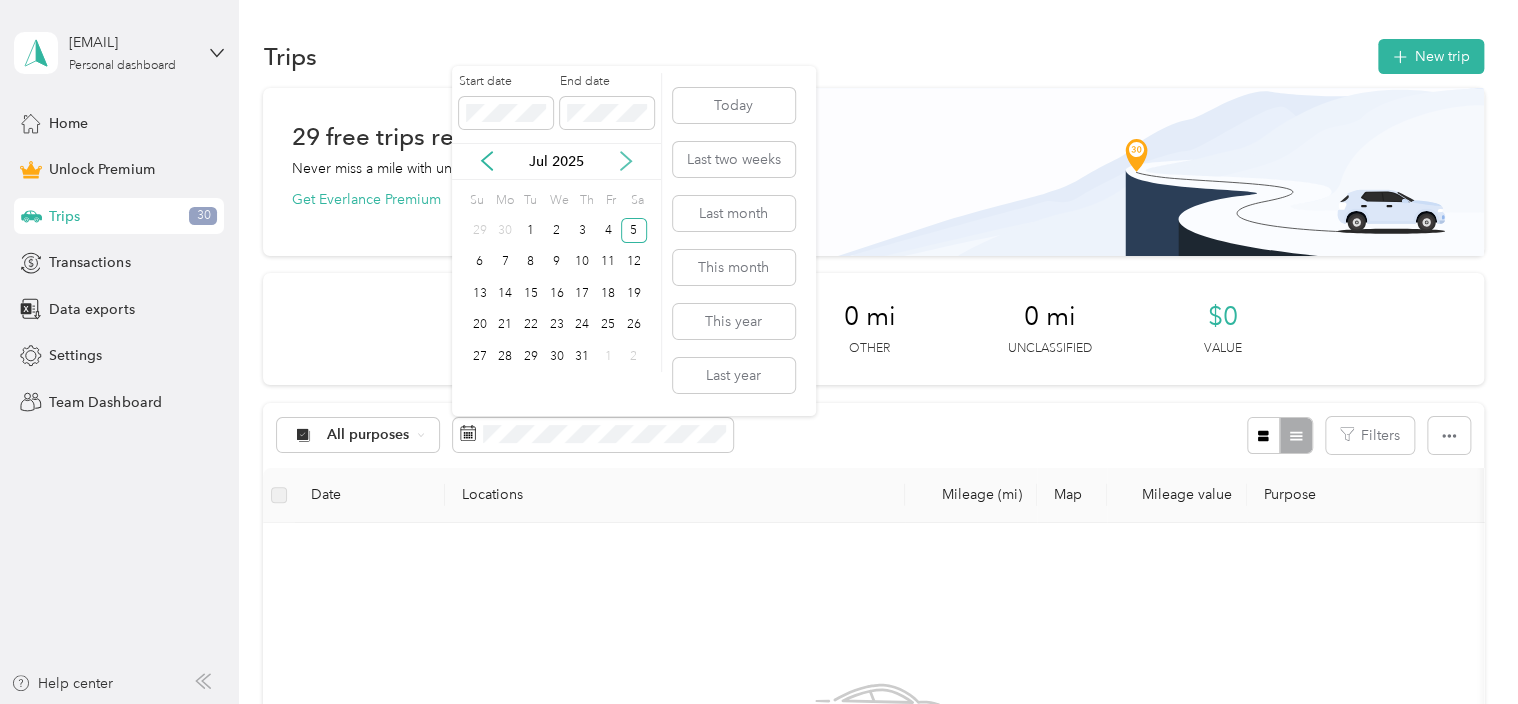 click 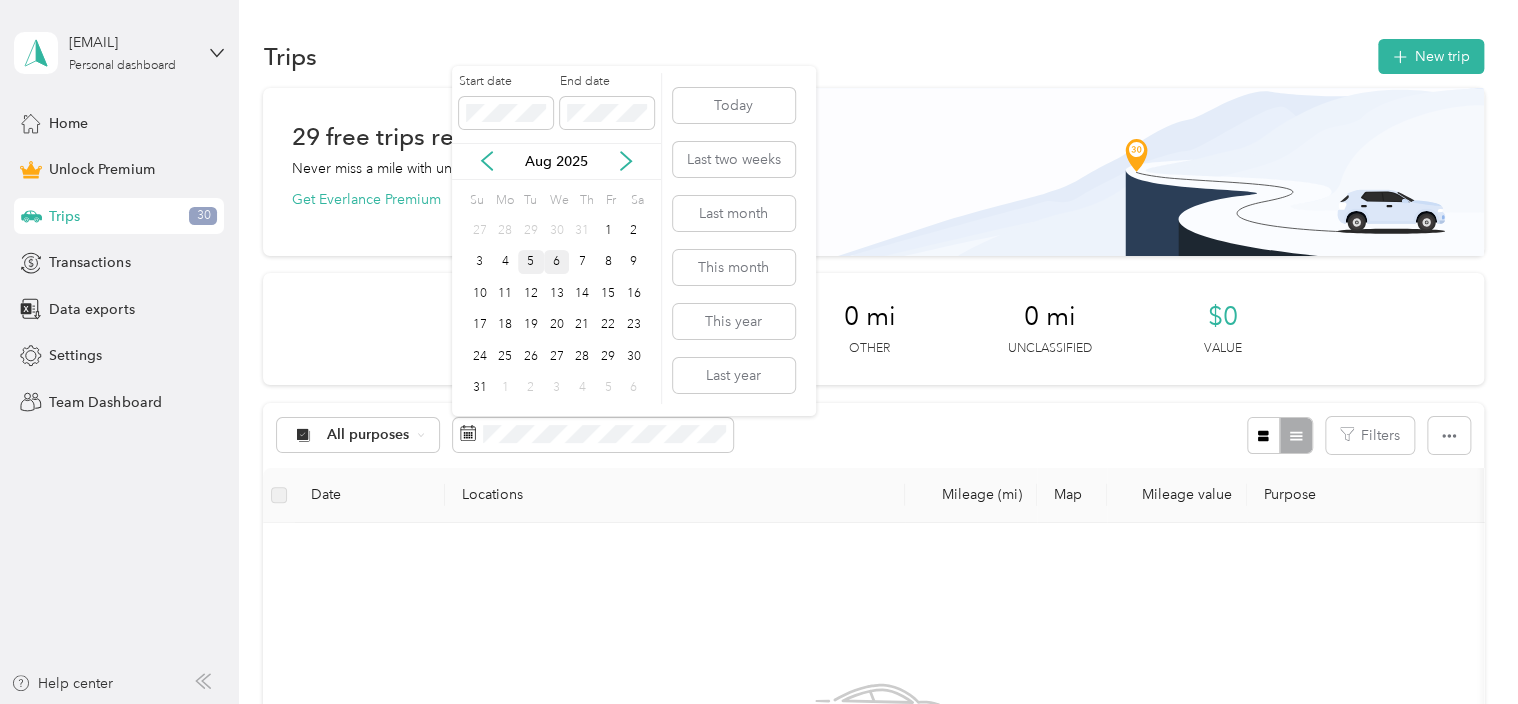 click on "5" at bounding box center (531, 262) 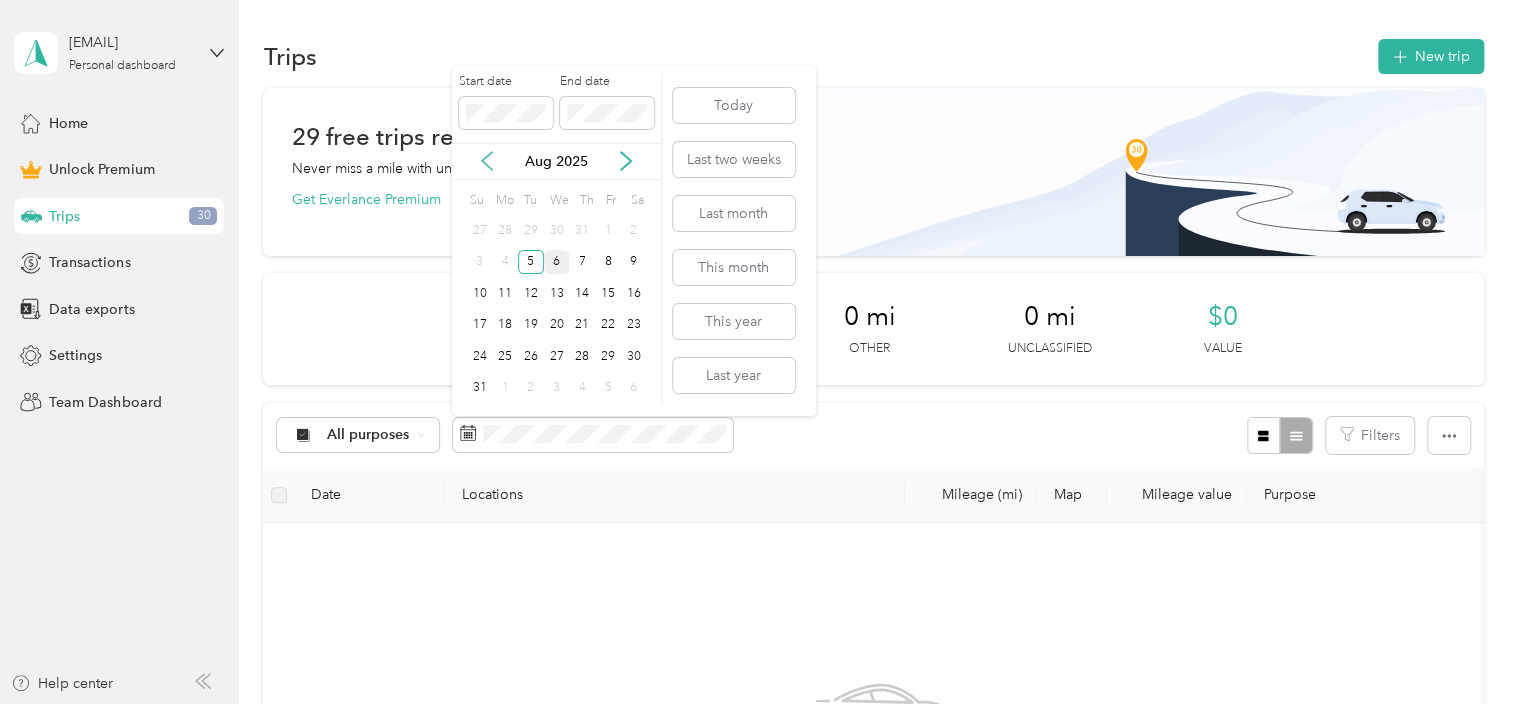 click 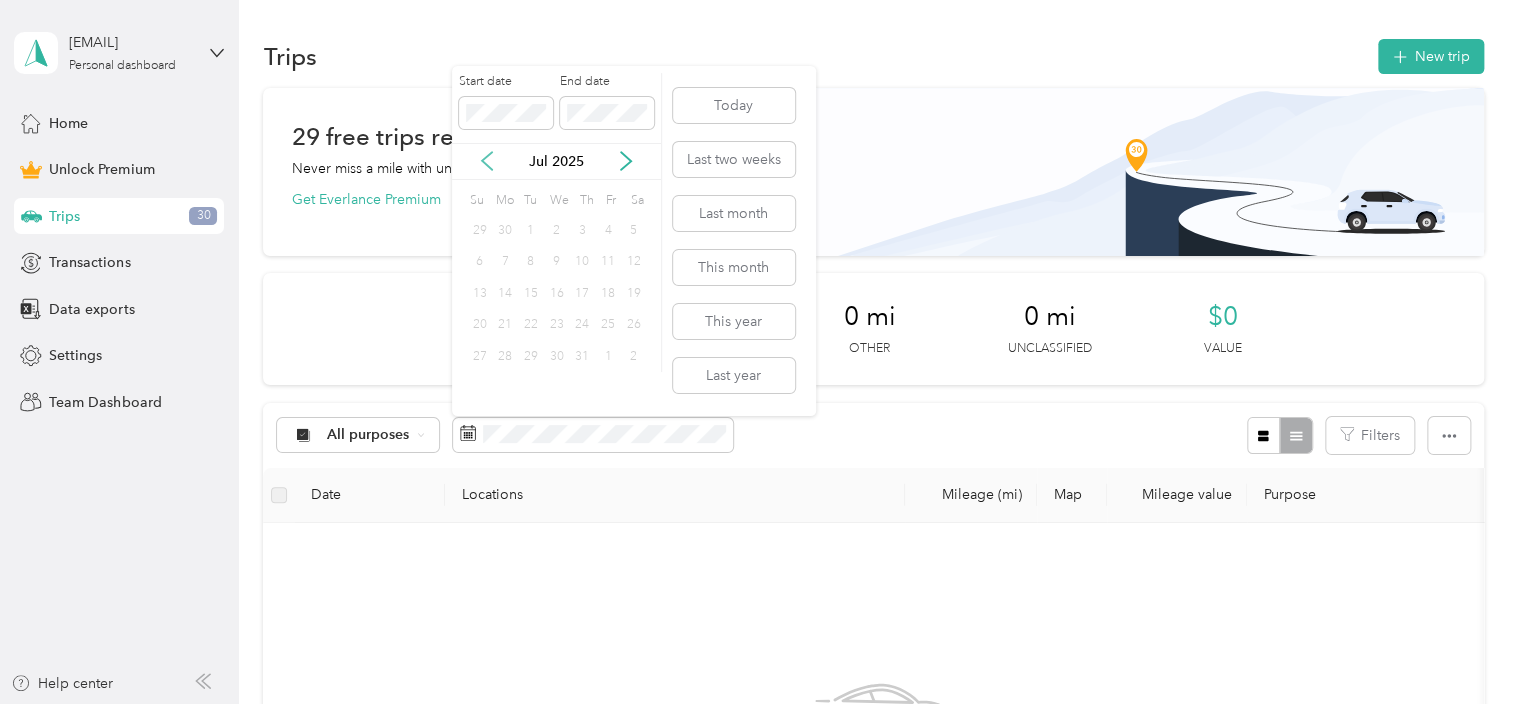 click 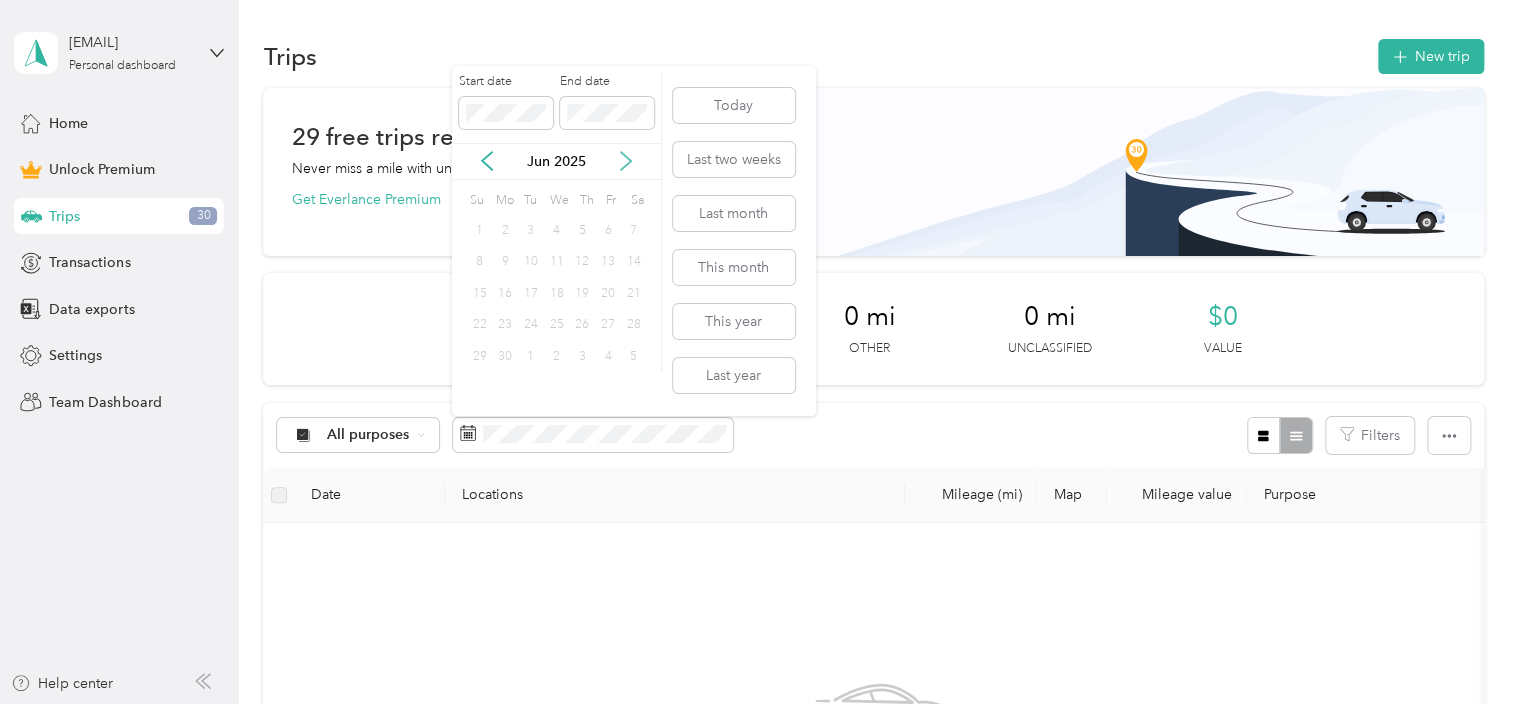 click 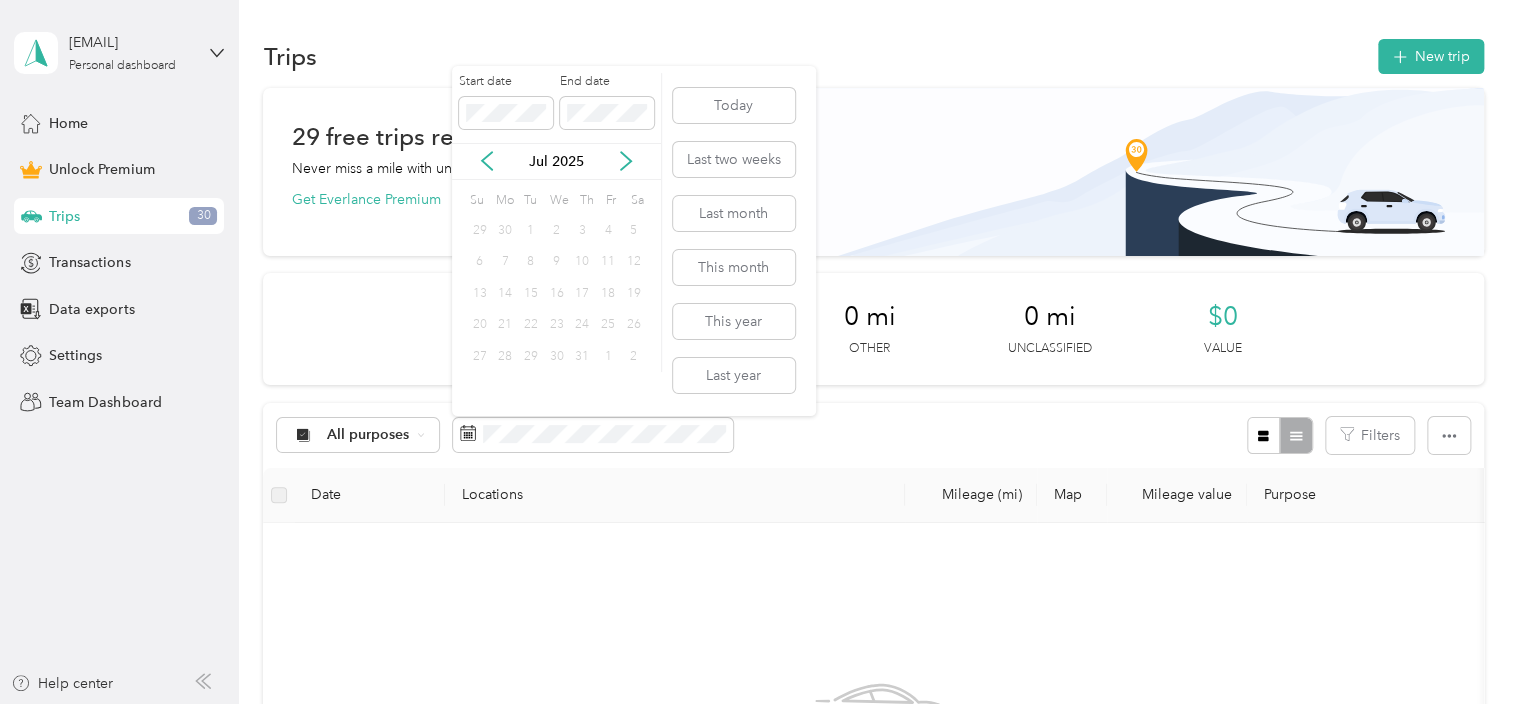 click on "5" at bounding box center (634, 230) 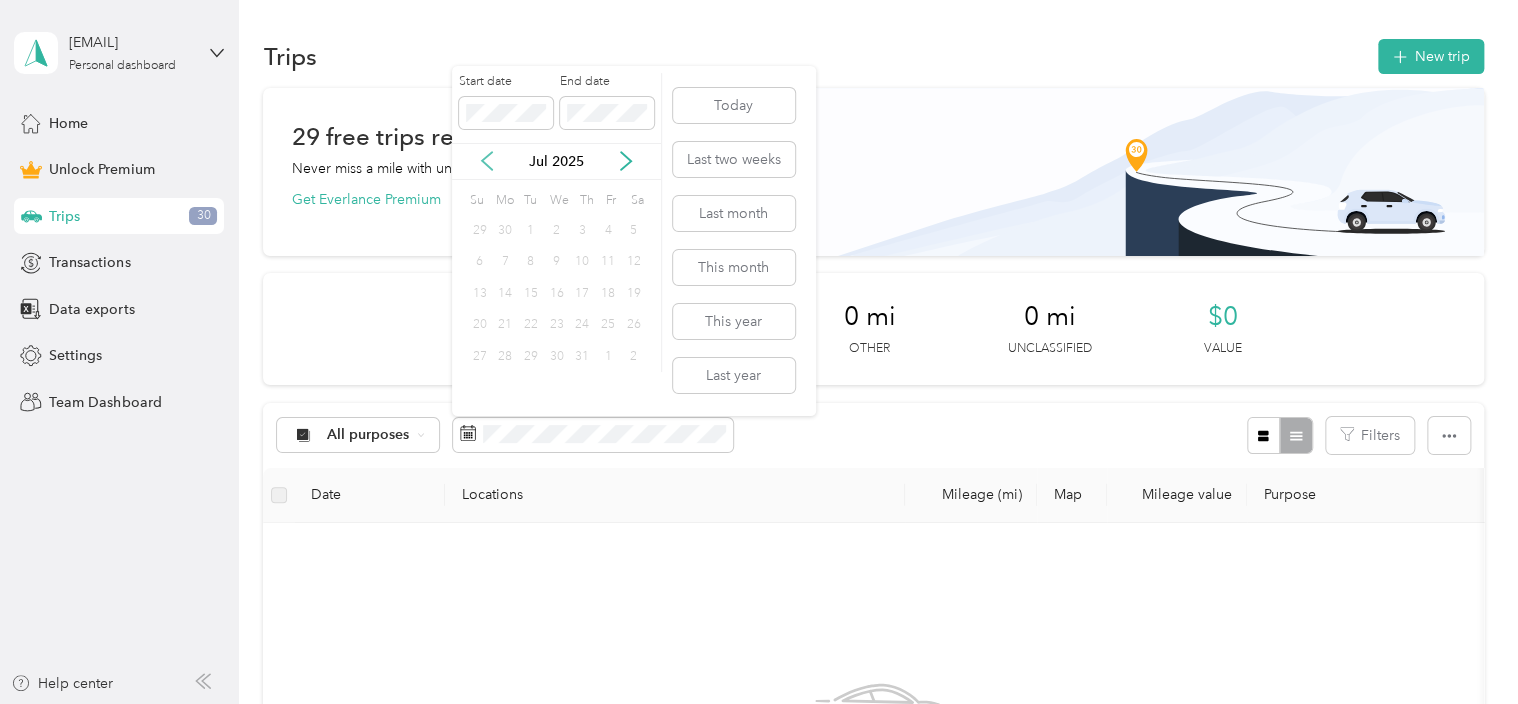 click 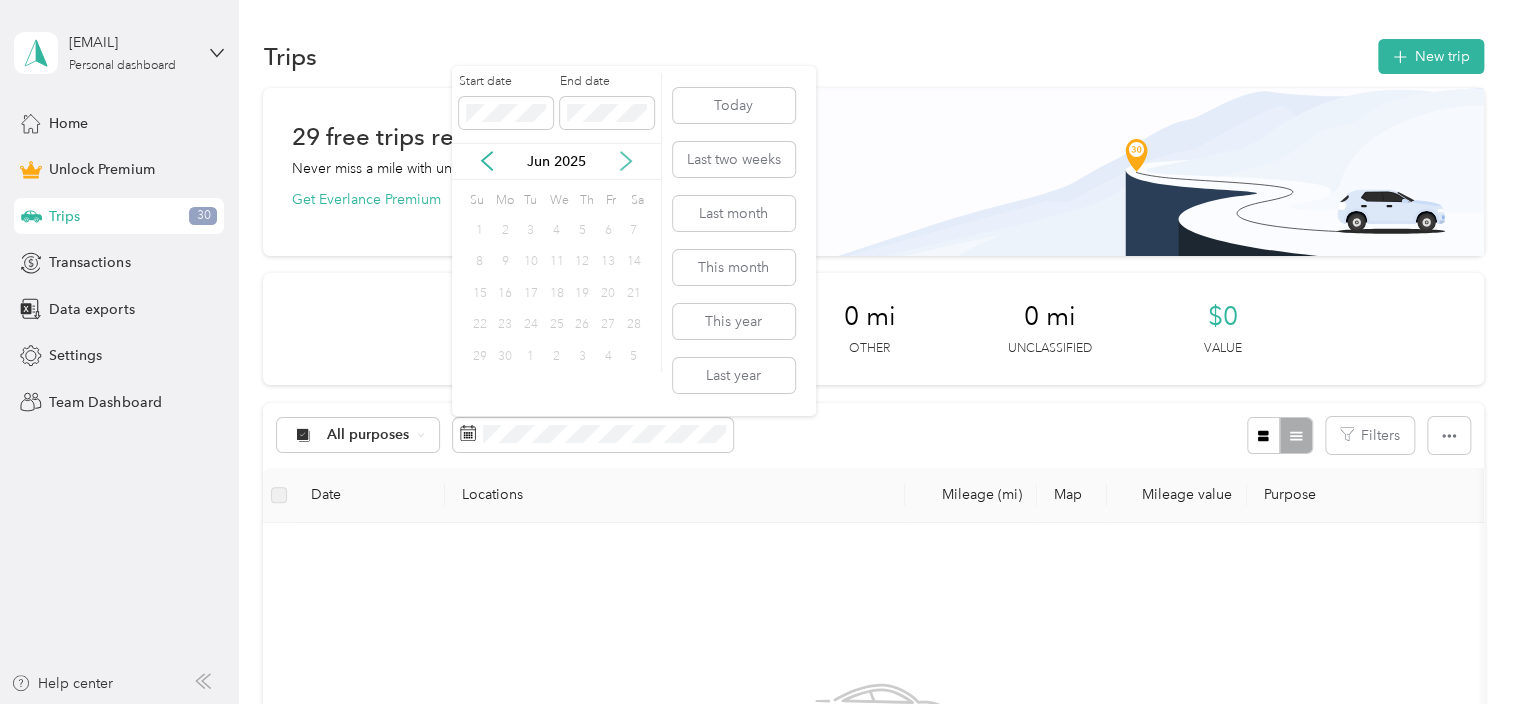 click 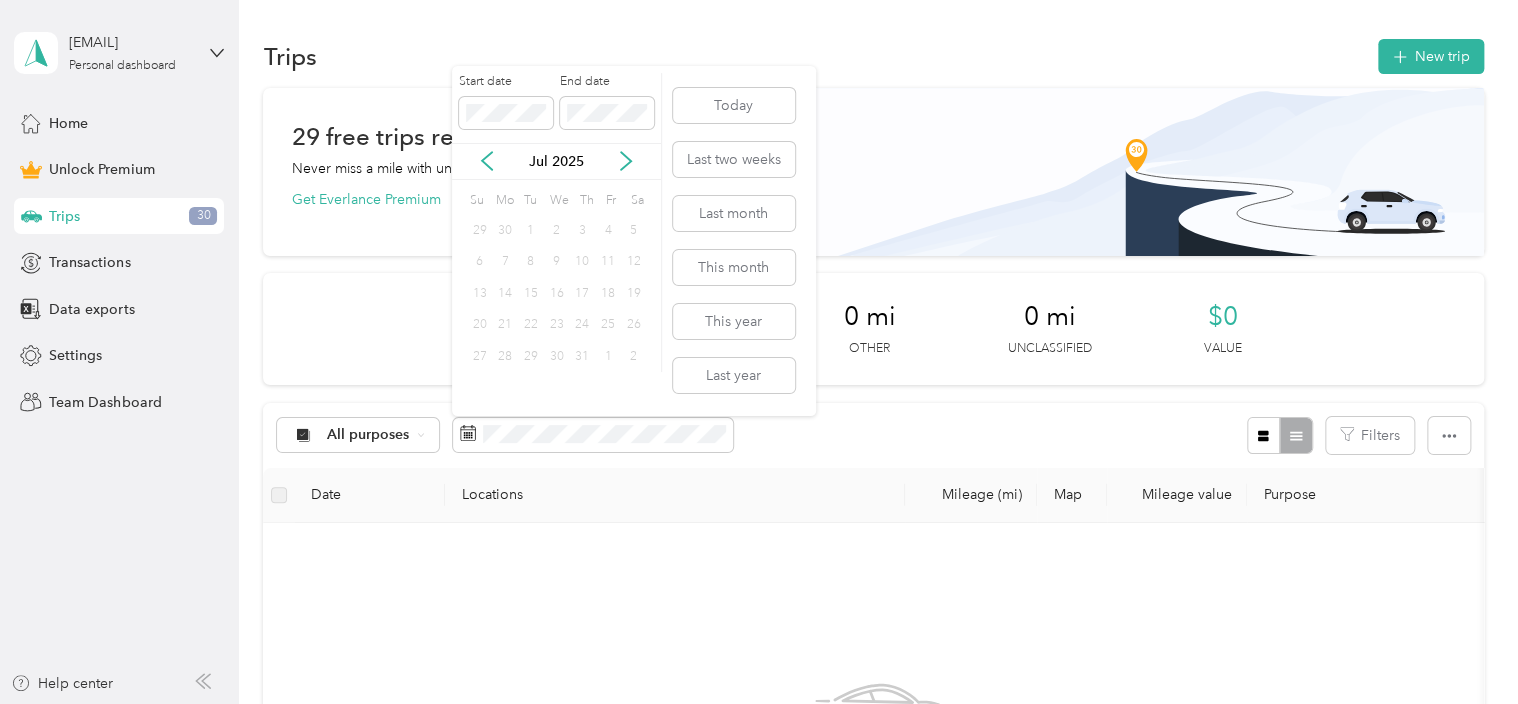 click on "6" at bounding box center (480, 262) 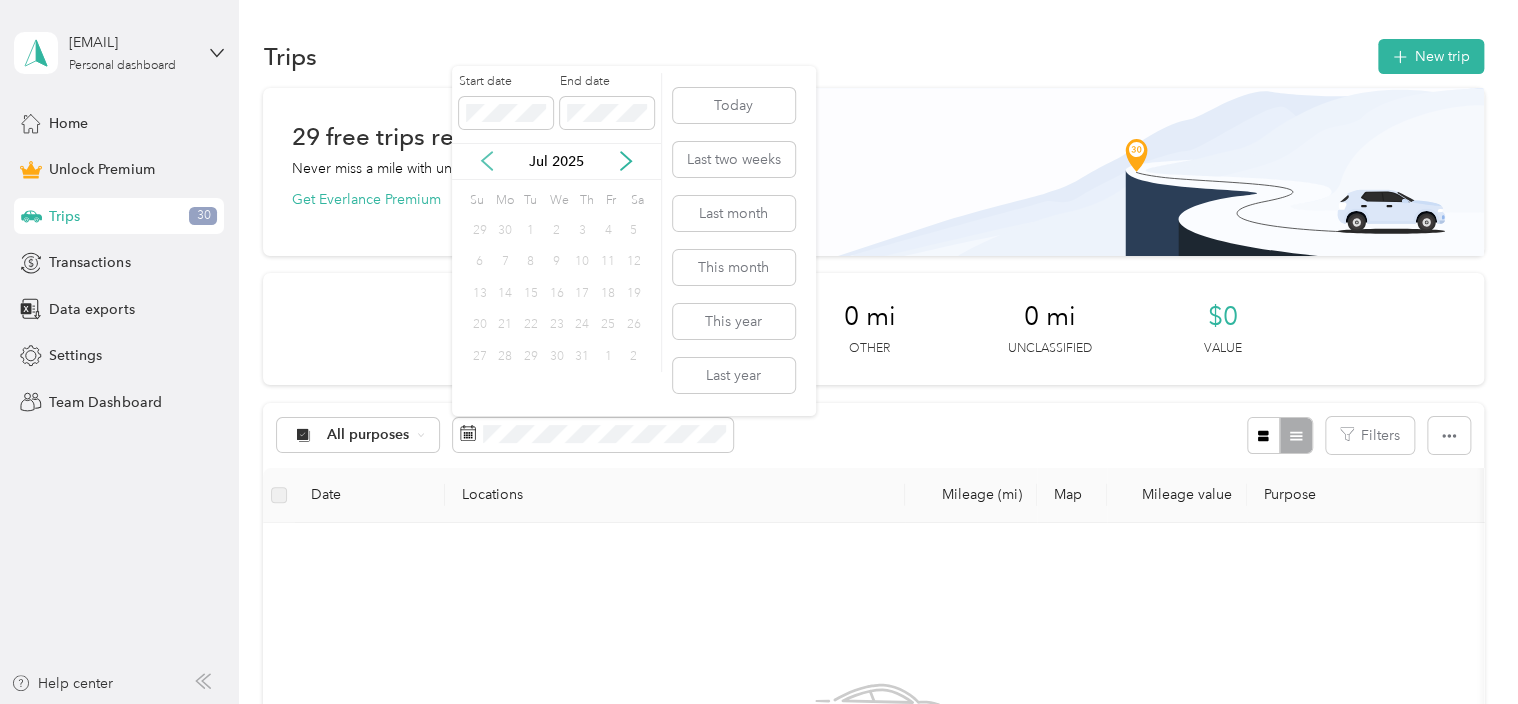 click 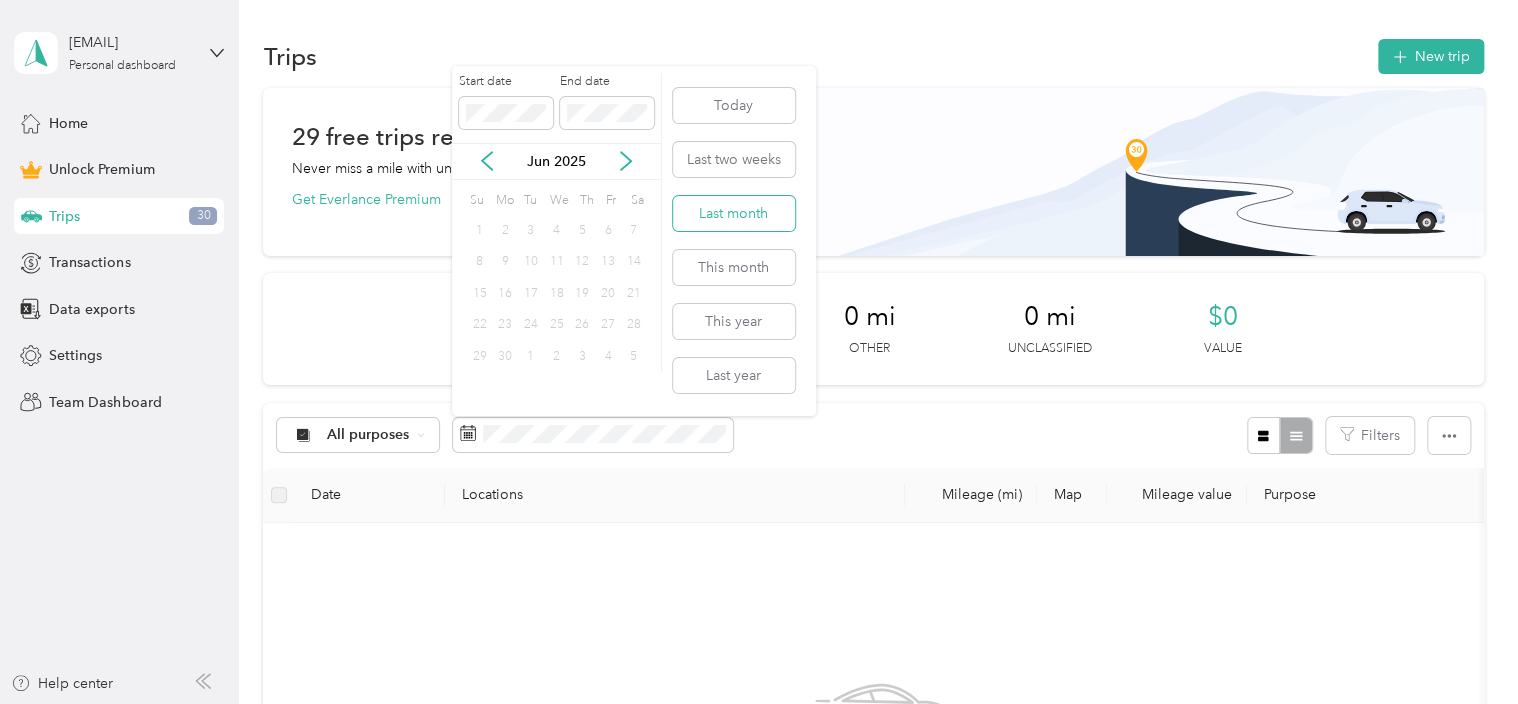 click on "Last month" at bounding box center (734, 213) 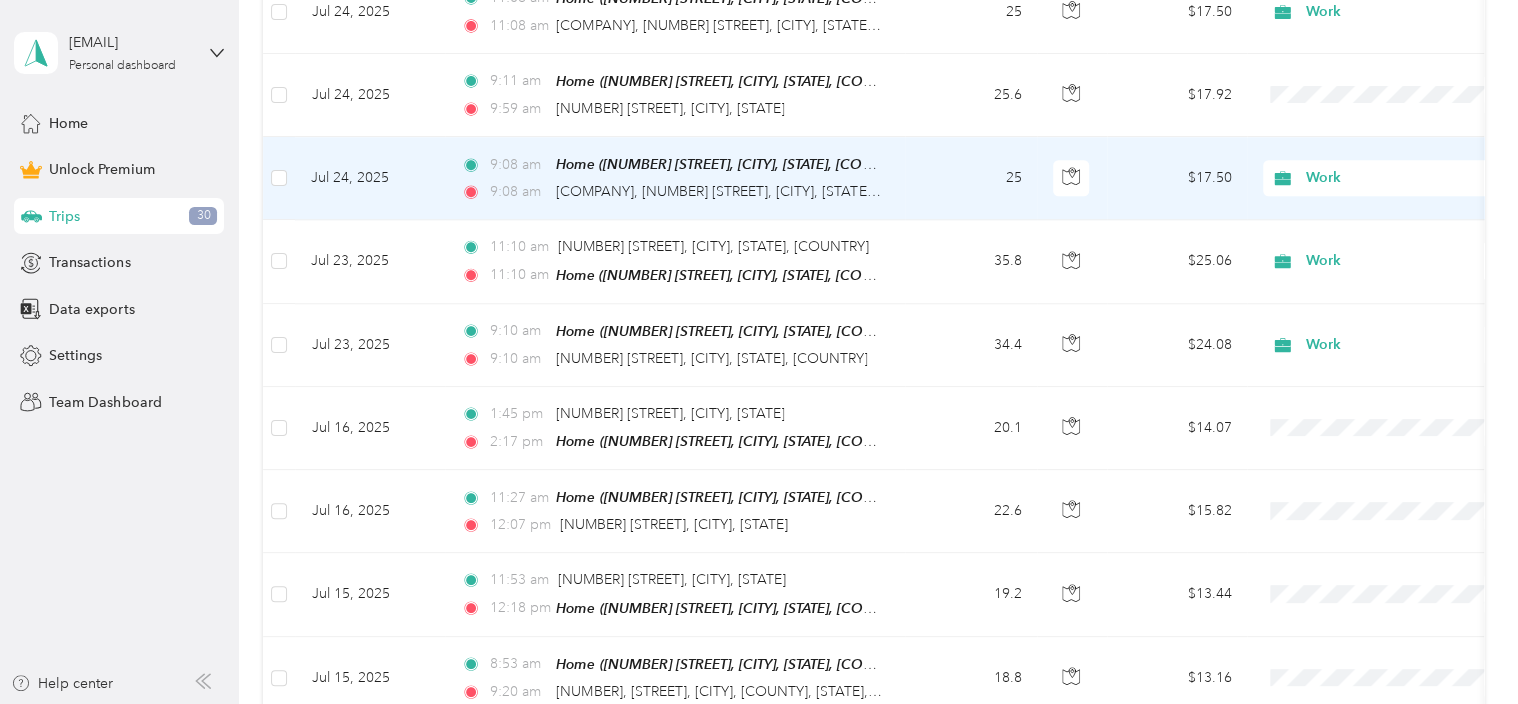 scroll, scrollTop: 1574, scrollLeft: 0, axis: vertical 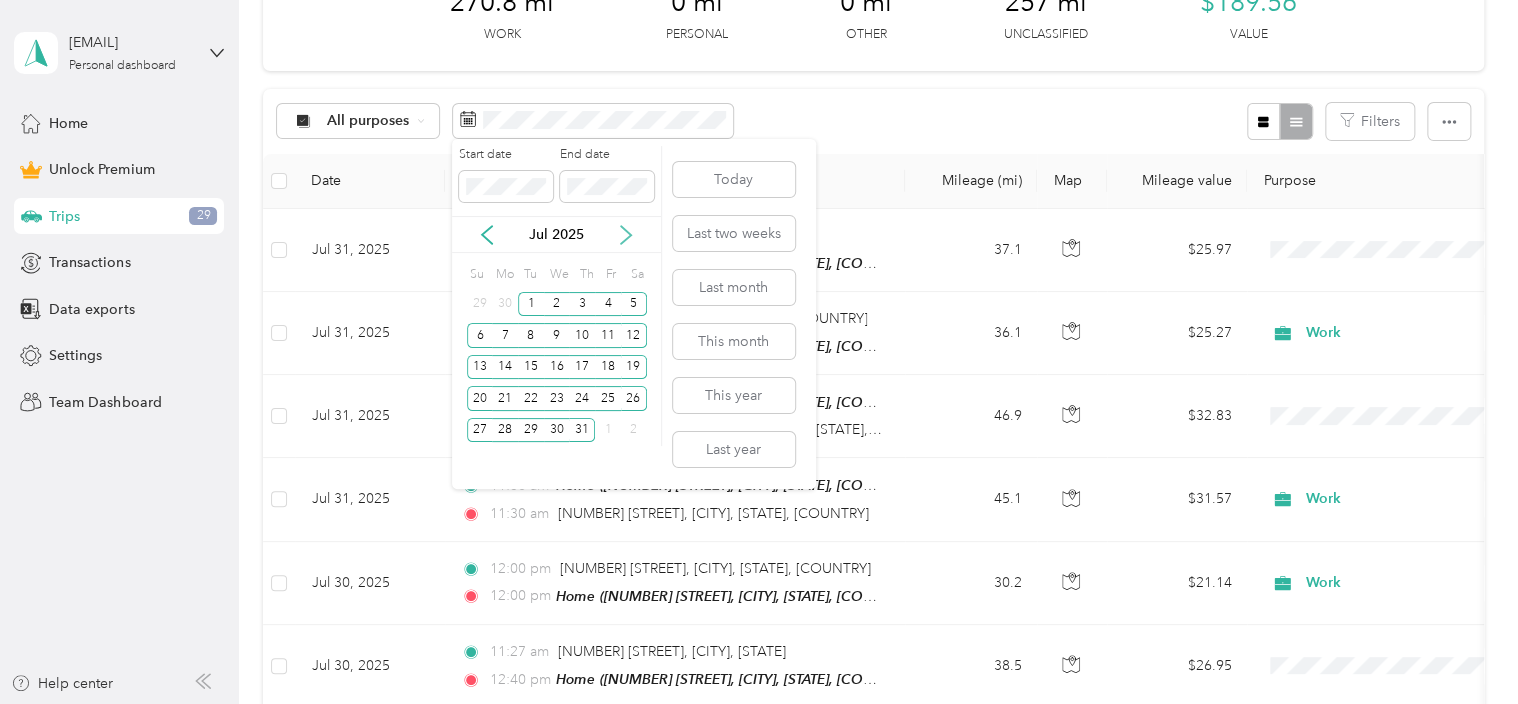 click 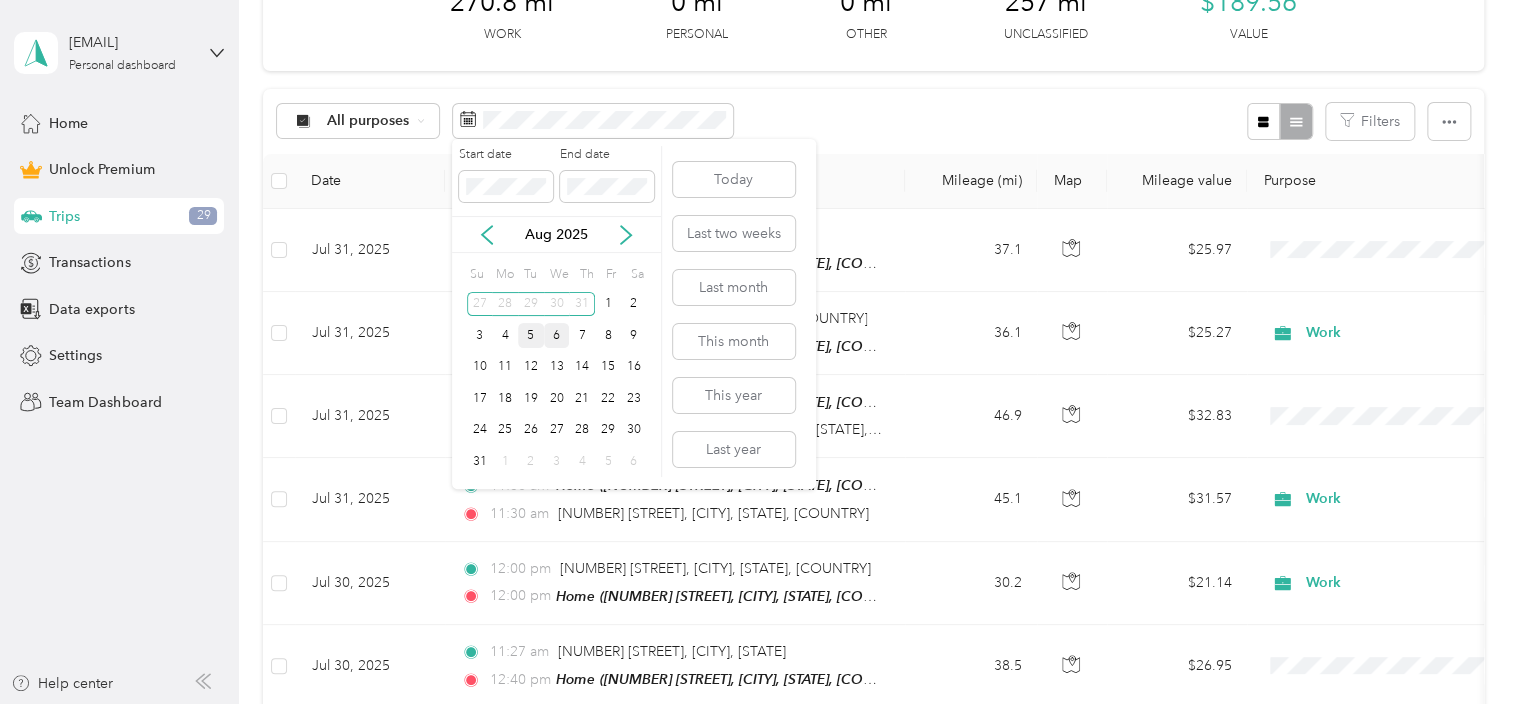 click on "5" at bounding box center [531, 335] 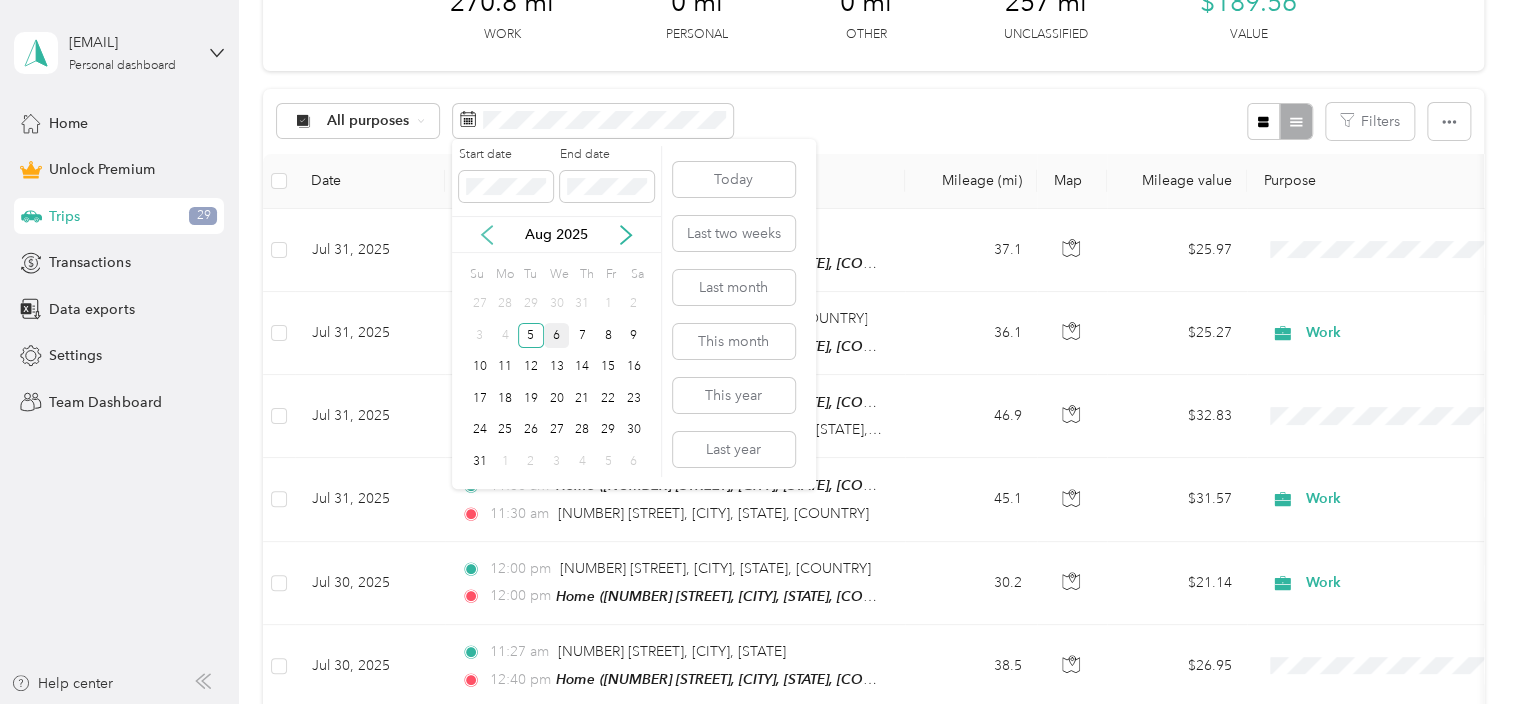 click 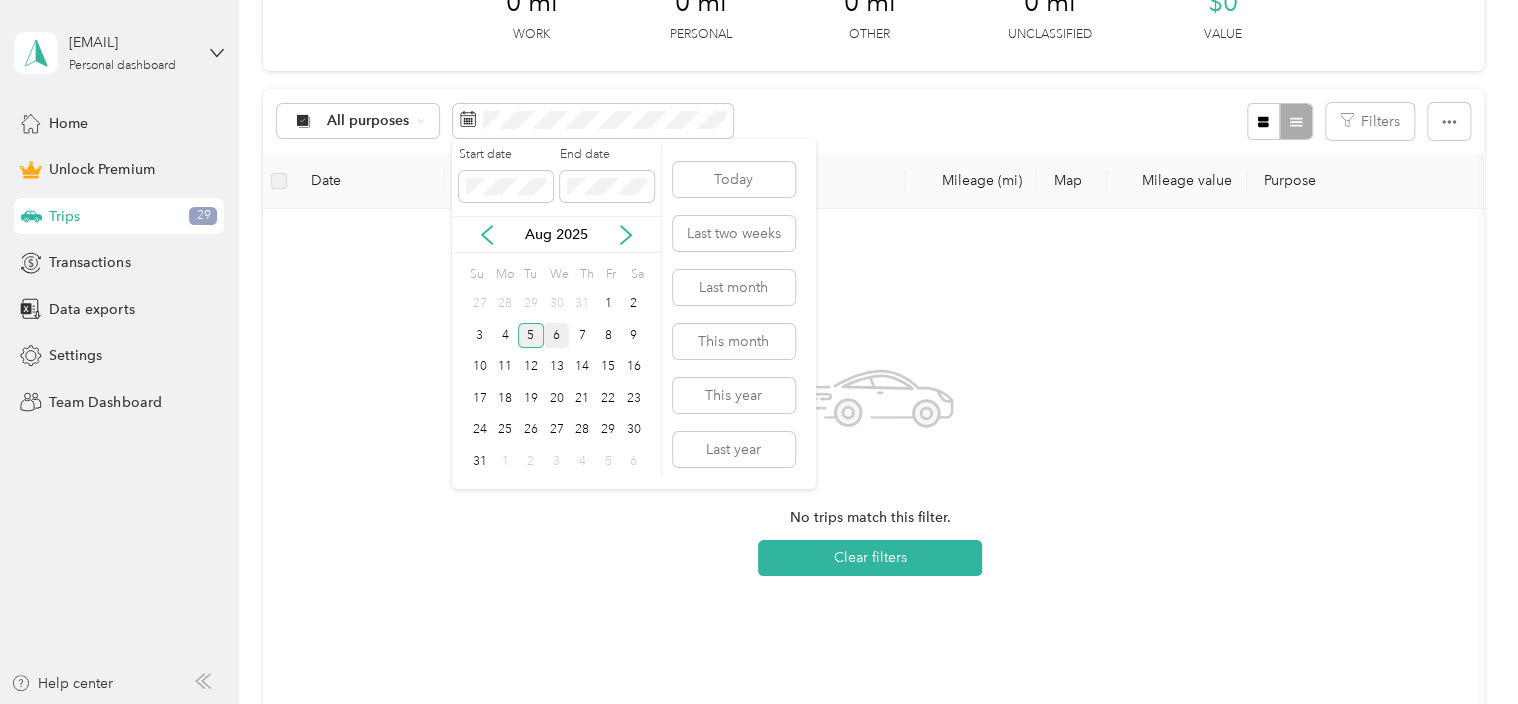 click on "5" at bounding box center [531, 335] 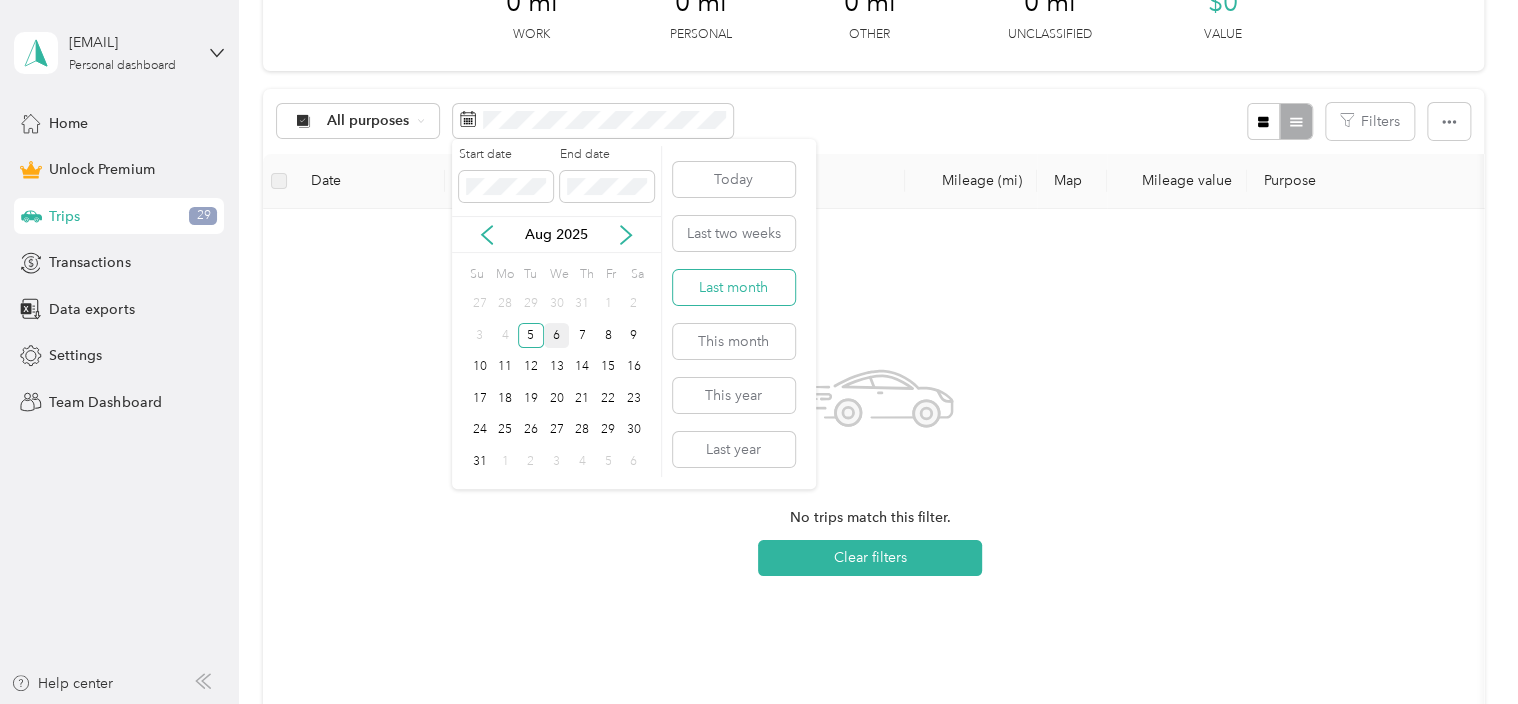 click on "Last month" at bounding box center [734, 287] 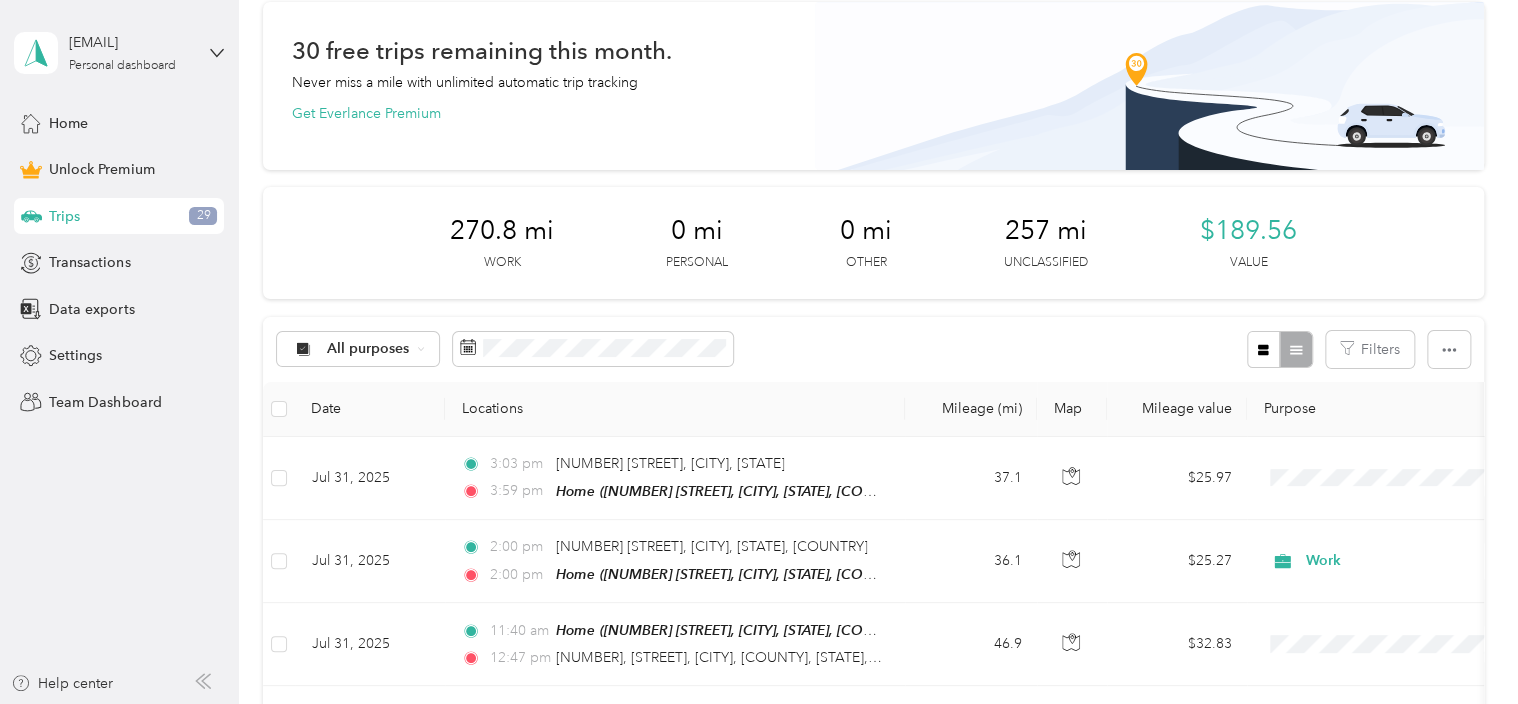 scroll, scrollTop: 0, scrollLeft: 0, axis: both 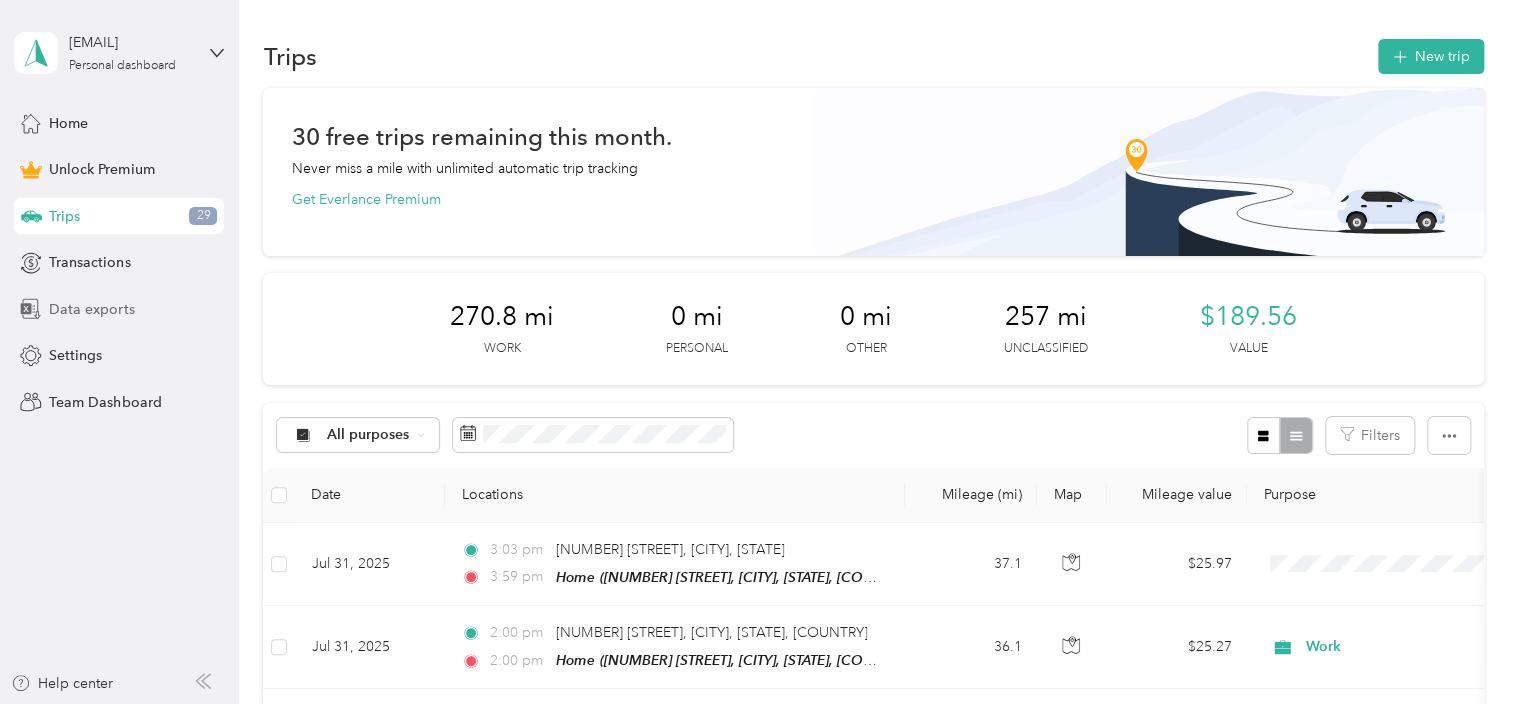 click on "Data exports" at bounding box center [91, 309] 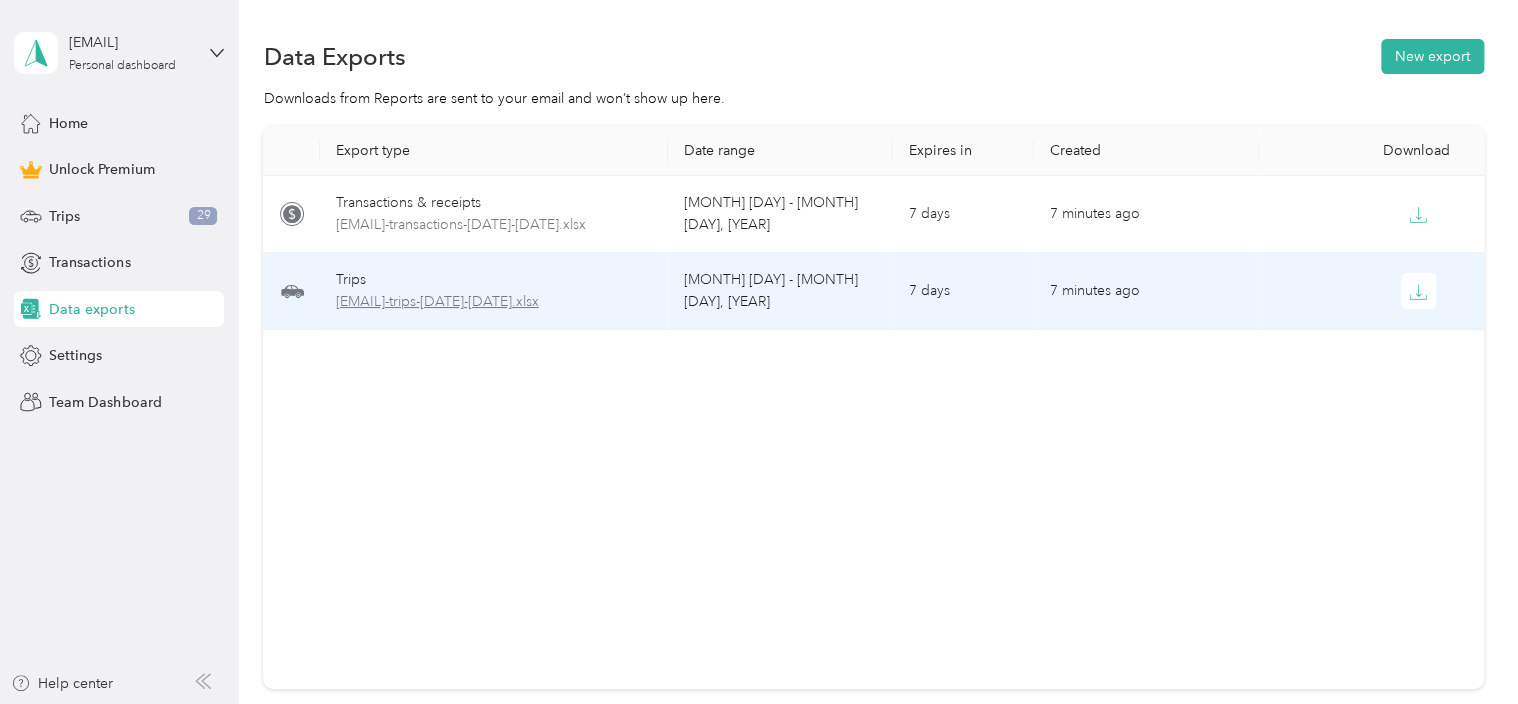 click on "[EMAIL]-trips-[DATE]-[DATE].xlsx" at bounding box center [494, 302] 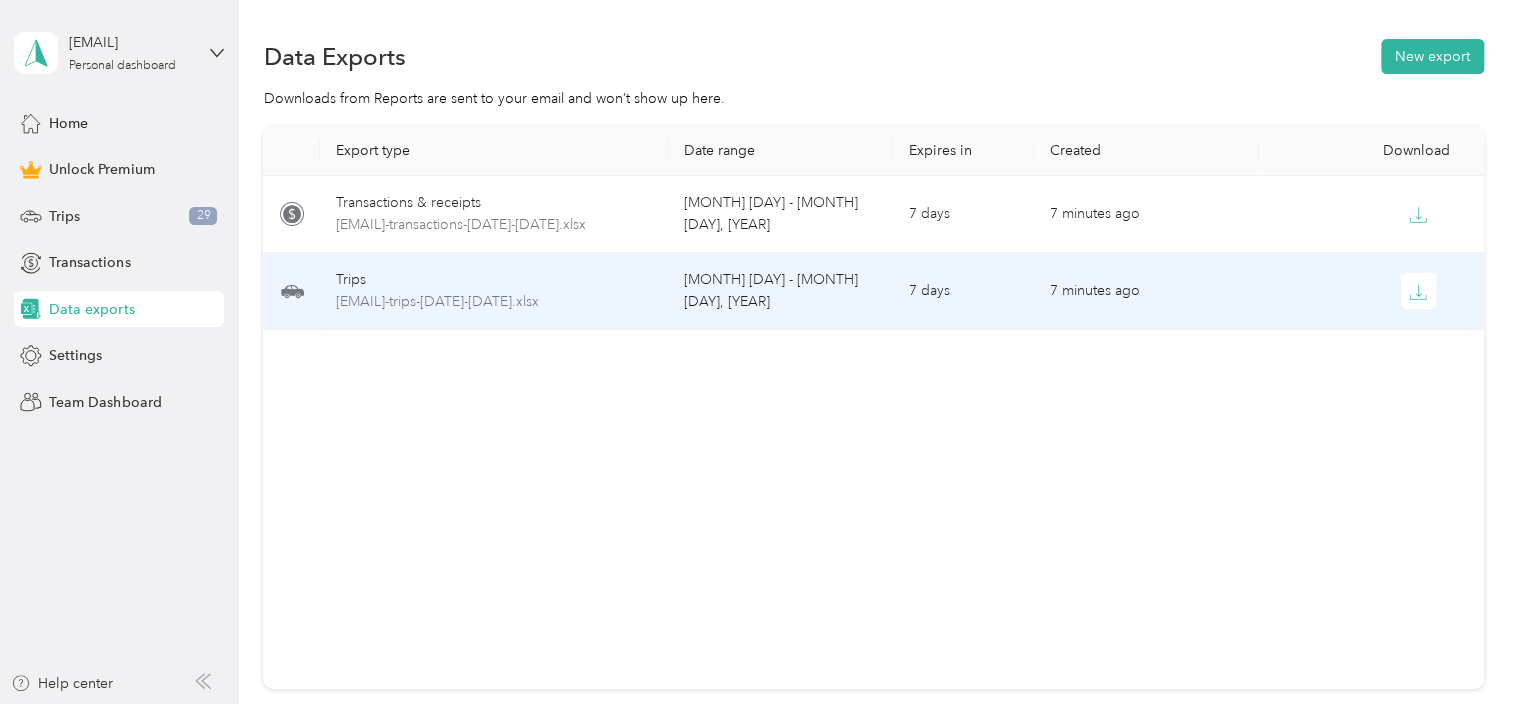 click on "Trips" at bounding box center (494, 280) 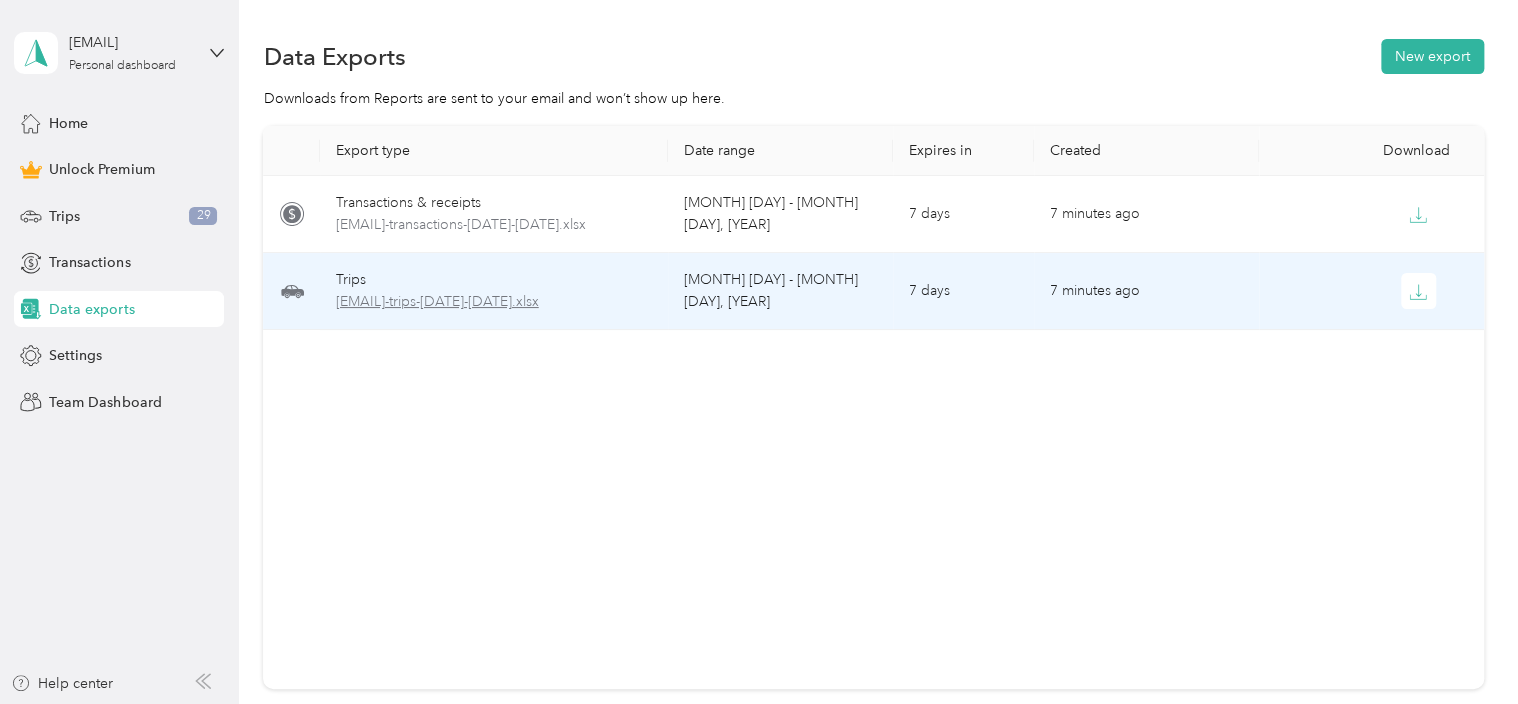 click on "[EMAIL]-trips-[DATE]-[DATE].xlsx" at bounding box center (494, 302) 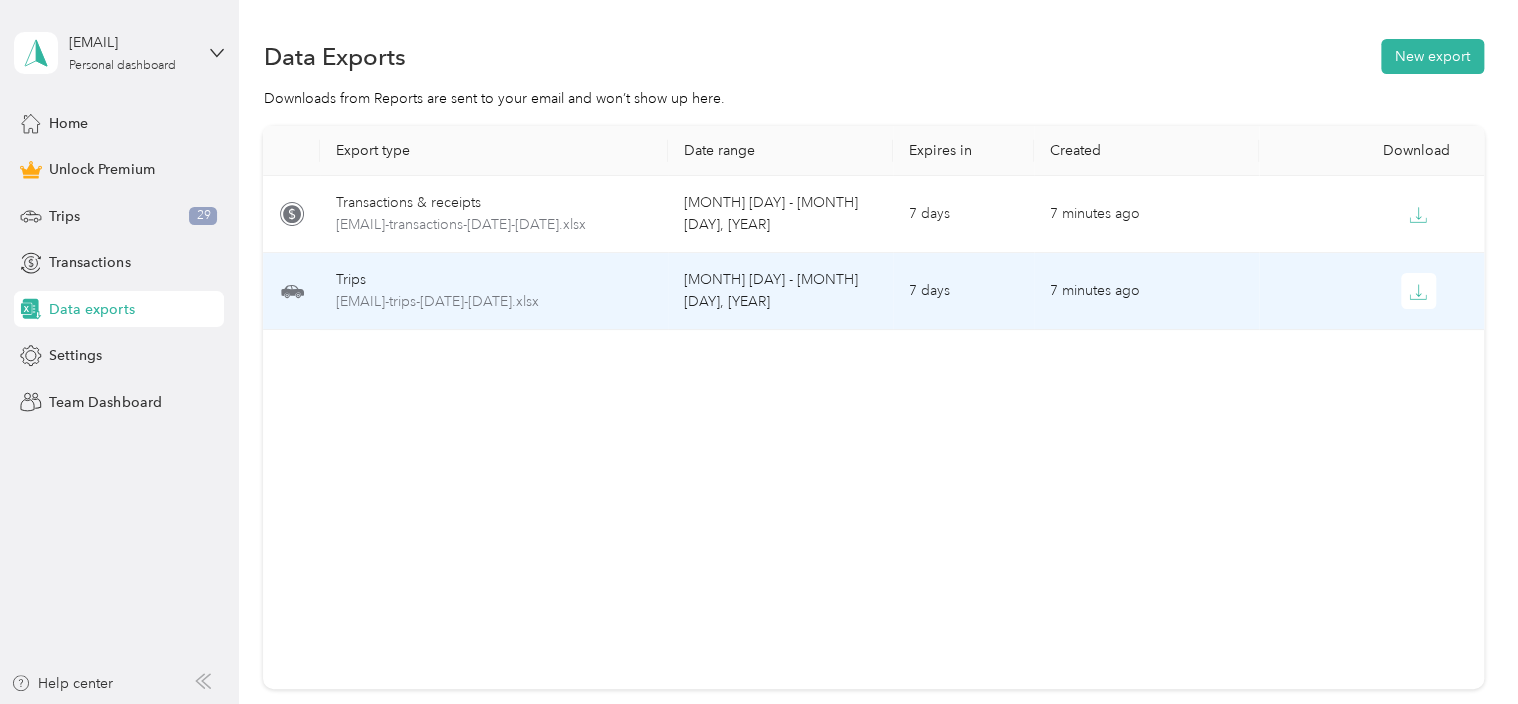 click on "Trips" at bounding box center [494, 280] 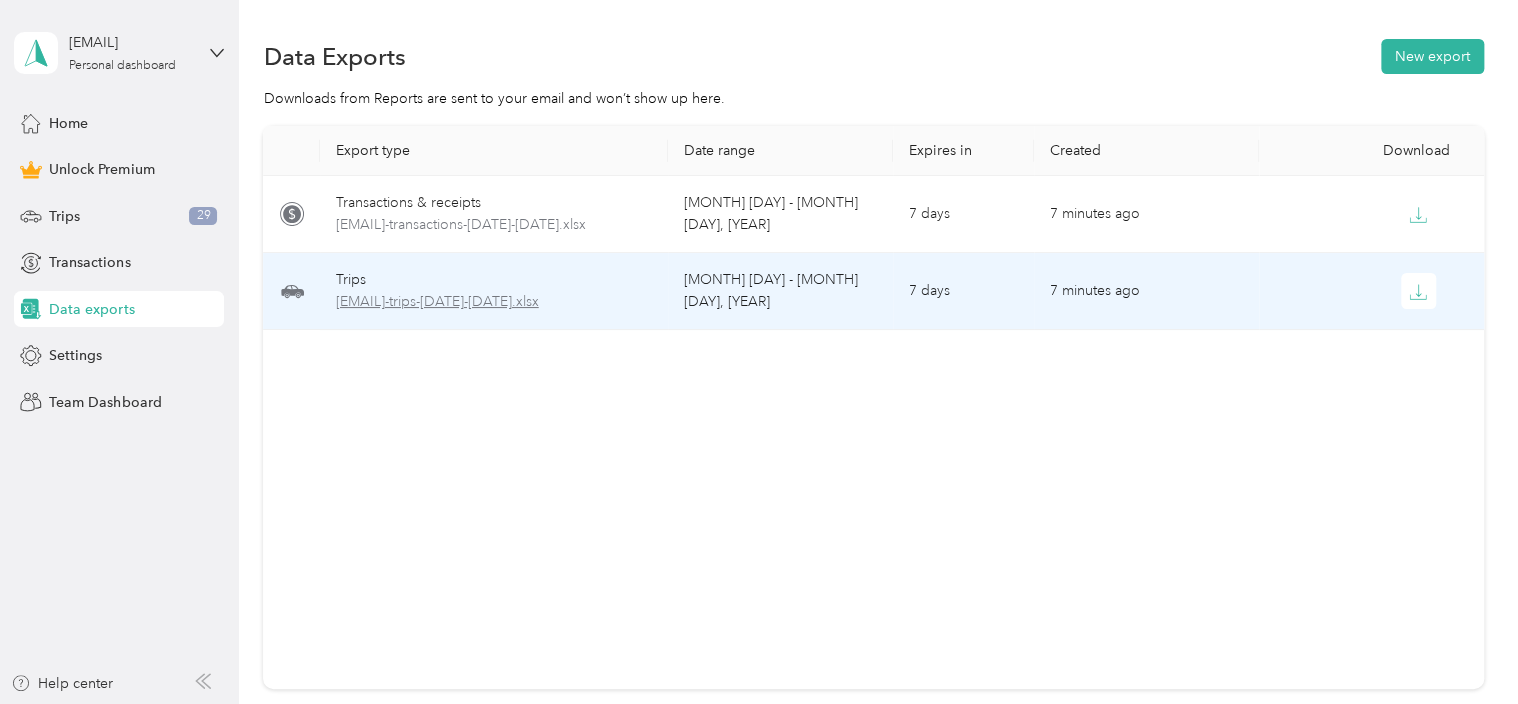click on "[EMAIL]-trips-[DATE]-[DATE].xlsx" at bounding box center [494, 302] 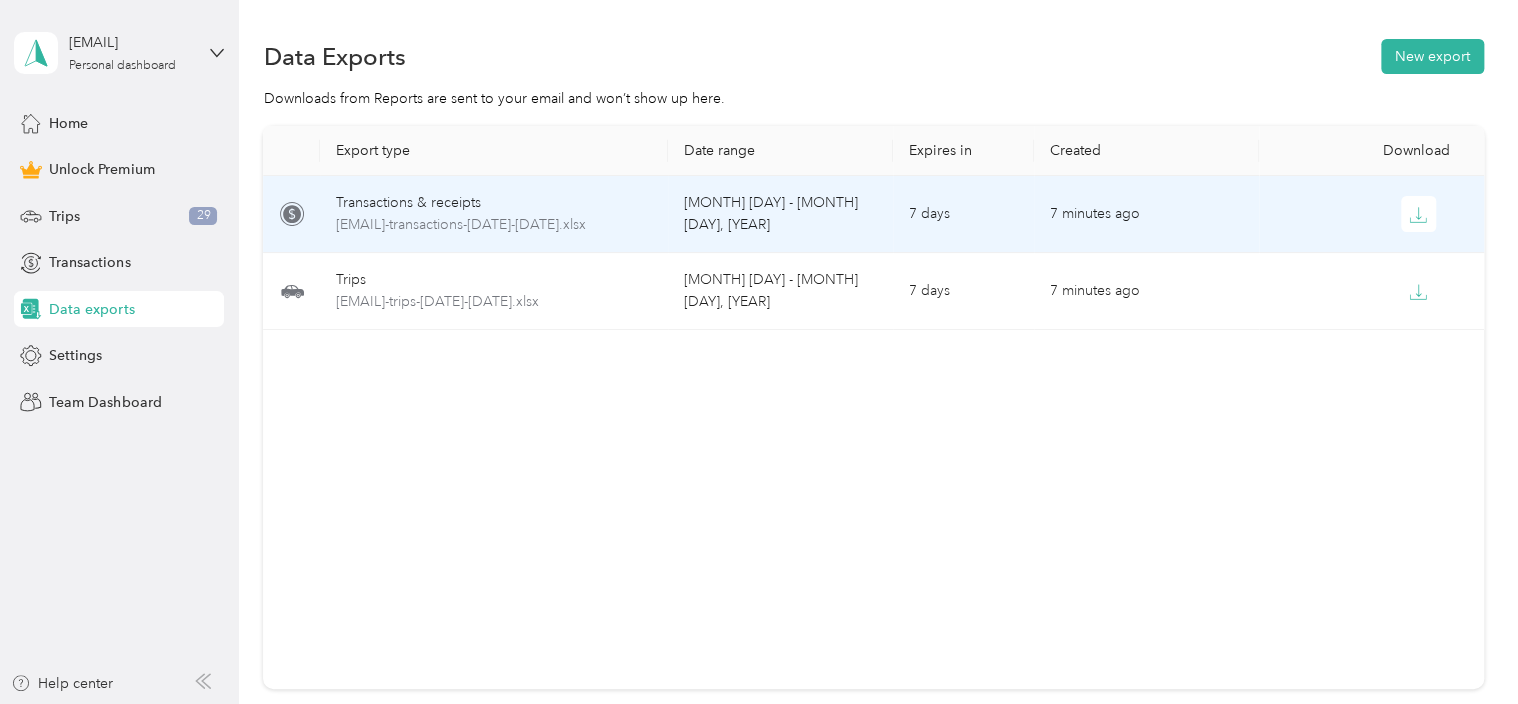 click on "Transactions & receipts" at bounding box center (494, 203) 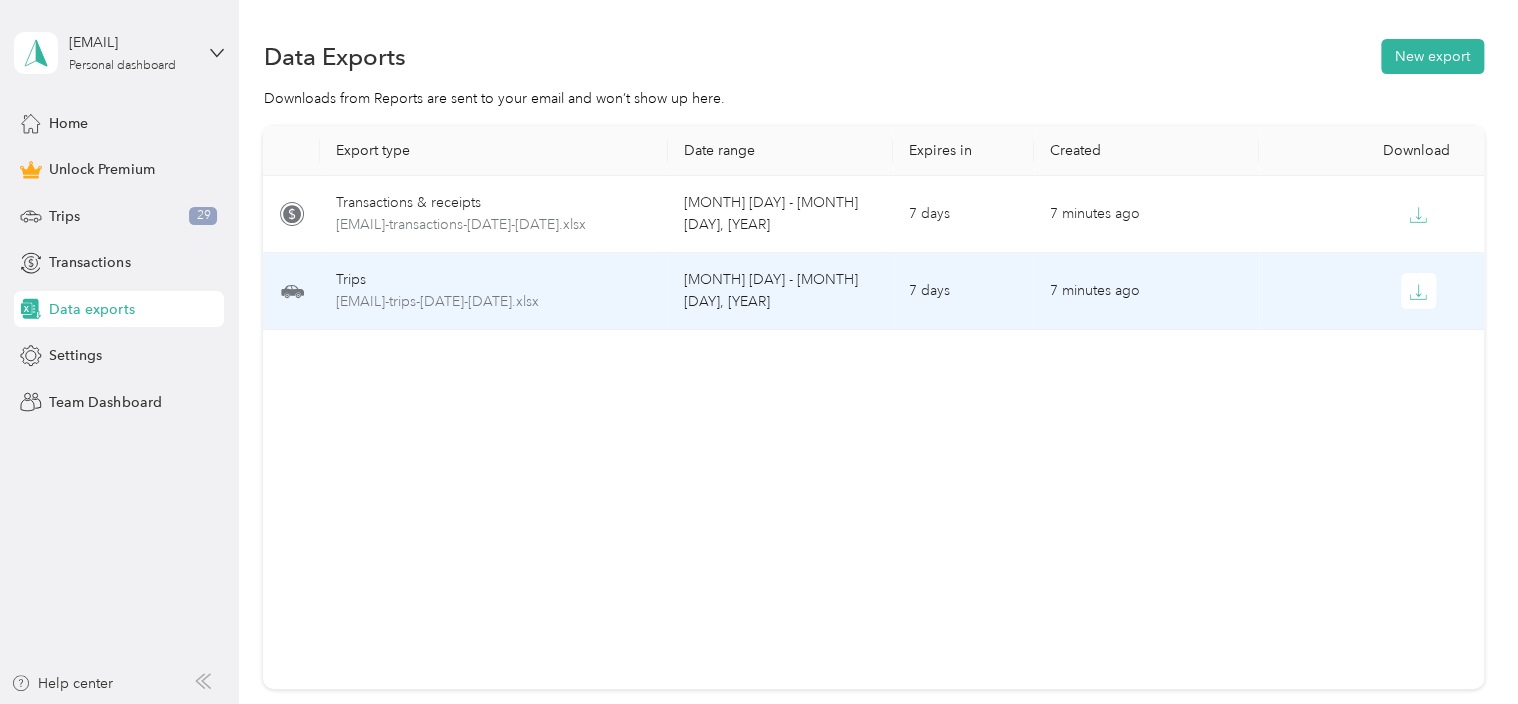 click on "Trips" at bounding box center [494, 280] 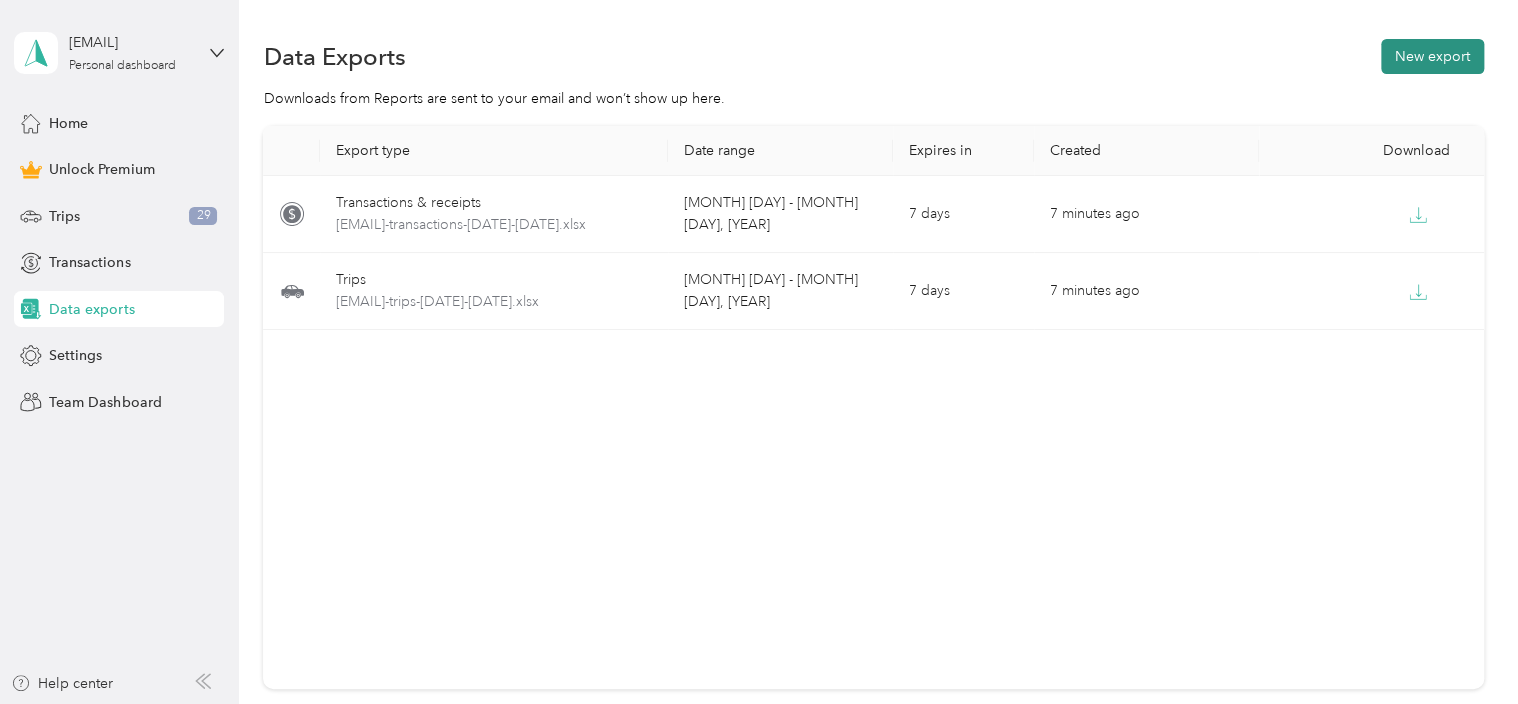 click on "New export" at bounding box center [1432, 56] 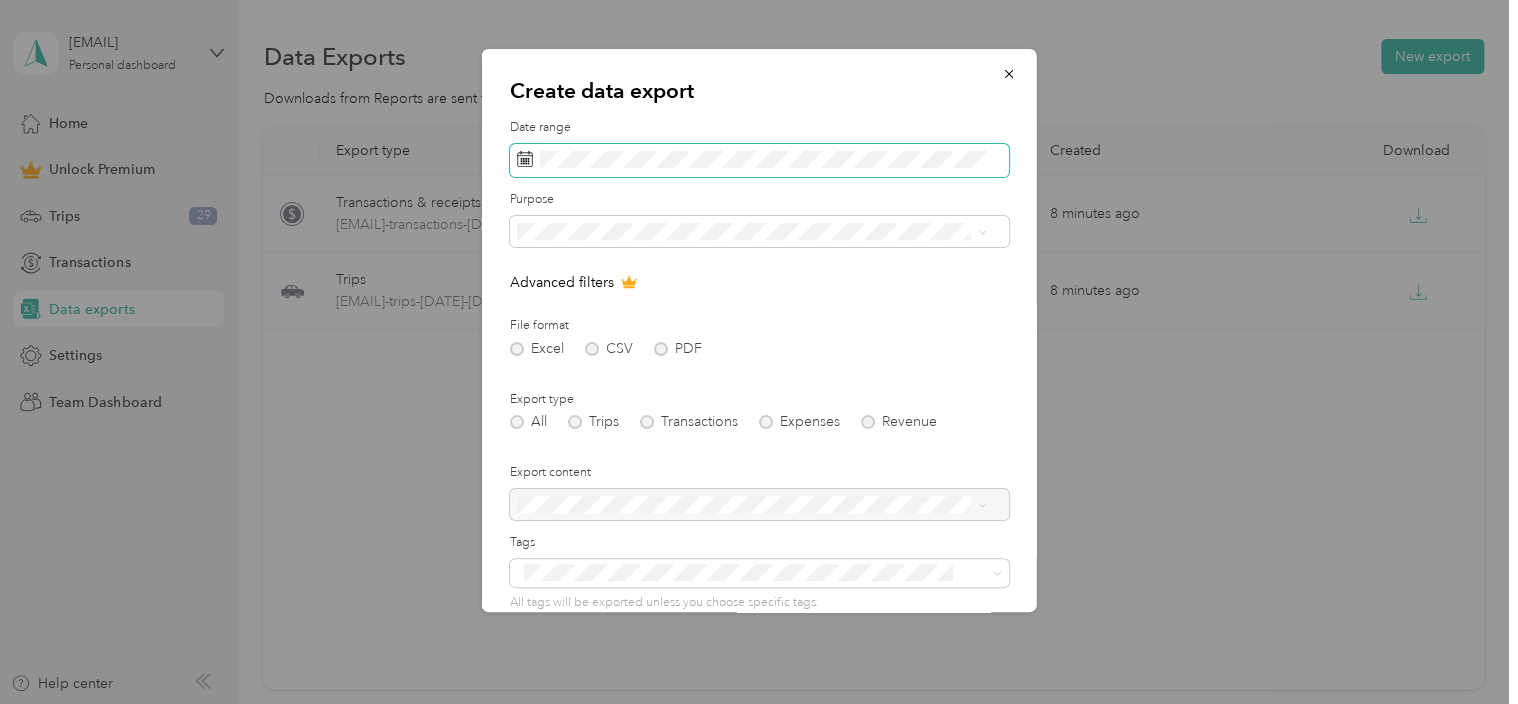 click at bounding box center [759, 161] 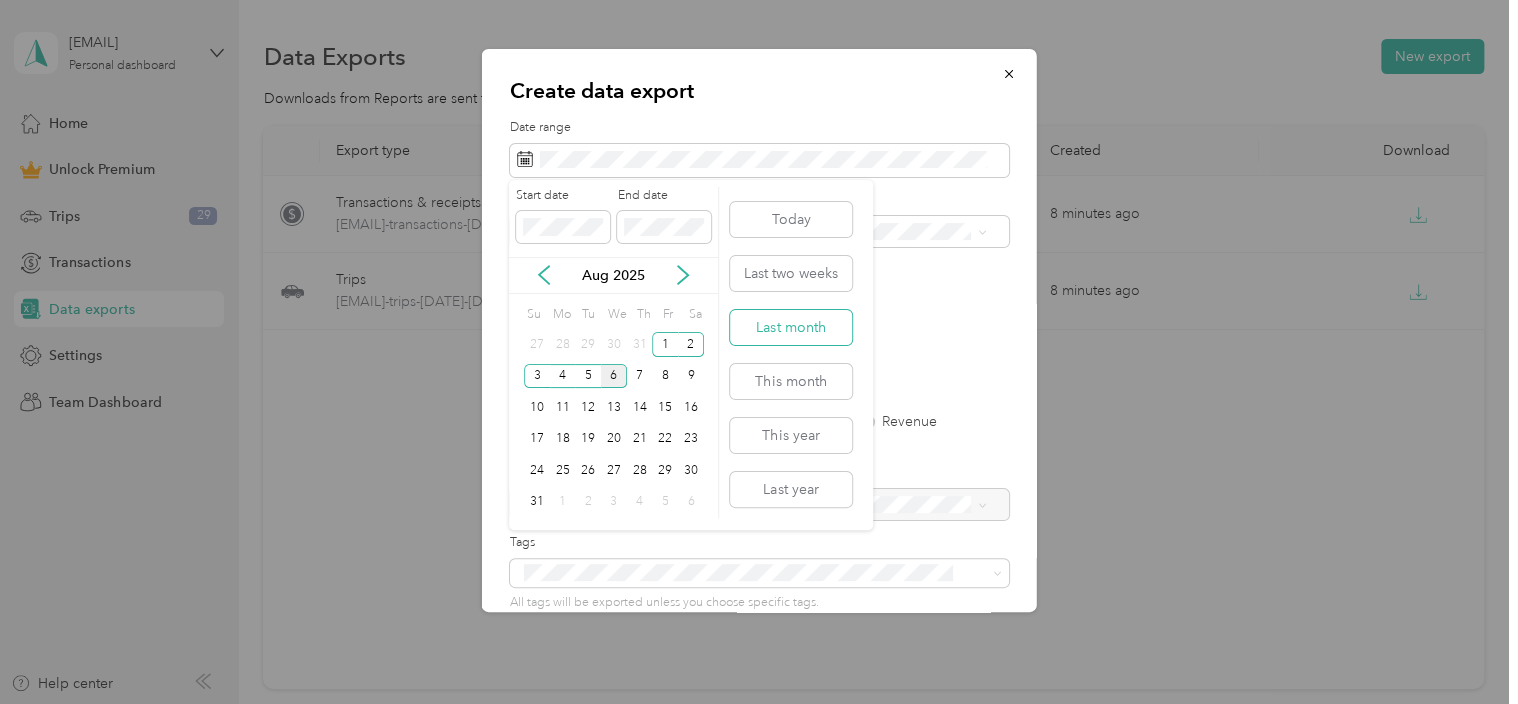click on "Last month" at bounding box center [791, 327] 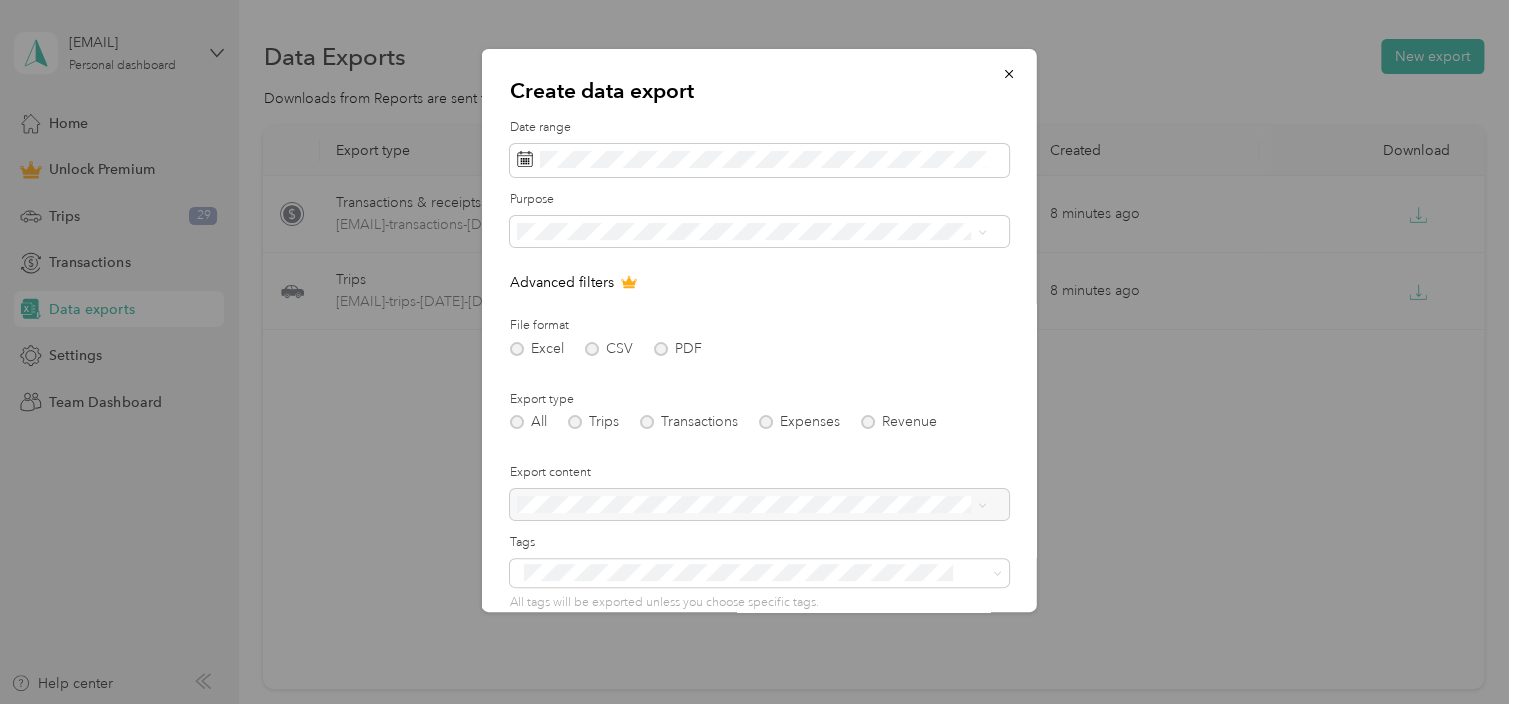 scroll, scrollTop: 164, scrollLeft: 0, axis: vertical 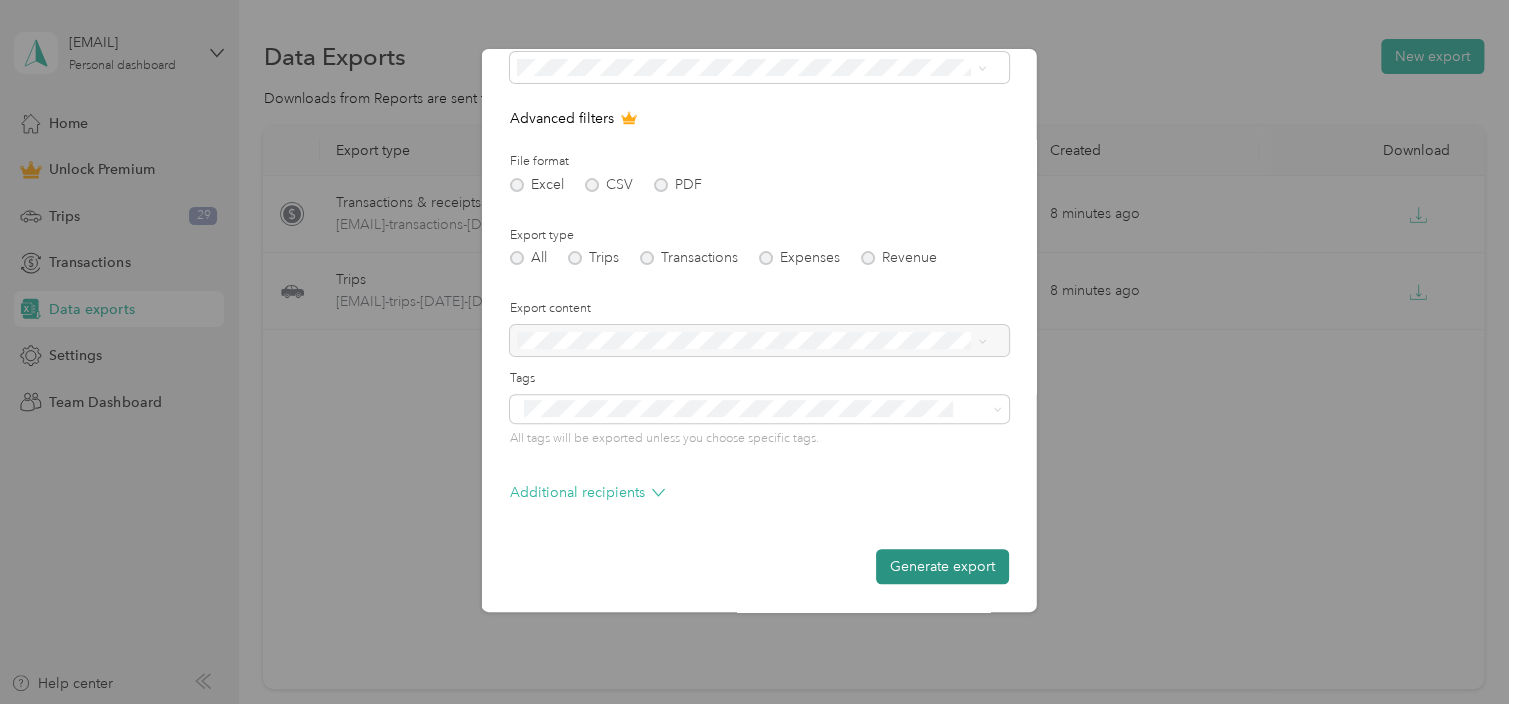 click on "Generate export" at bounding box center [942, 566] 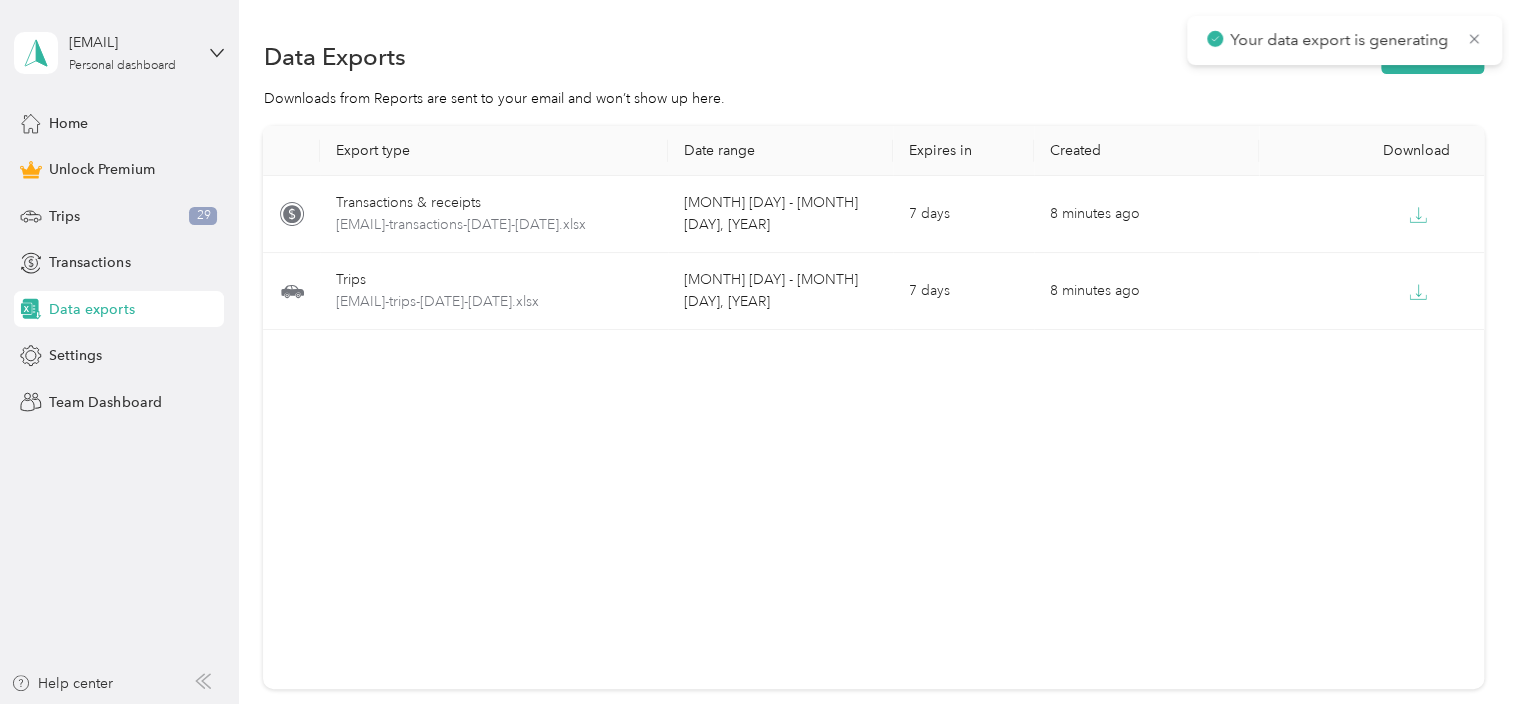 drag, startPoint x: 909, startPoint y: 505, endPoint x: 744, endPoint y: 233, distance: 318.1336 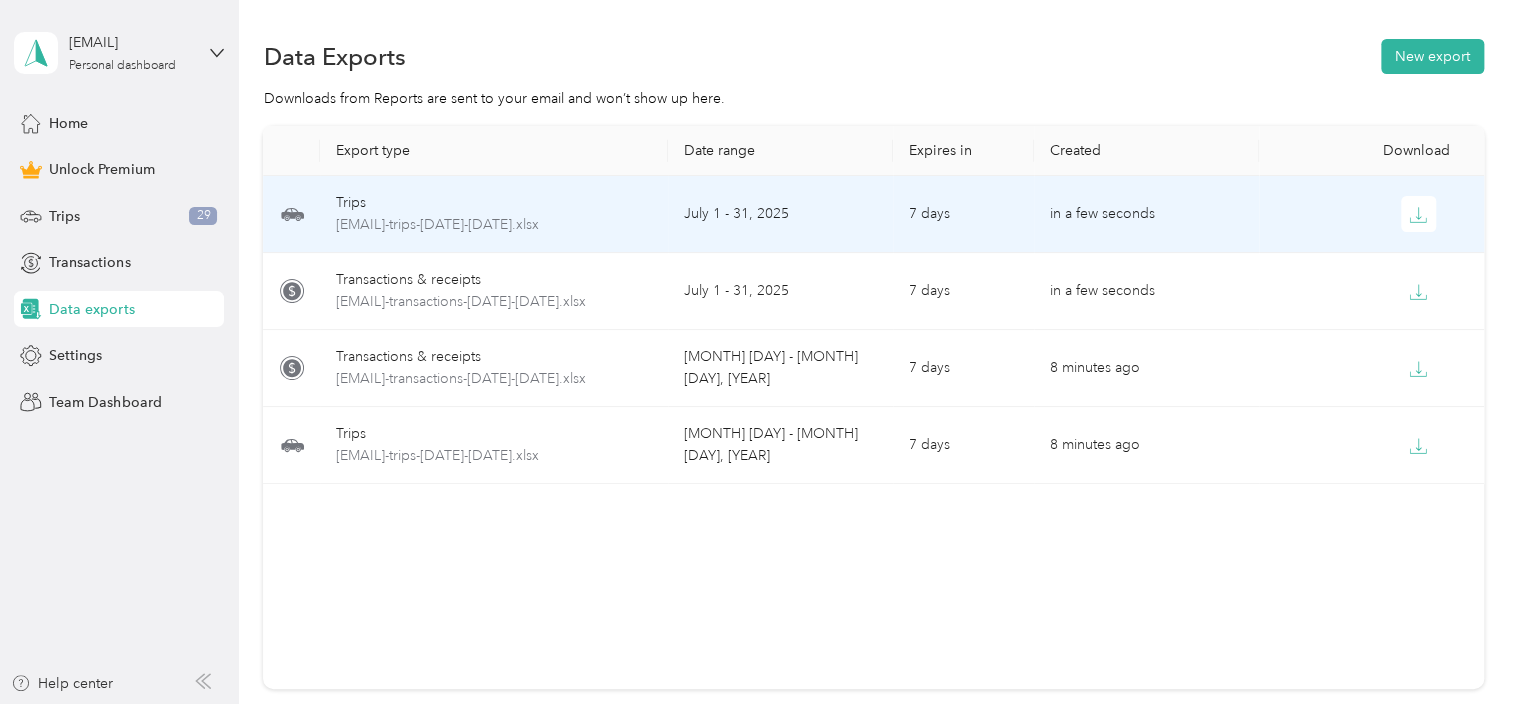 click on "July 1 - 31, 2025" at bounding box center (780, 214) 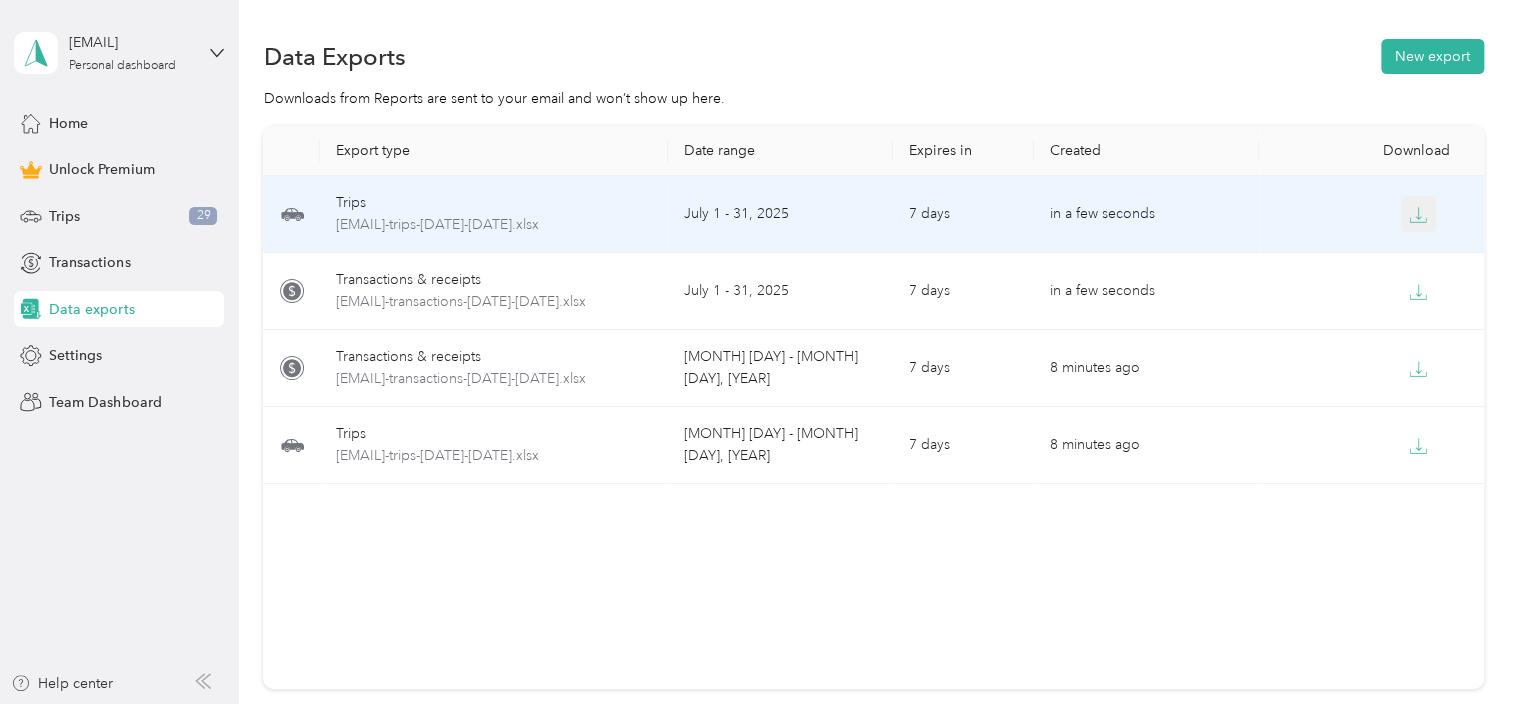 click 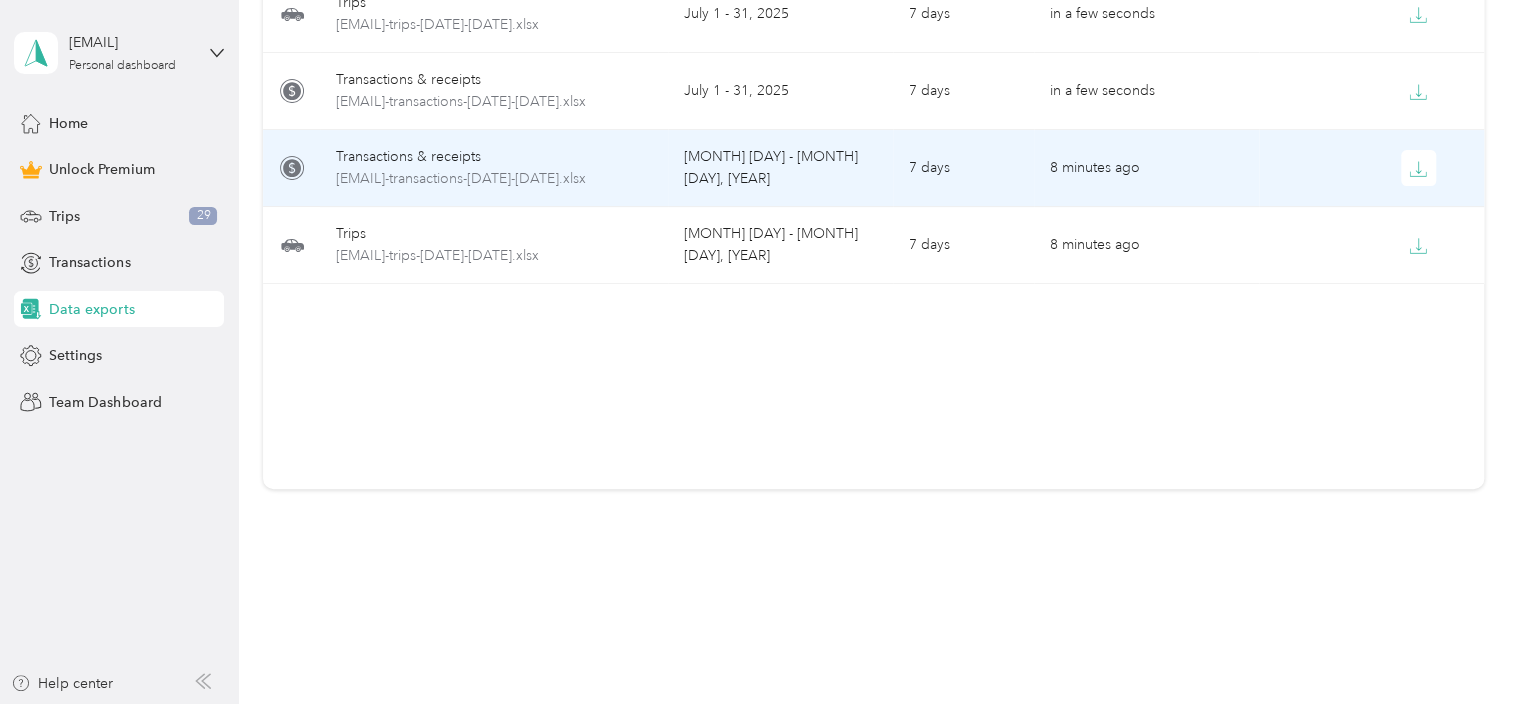 scroll, scrollTop: 212, scrollLeft: 0, axis: vertical 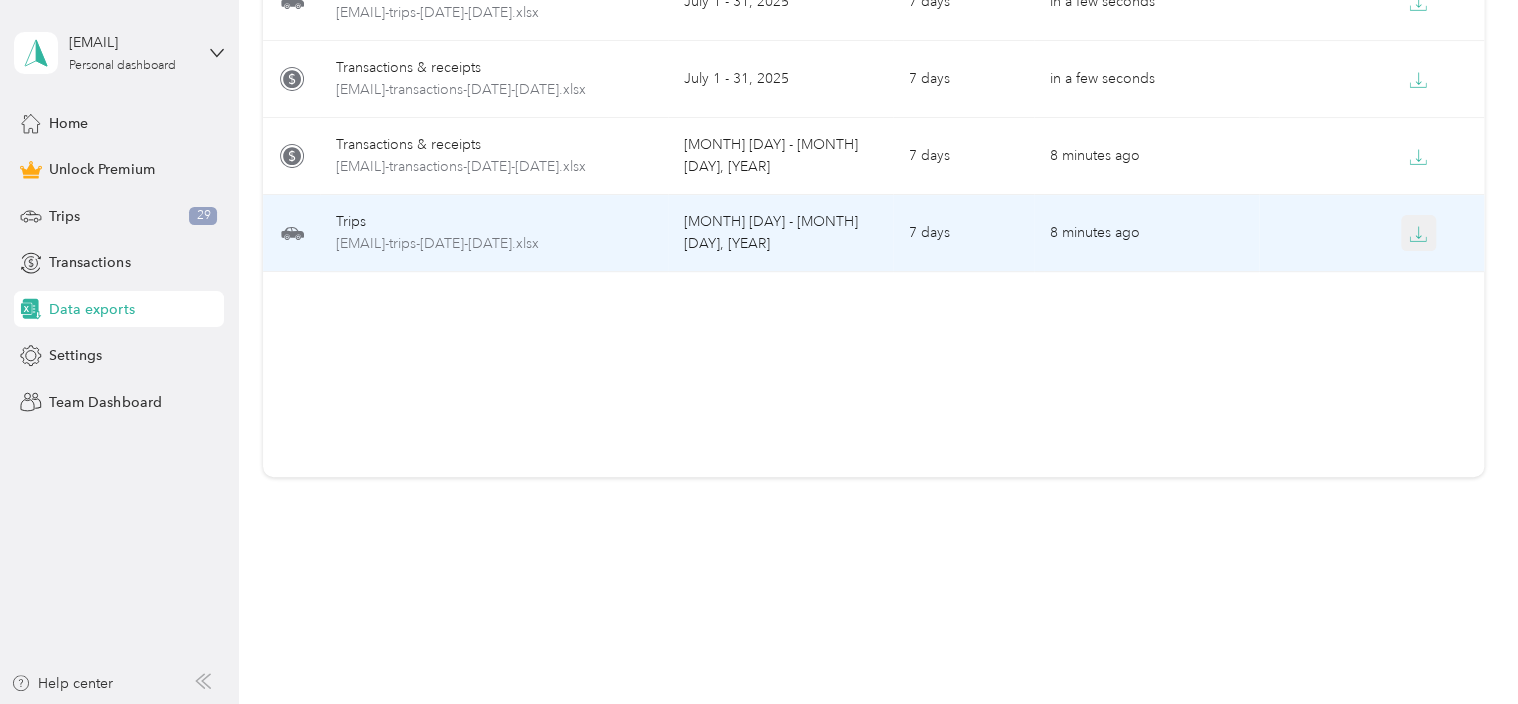 click at bounding box center (1419, 233) 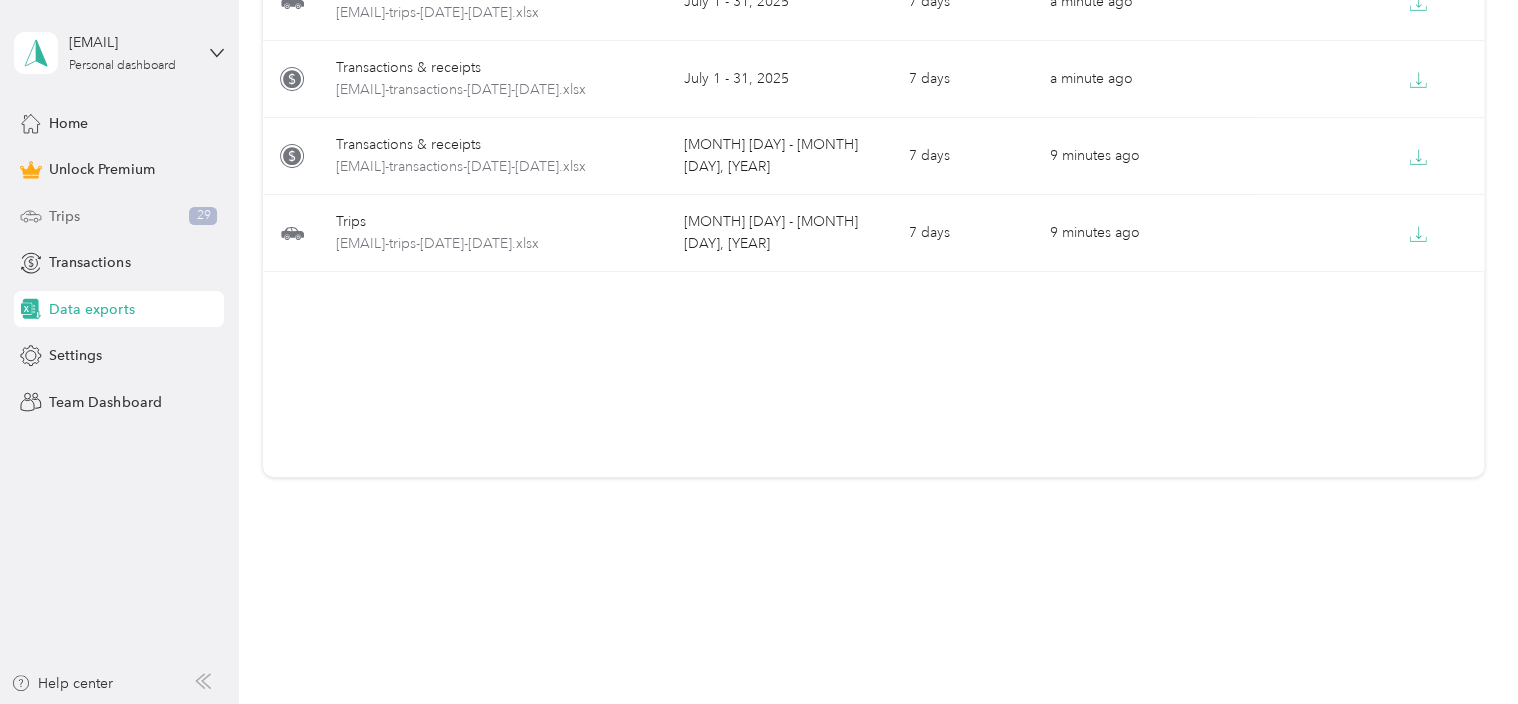 click on "Trips 29" at bounding box center [119, 216] 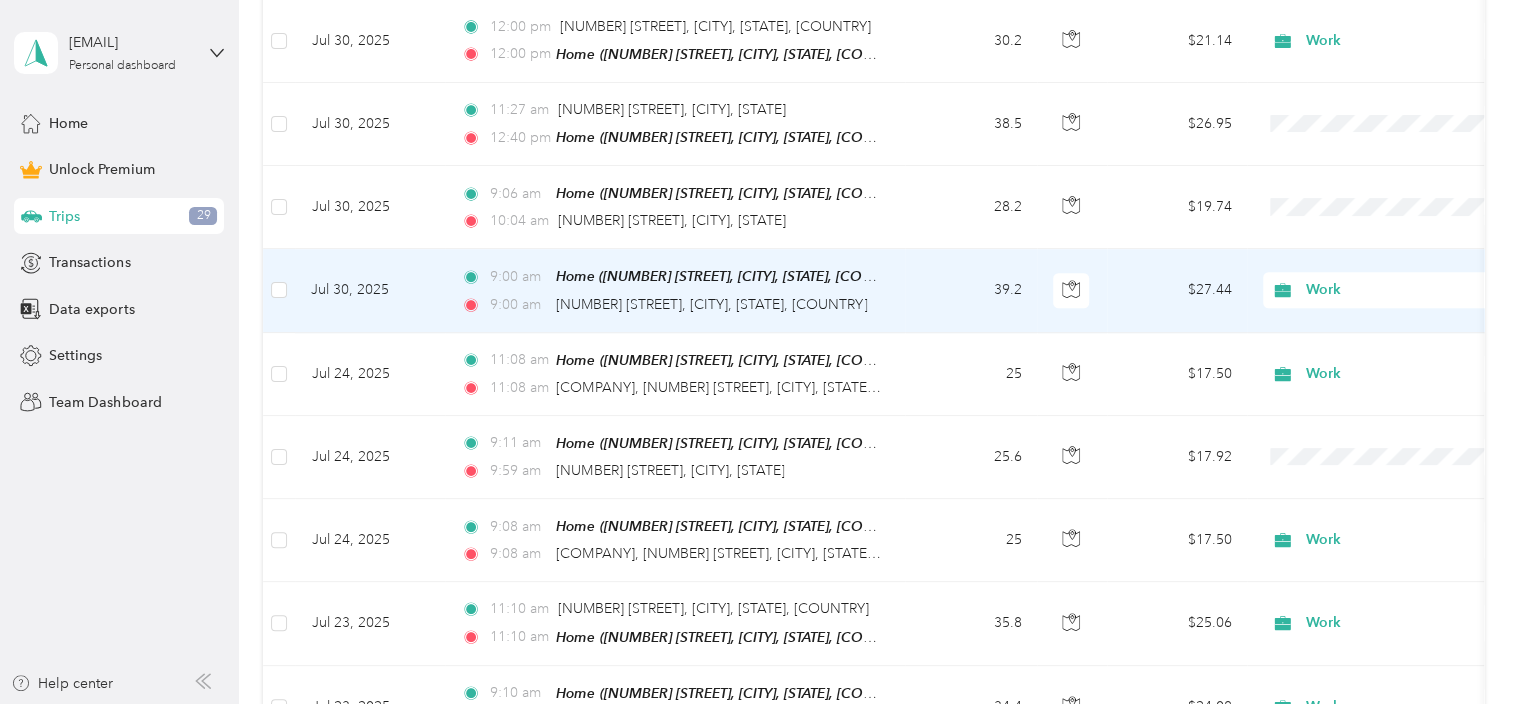 scroll, scrollTop: 852, scrollLeft: 0, axis: vertical 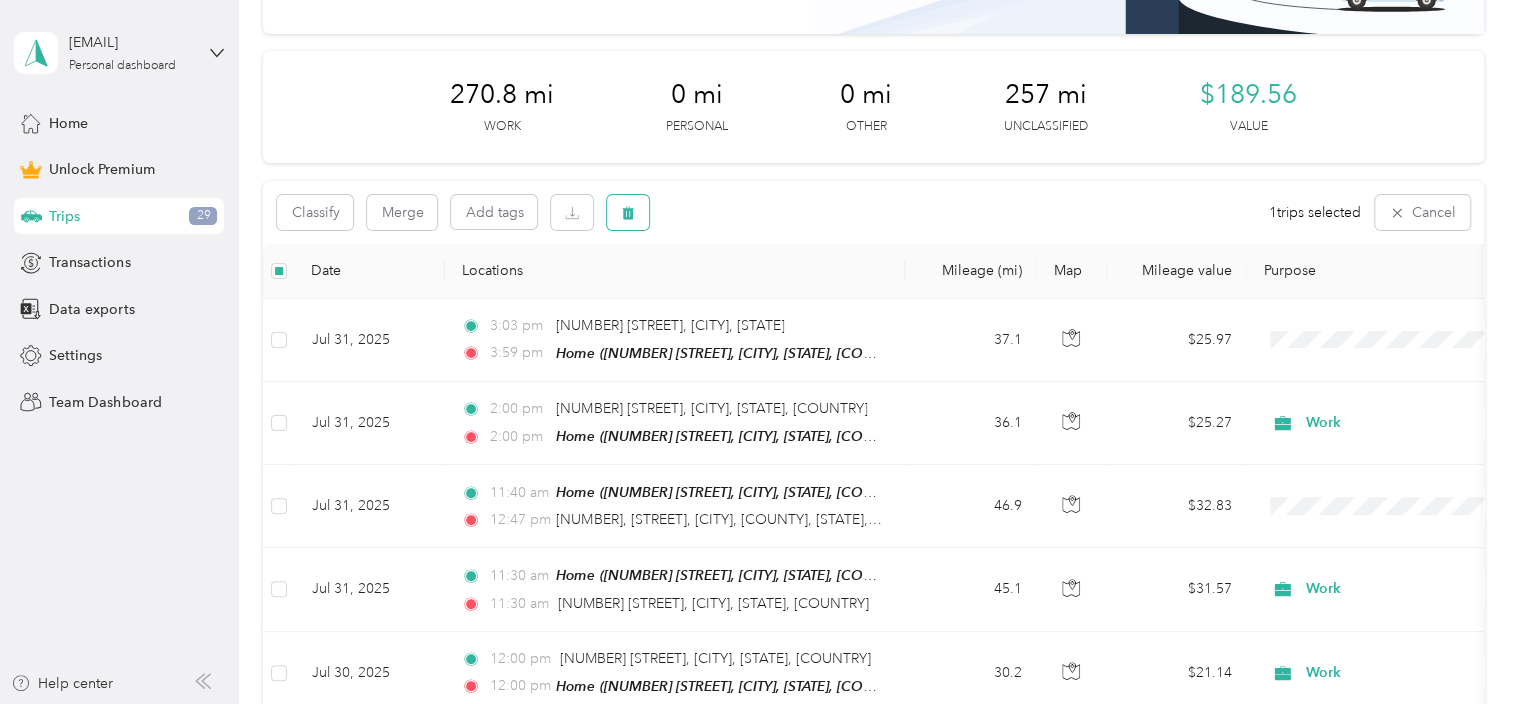 click at bounding box center [628, 212] 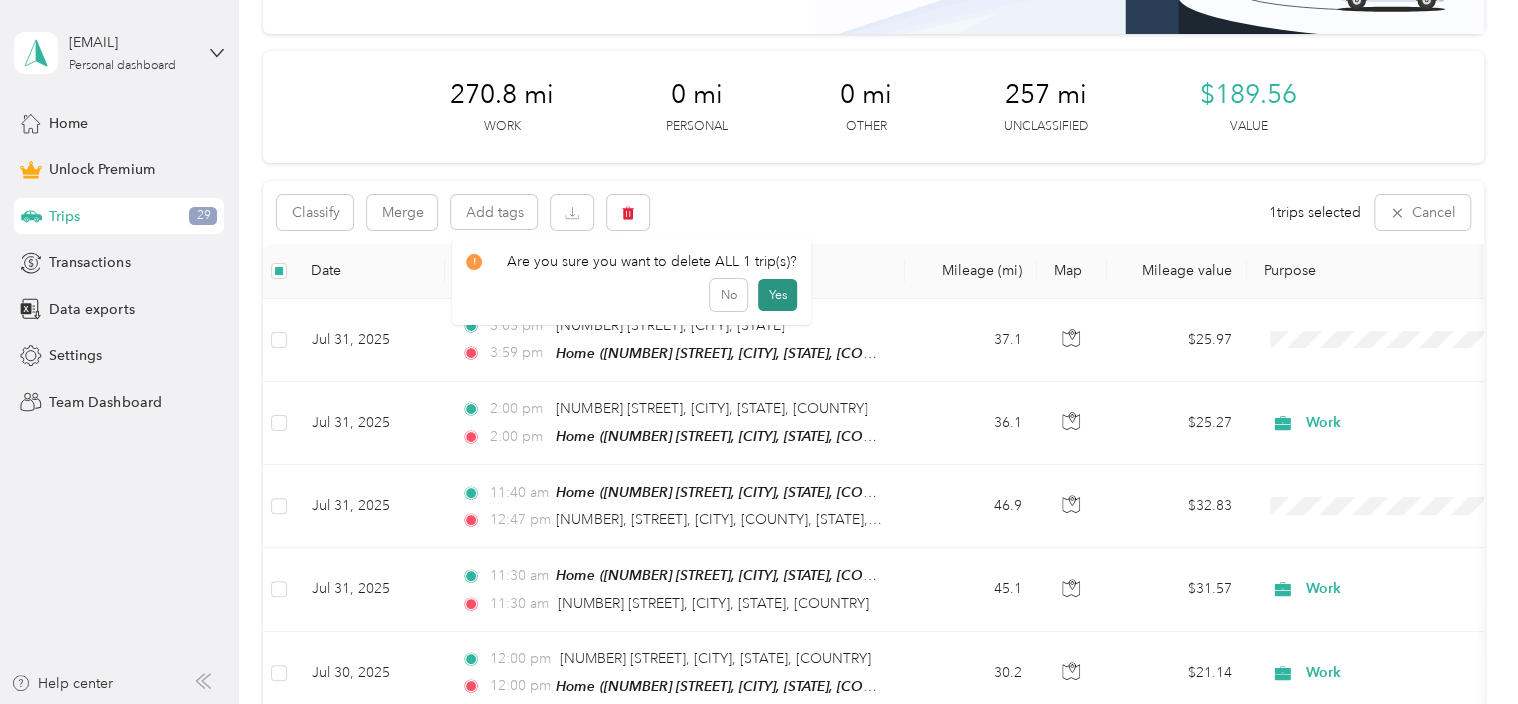 click on "Yes" at bounding box center (777, 295) 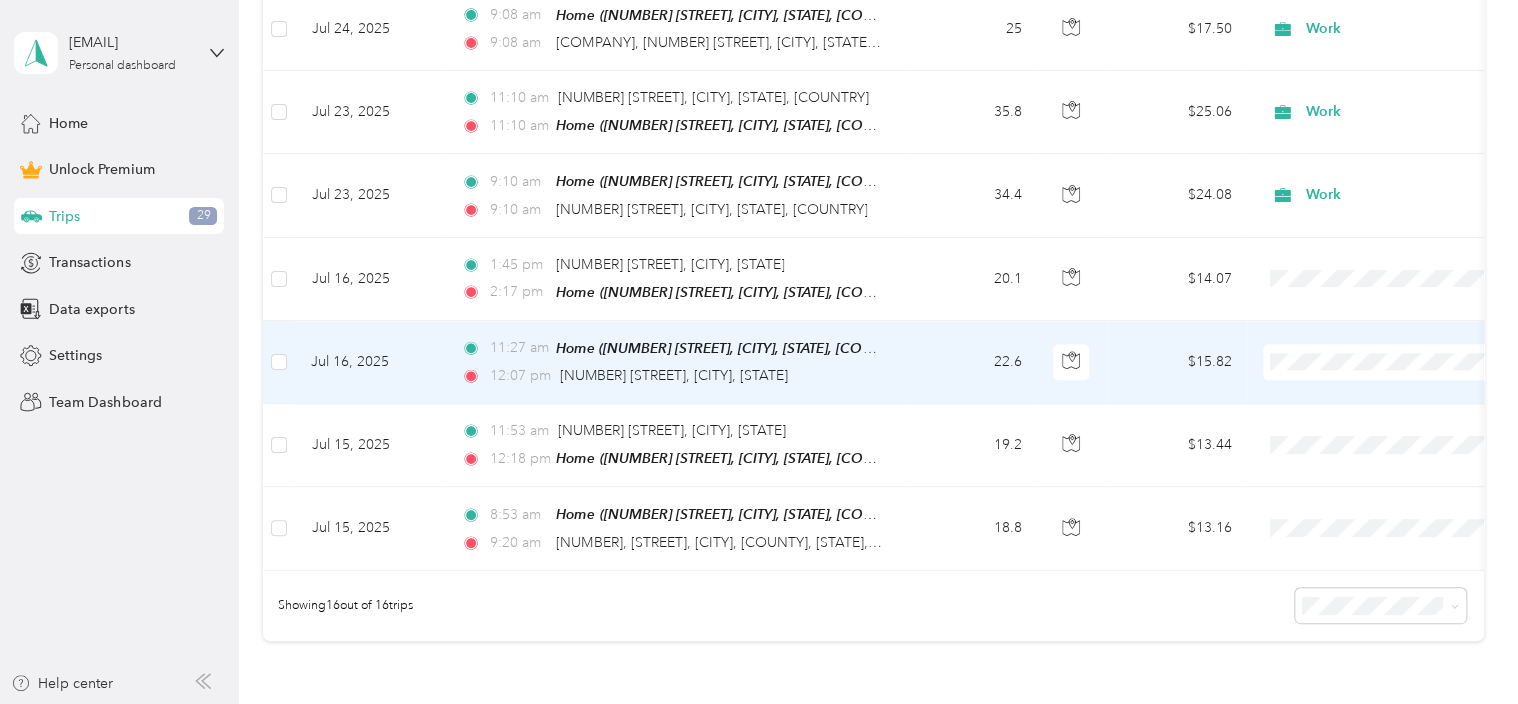 scroll, scrollTop: 1288, scrollLeft: 0, axis: vertical 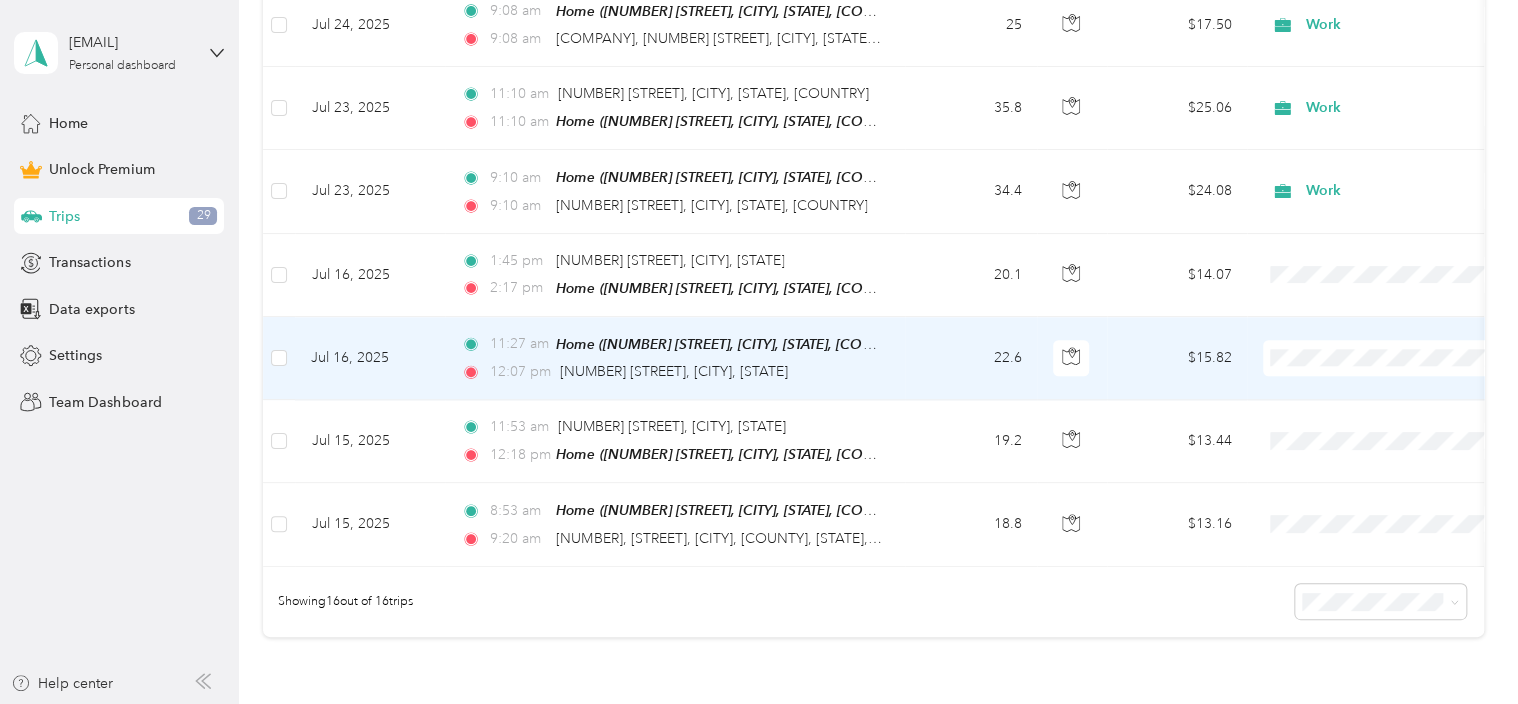 click at bounding box center (1387, 358) 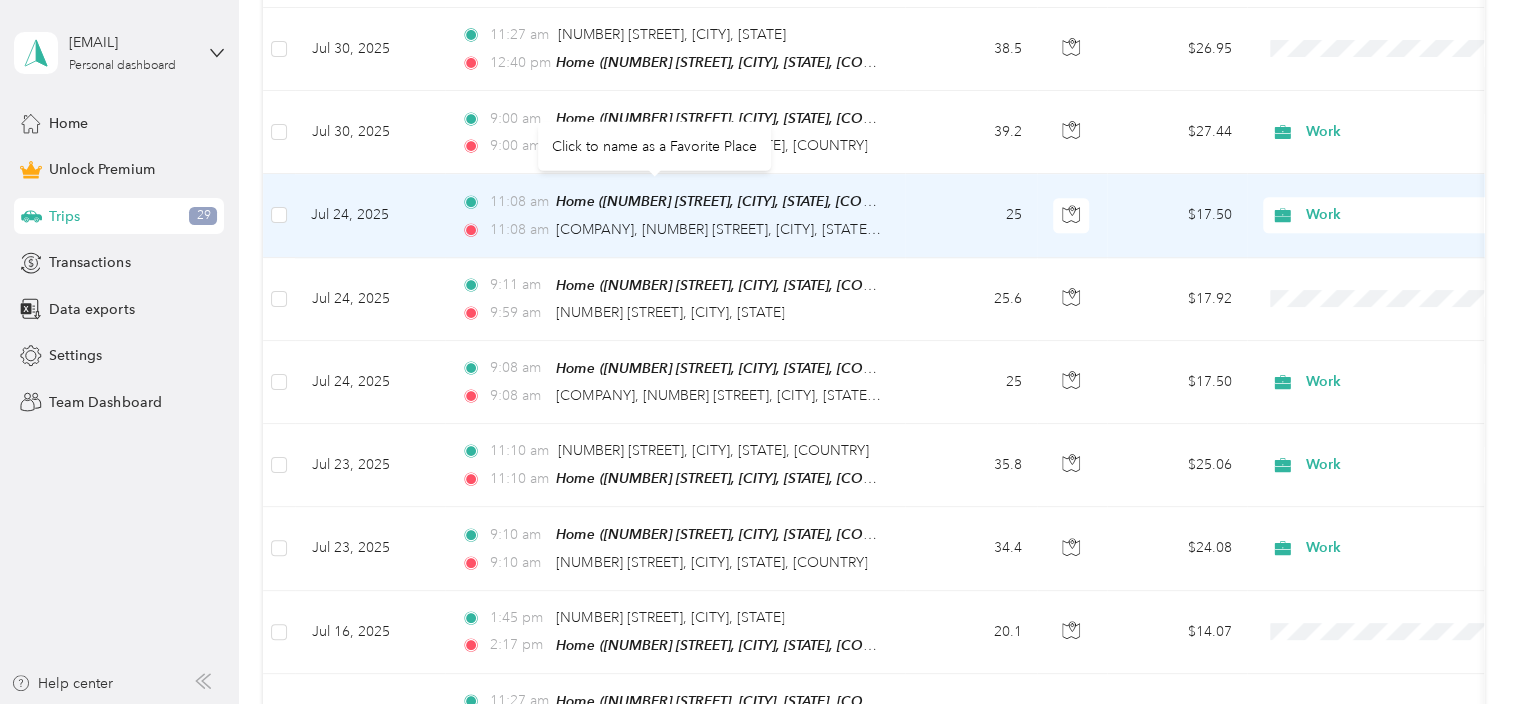 scroll, scrollTop: 927, scrollLeft: 0, axis: vertical 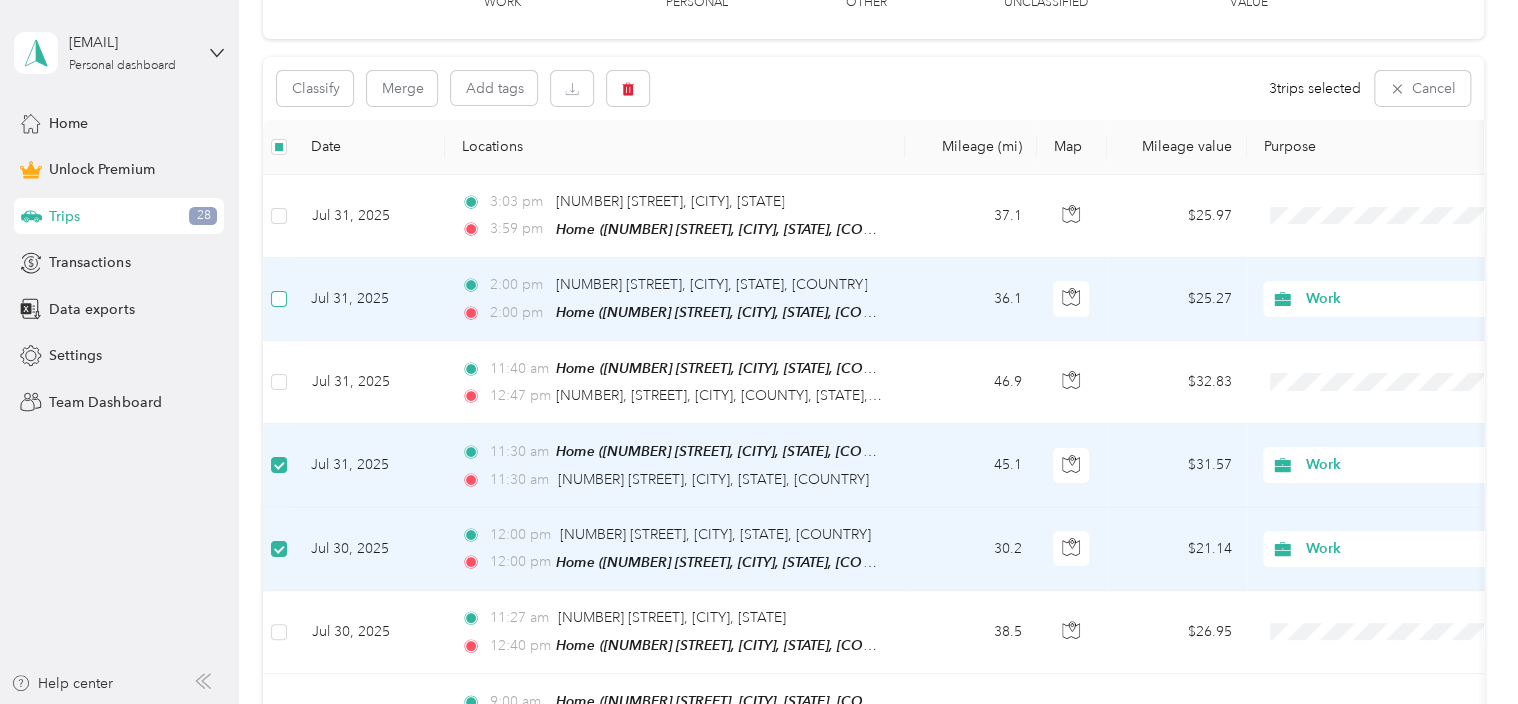 click at bounding box center [279, 299] 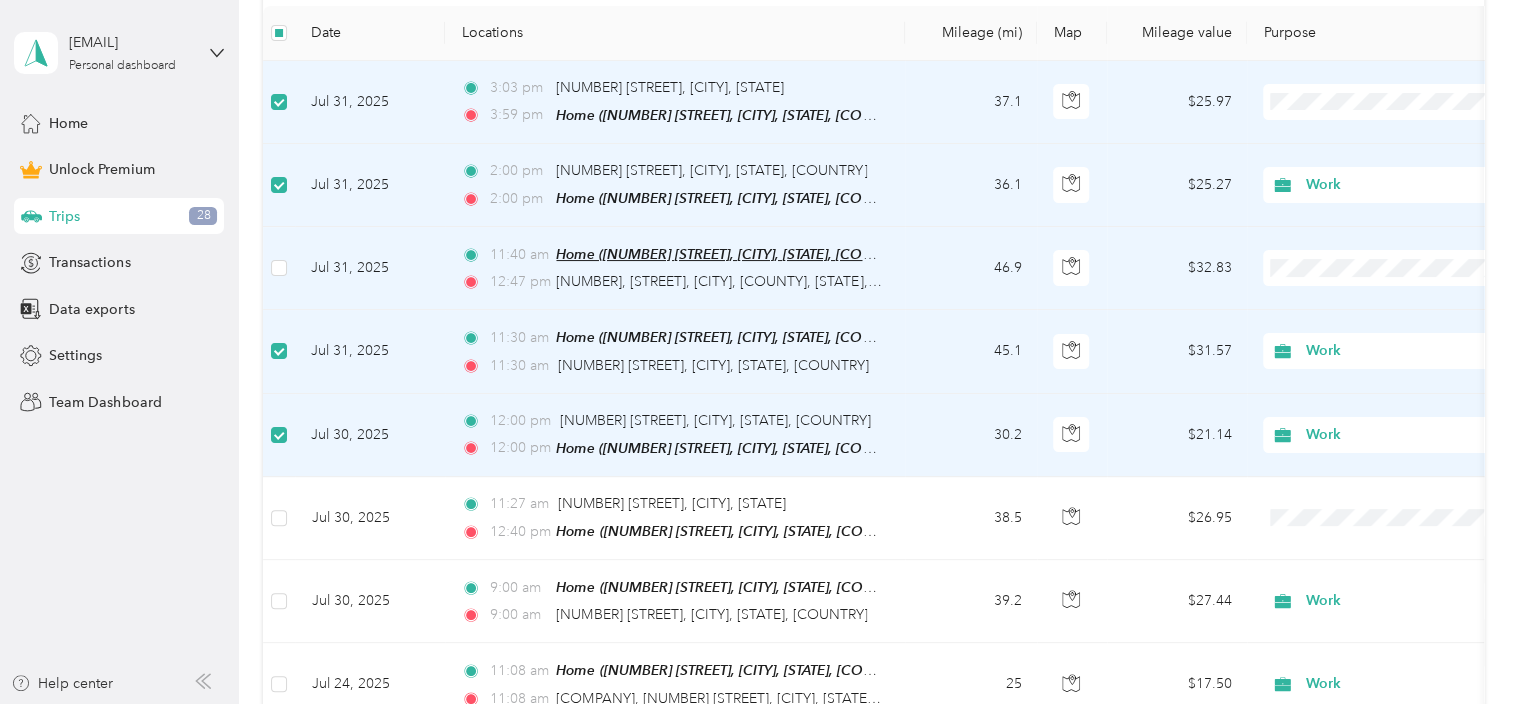 scroll, scrollTop: 464, scrollLeft: 0, axis: vertical 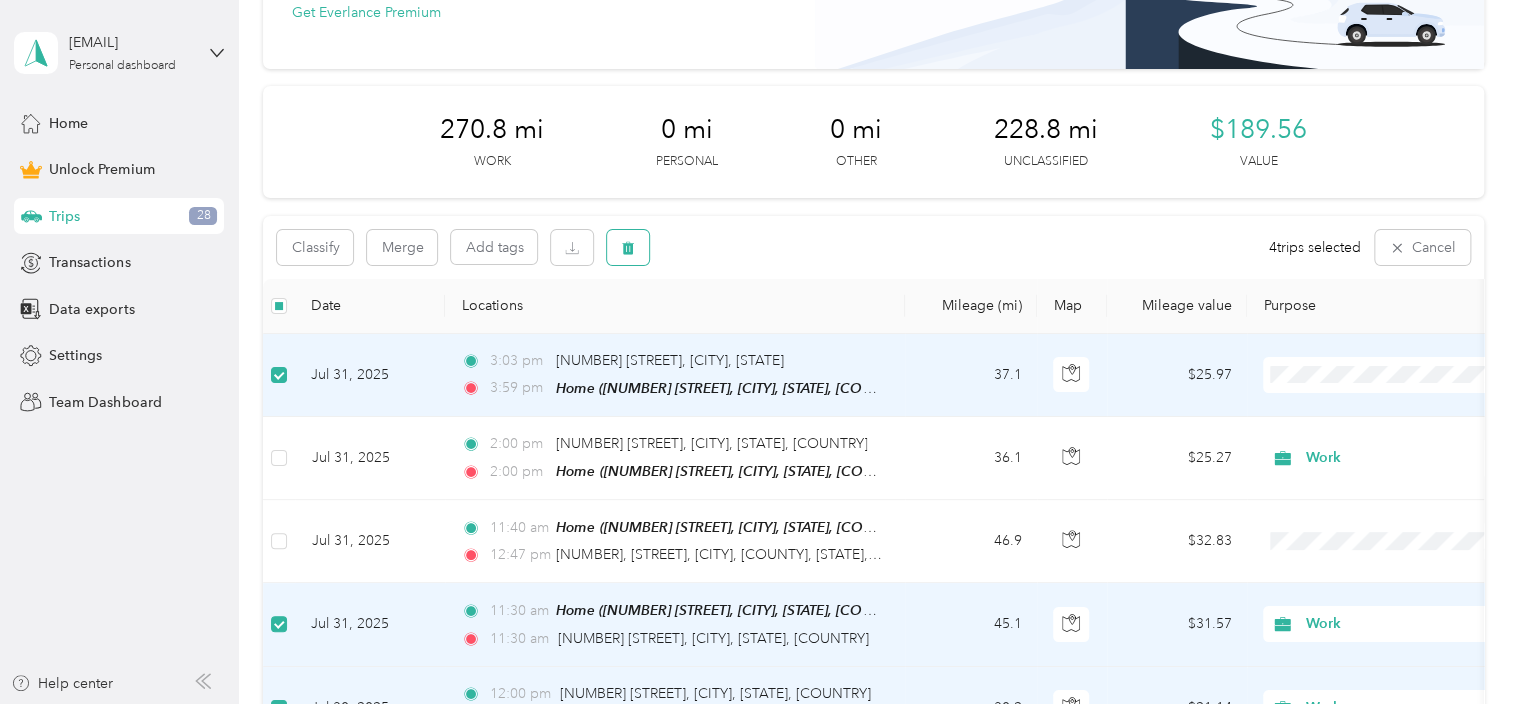 click 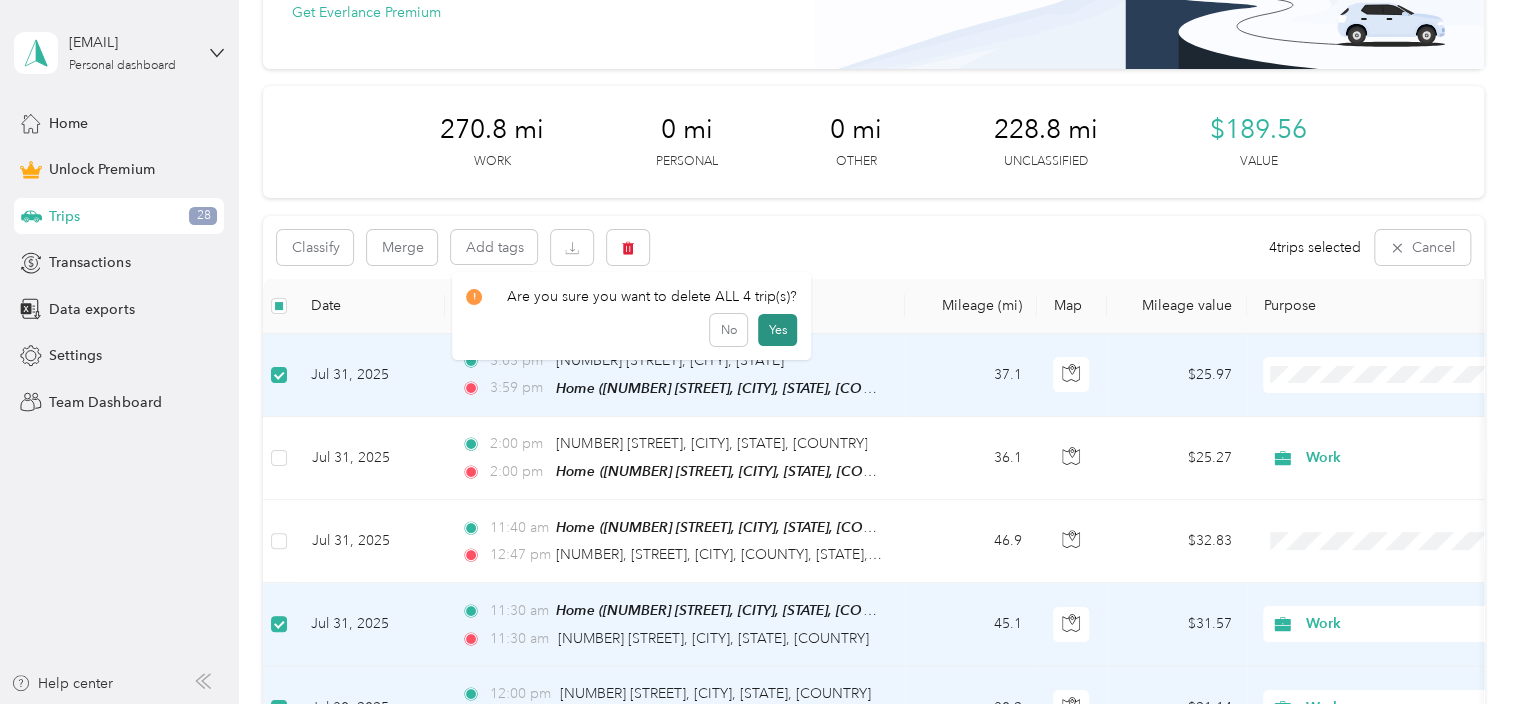 click on "Yes" at bounding box center [777, 330] 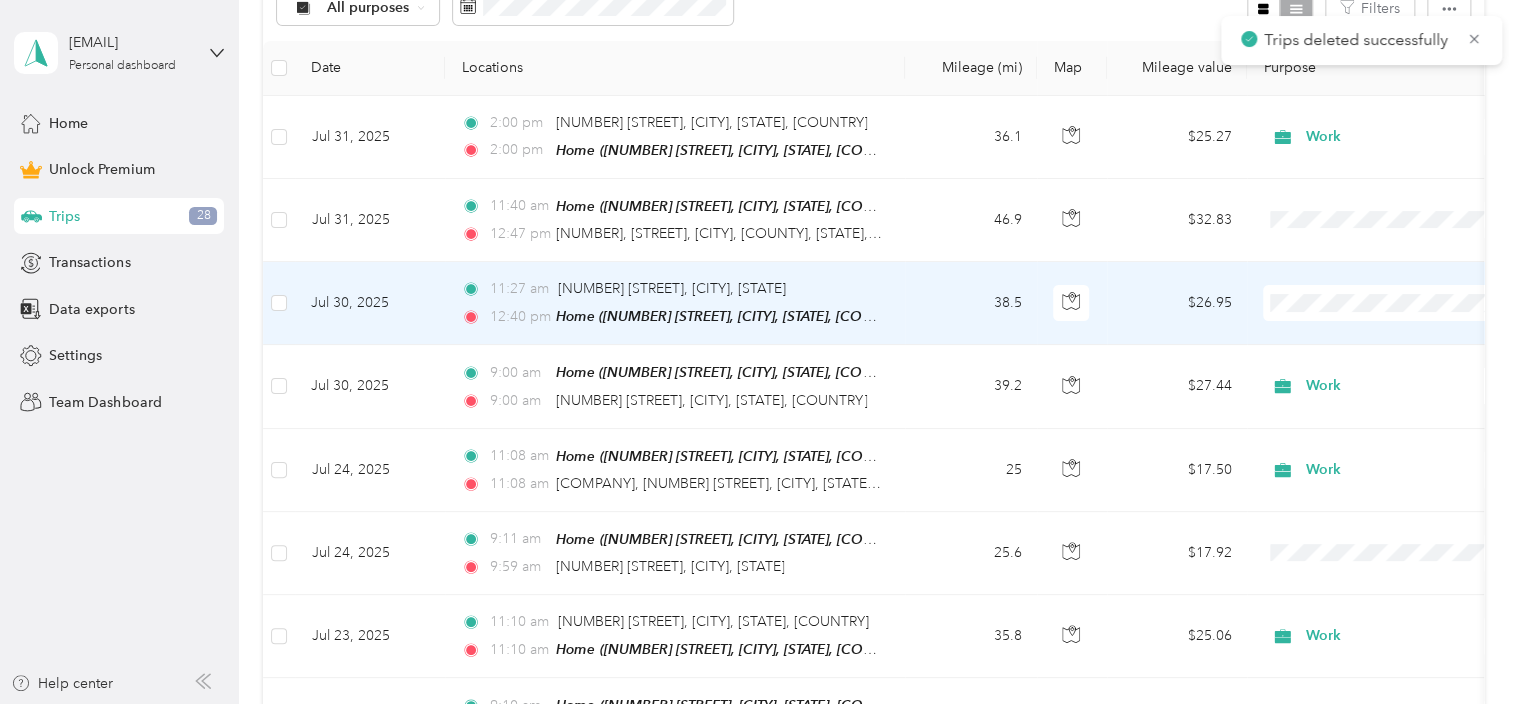 scroll, scrollTop: 0, scrollLeft: 0, axis: both 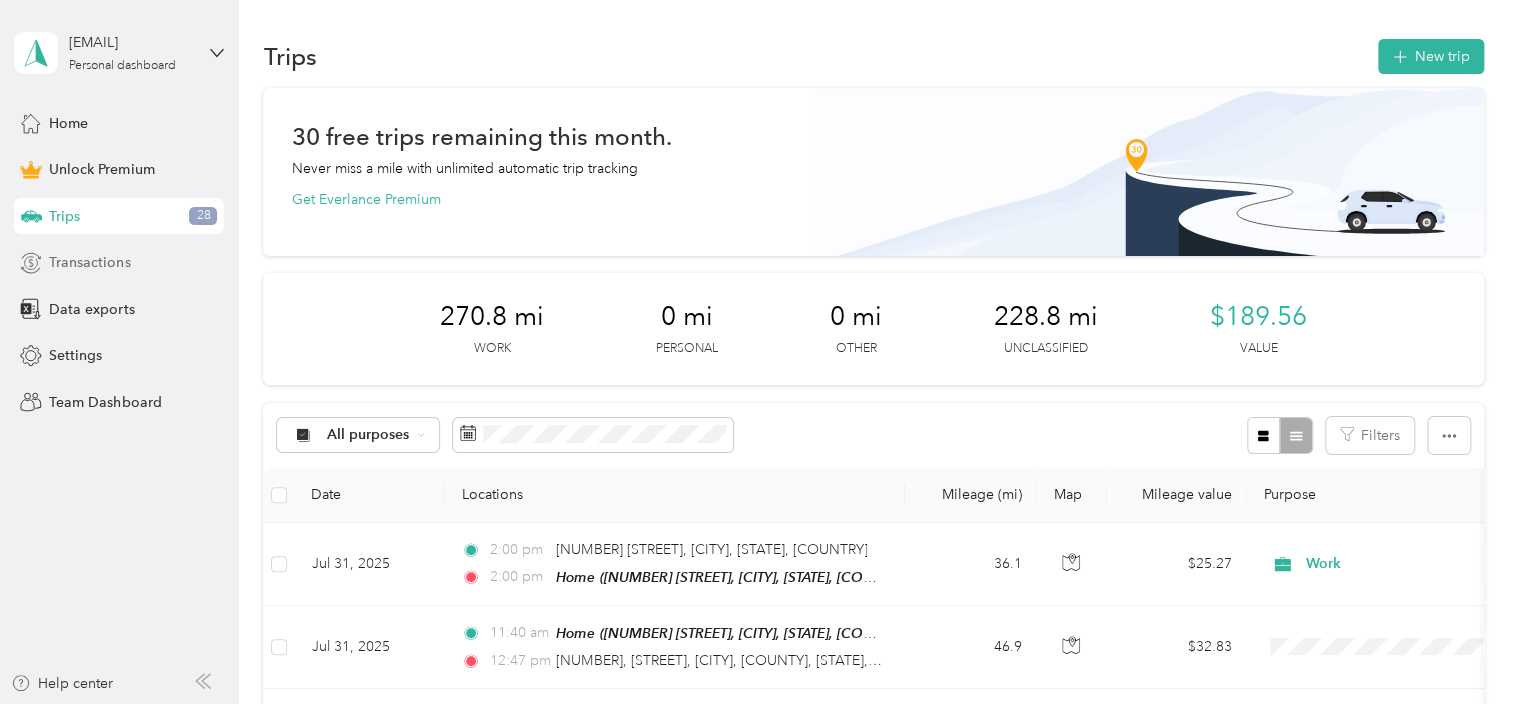 click on "Transactions" at bounding box center (89, 262) 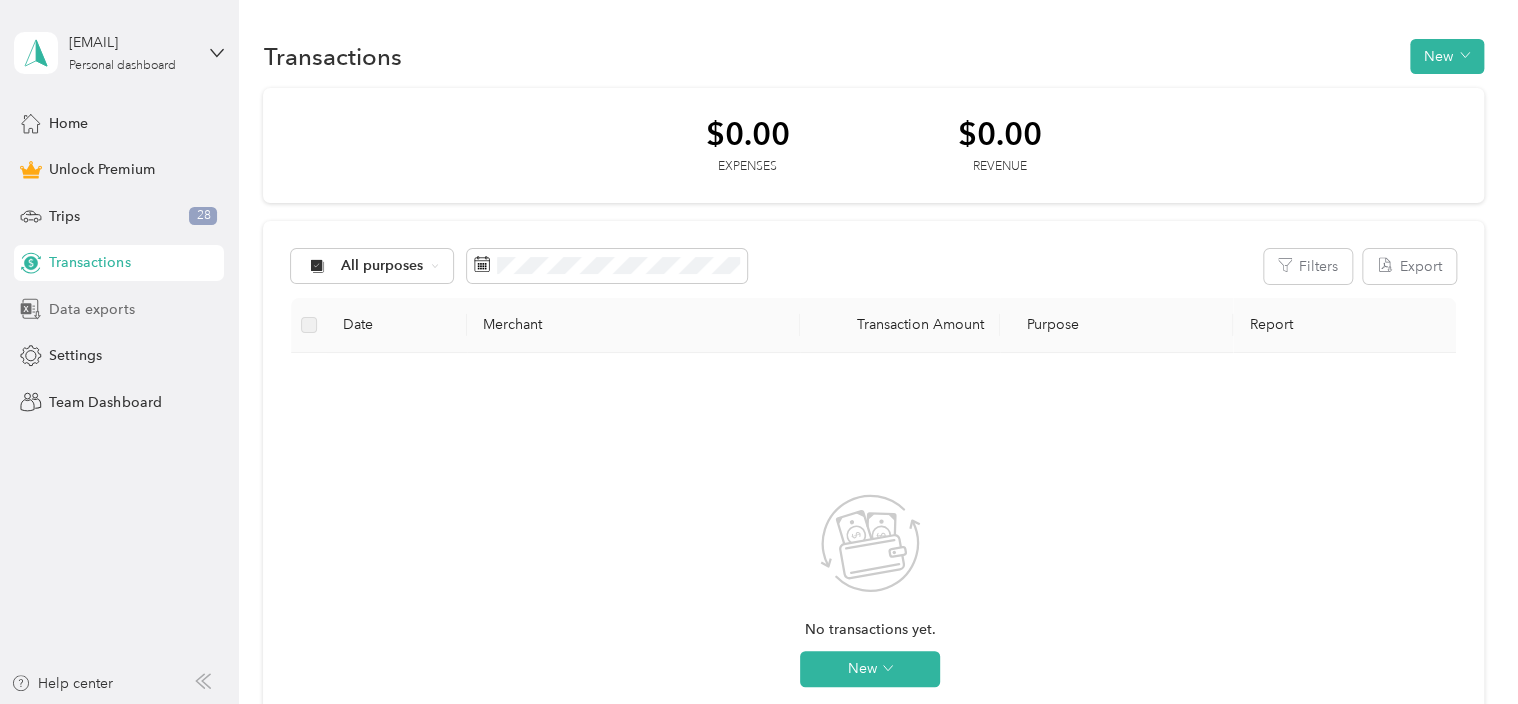 click on "Data exports" at bounding box center (91, 309) 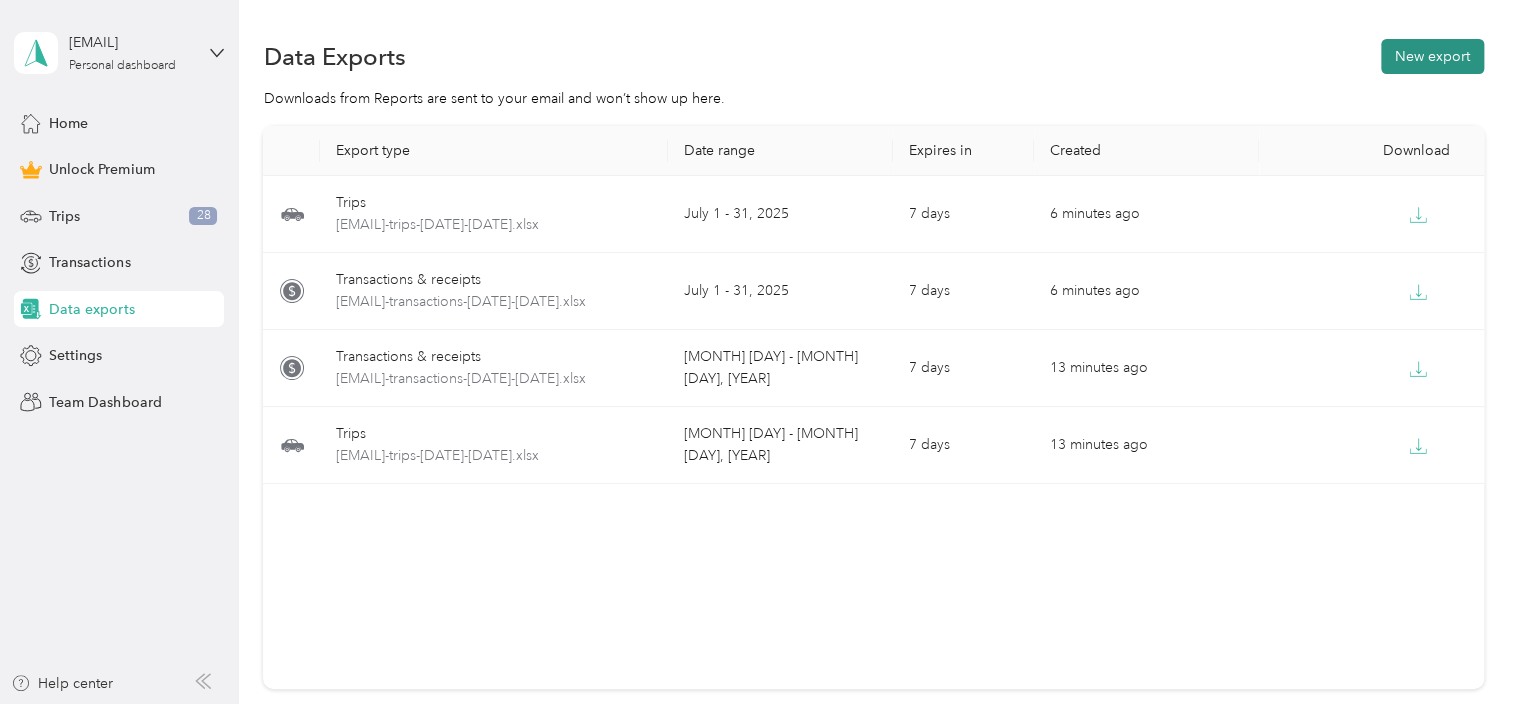 click on "New export" at bounding box center [1432, 56] 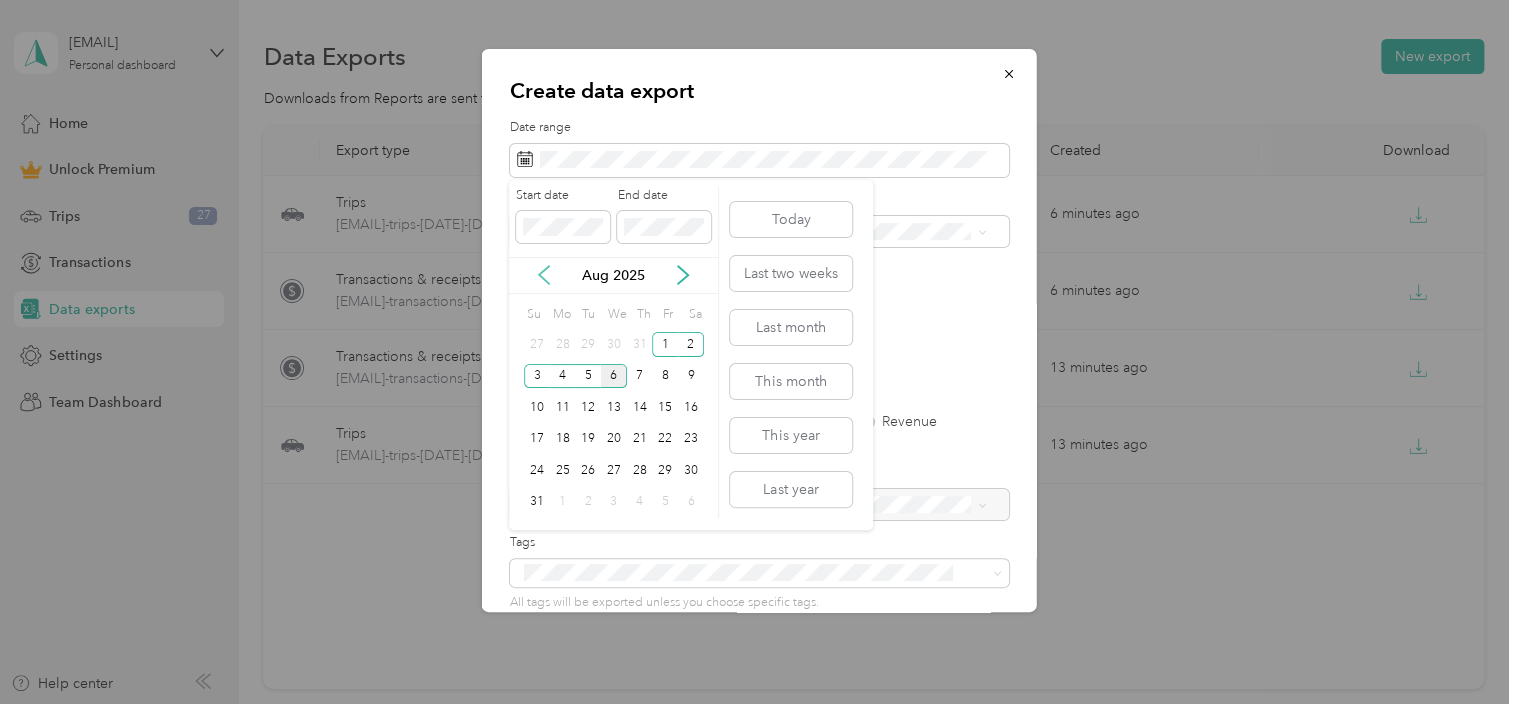 click 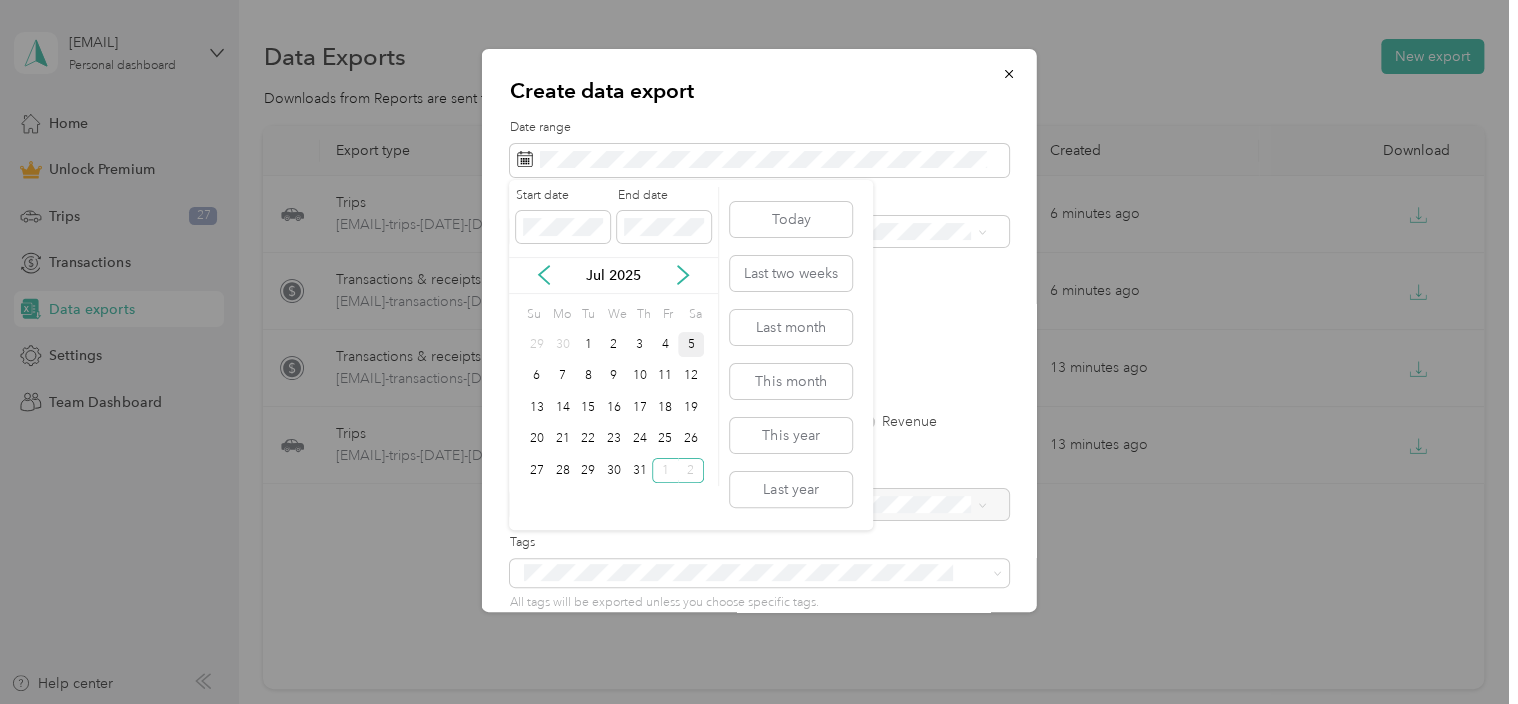 click on "5" at bounding box center [691, 344] 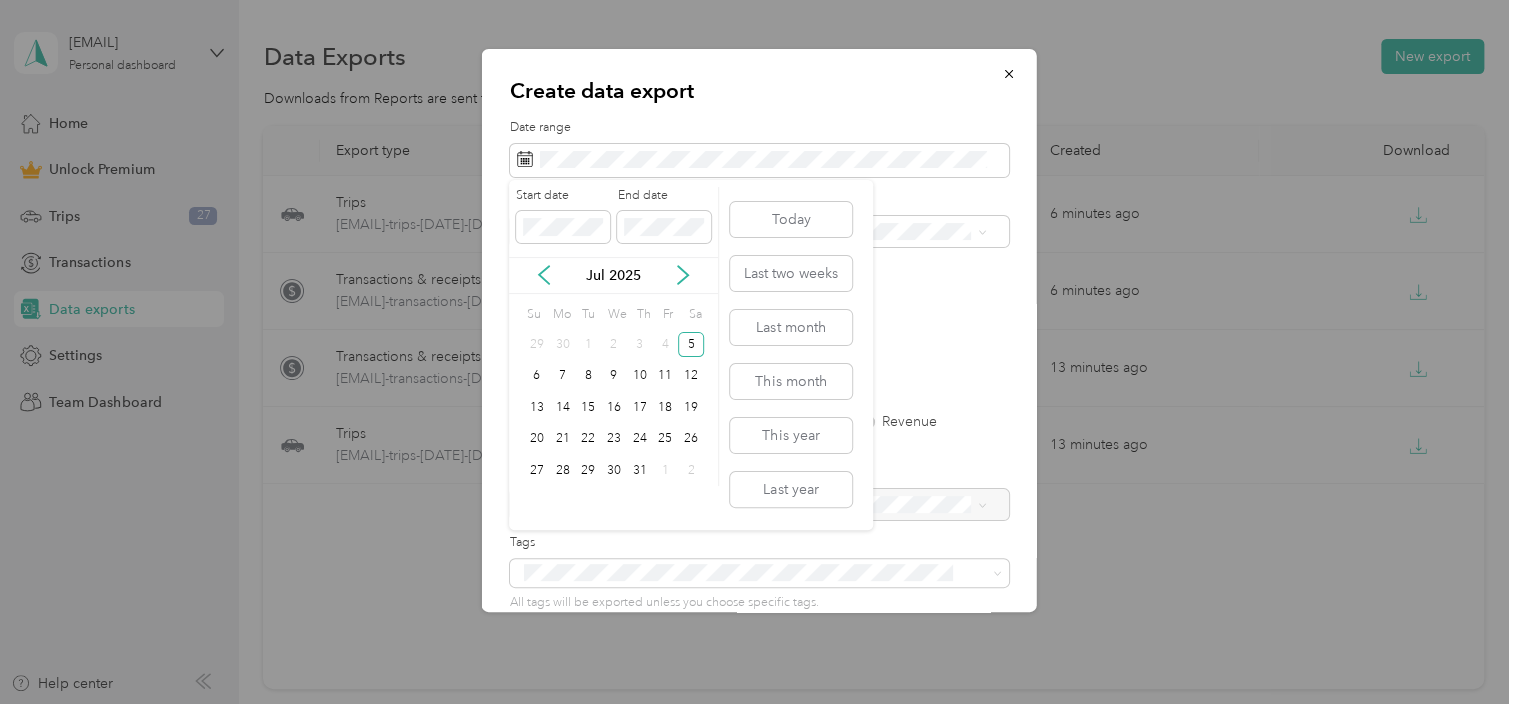 click on "Jul 2025" at bounding box center (613, 275) 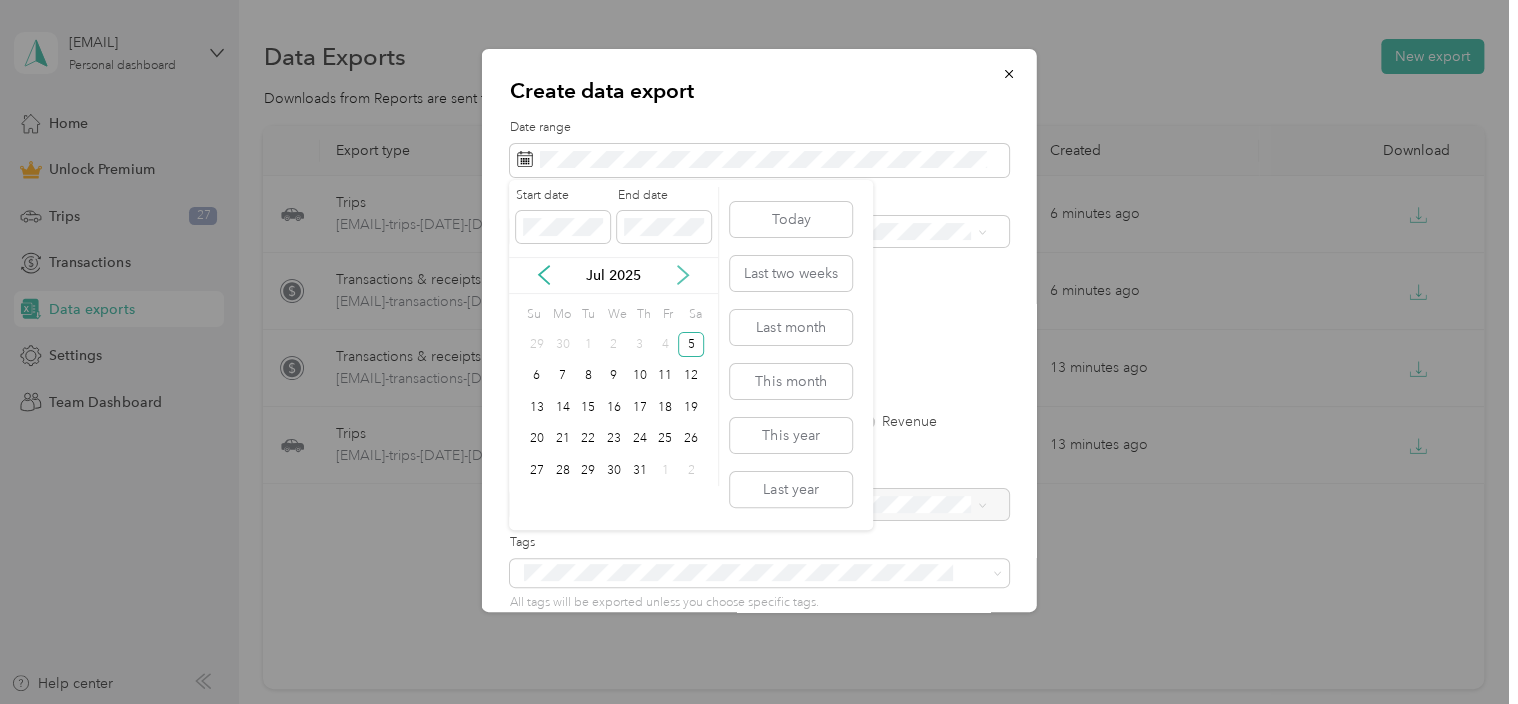 click 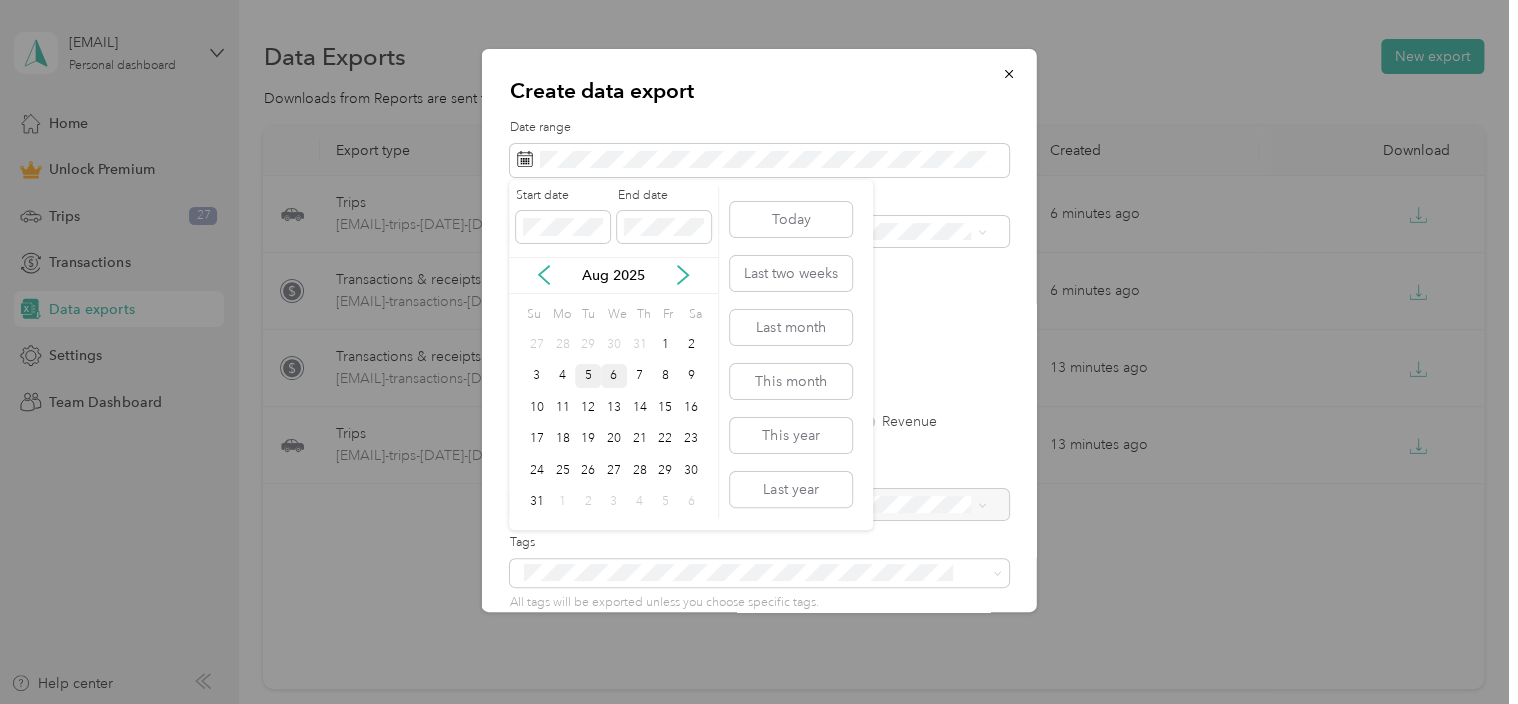 click on "5" at bounding box center (588, 376) 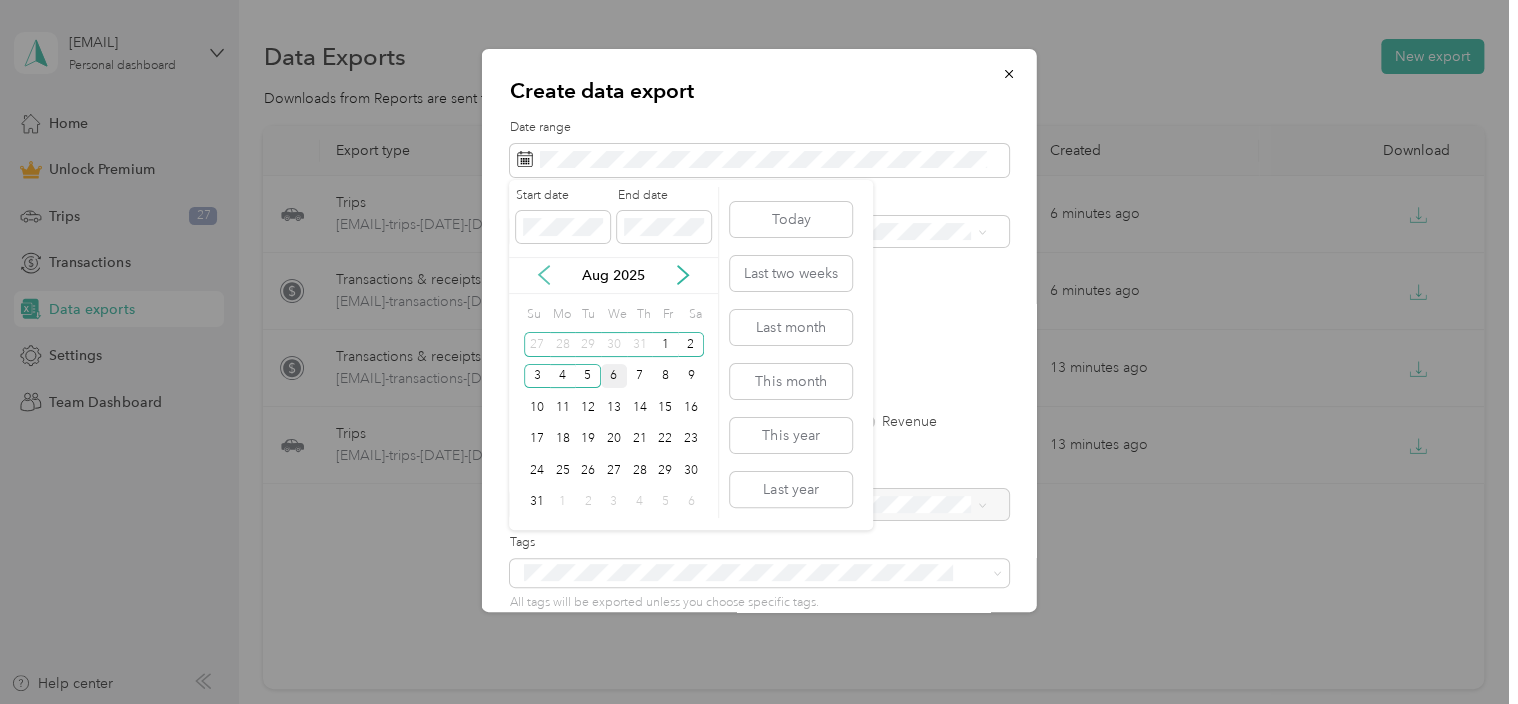 click 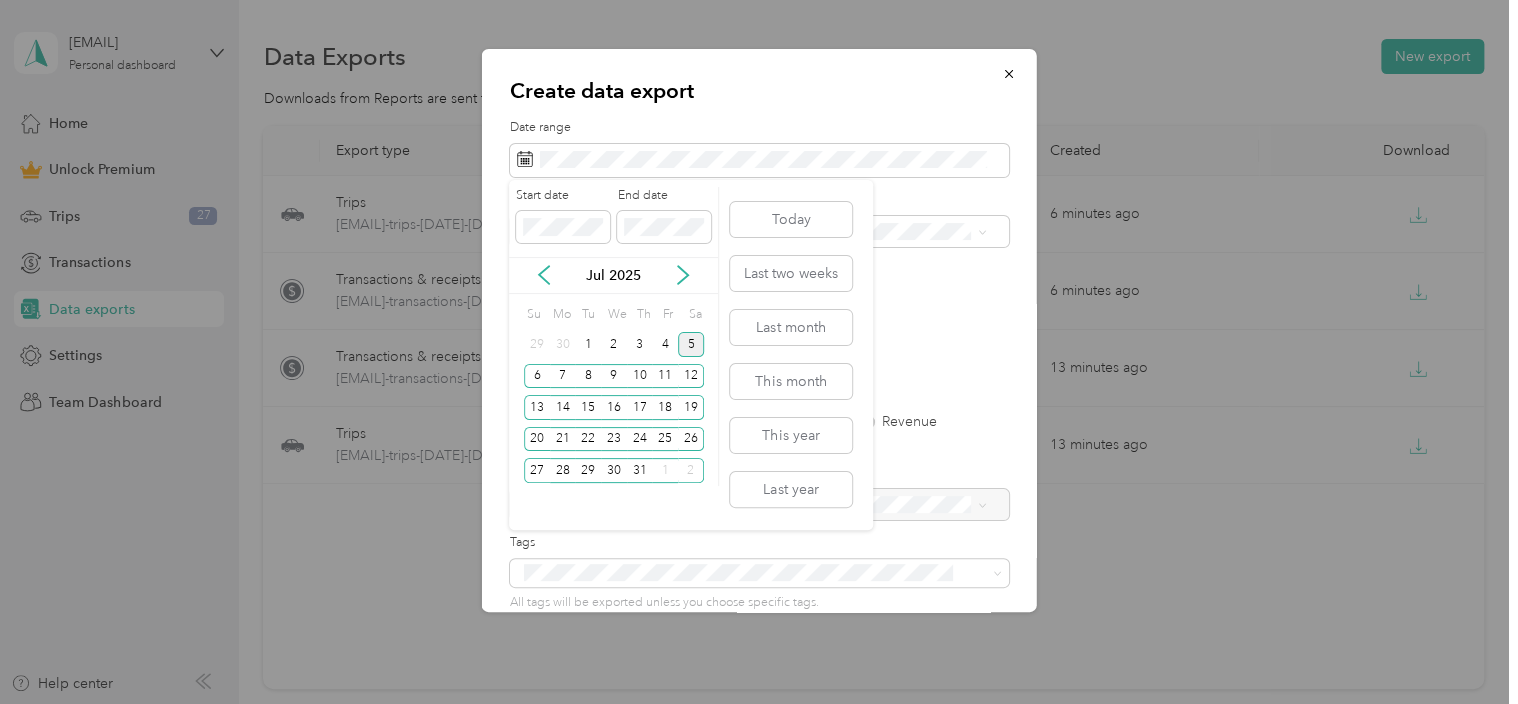click on "5" at bounding box center [691, 344] 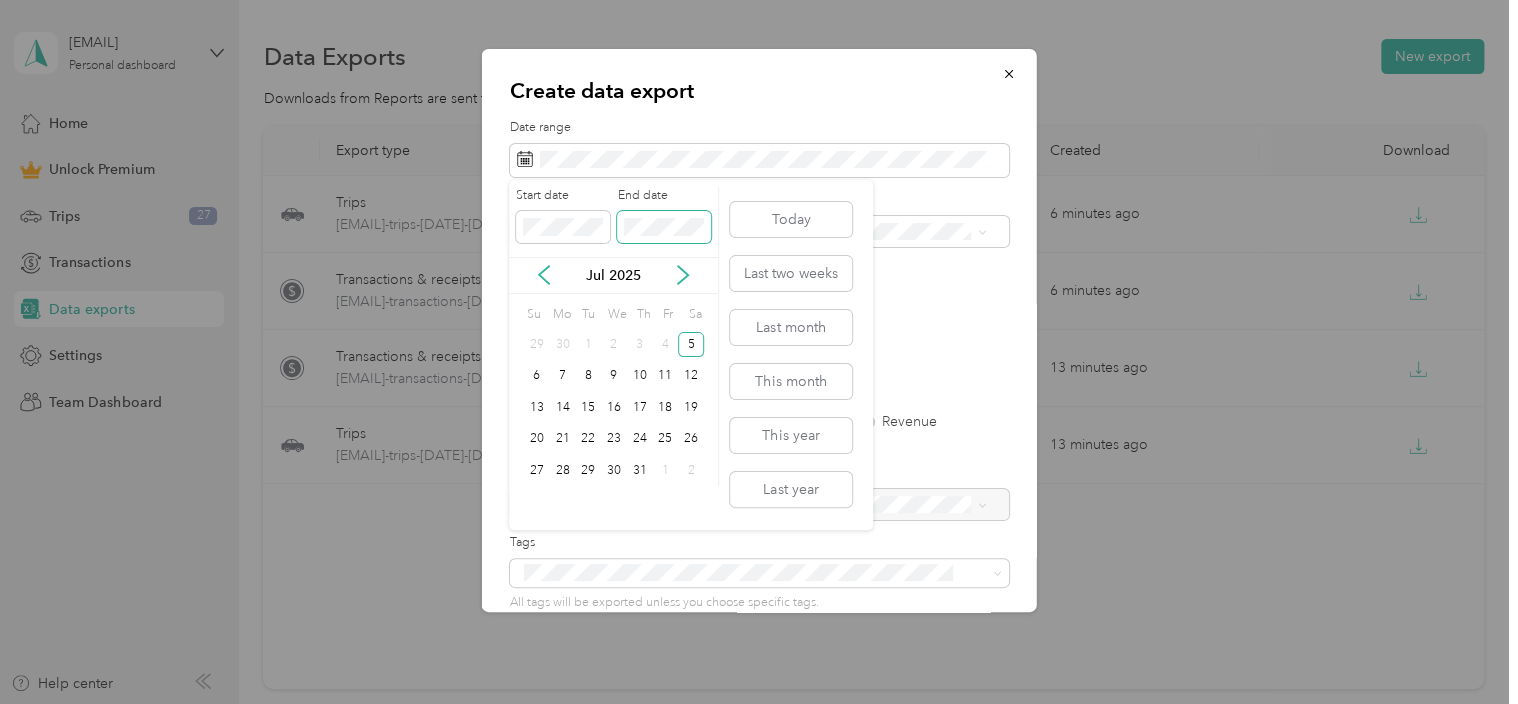 click at bounding box center (664, 227) 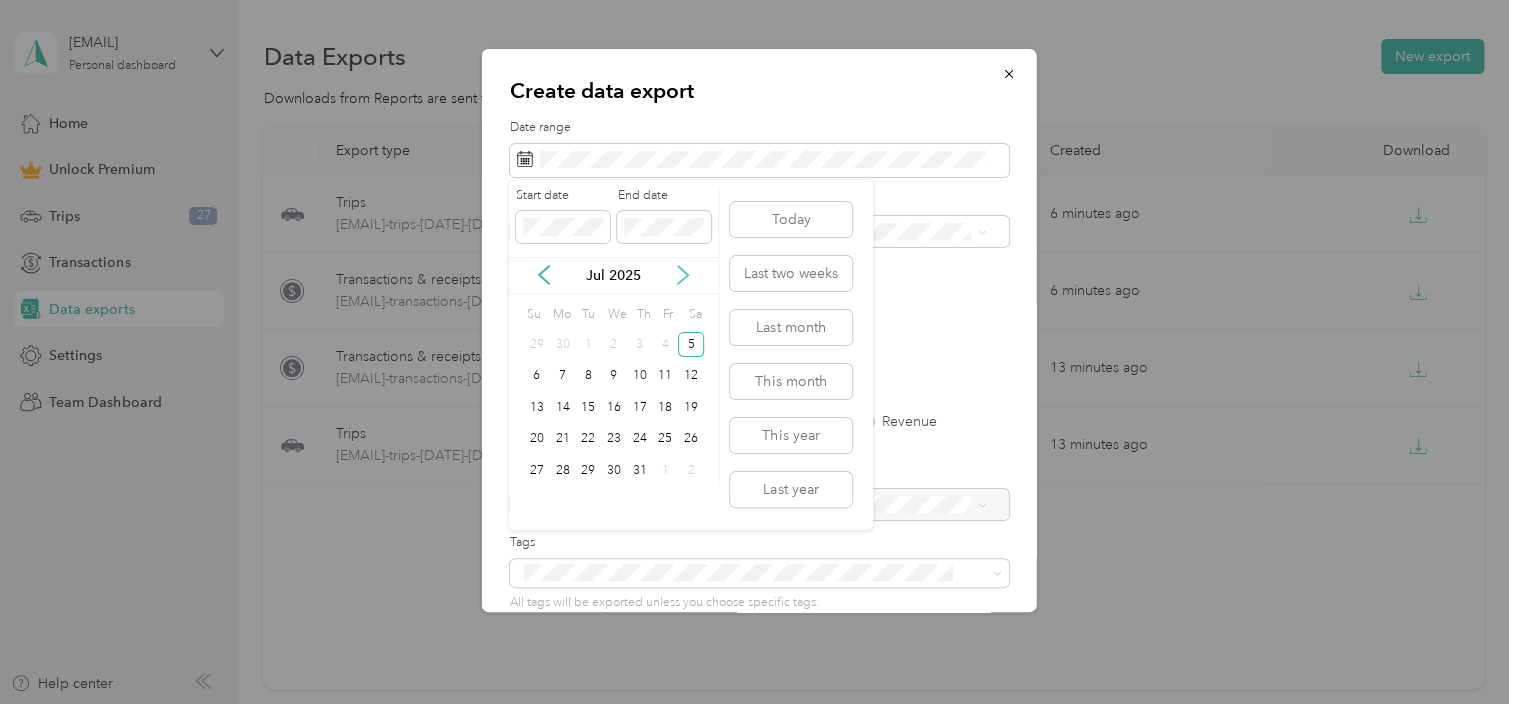 click 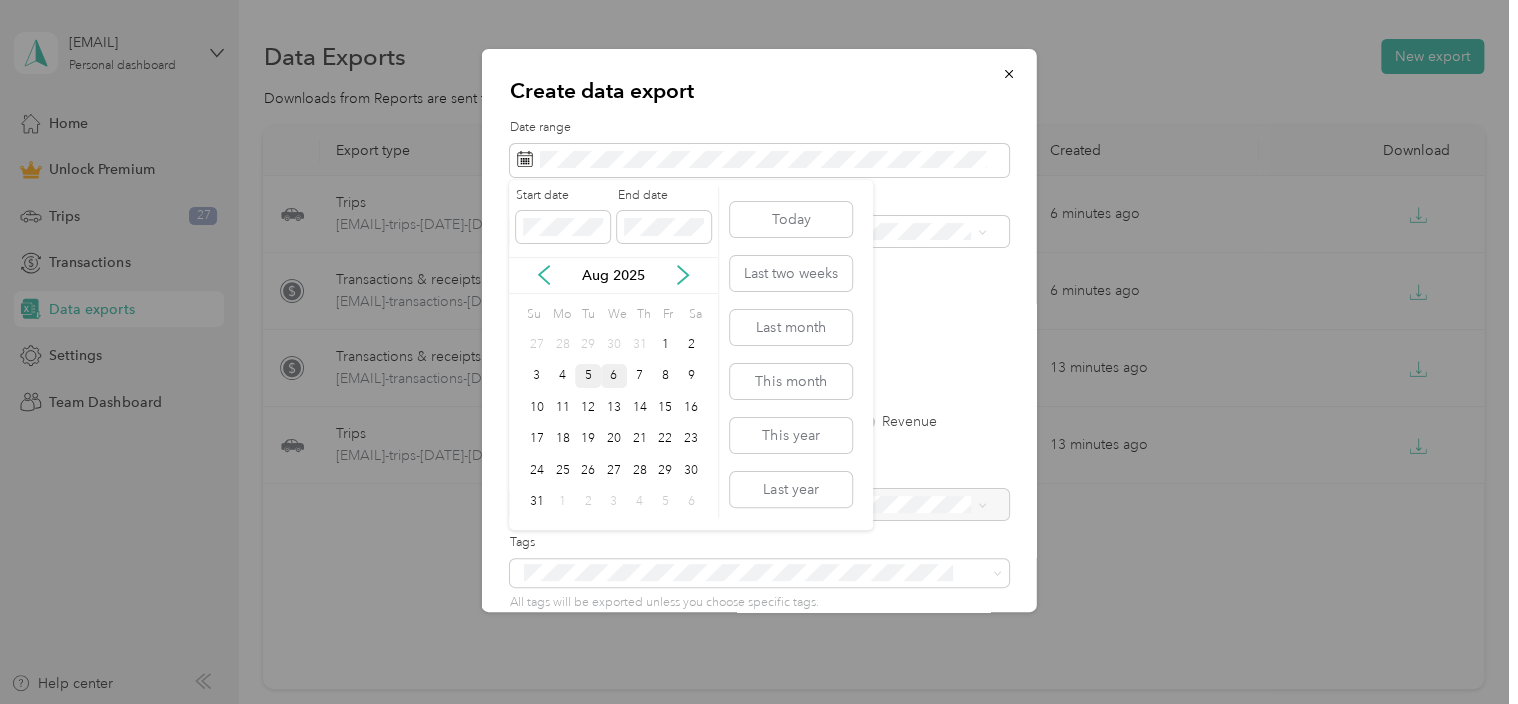 click on "5" at bounding box center (588, 376) 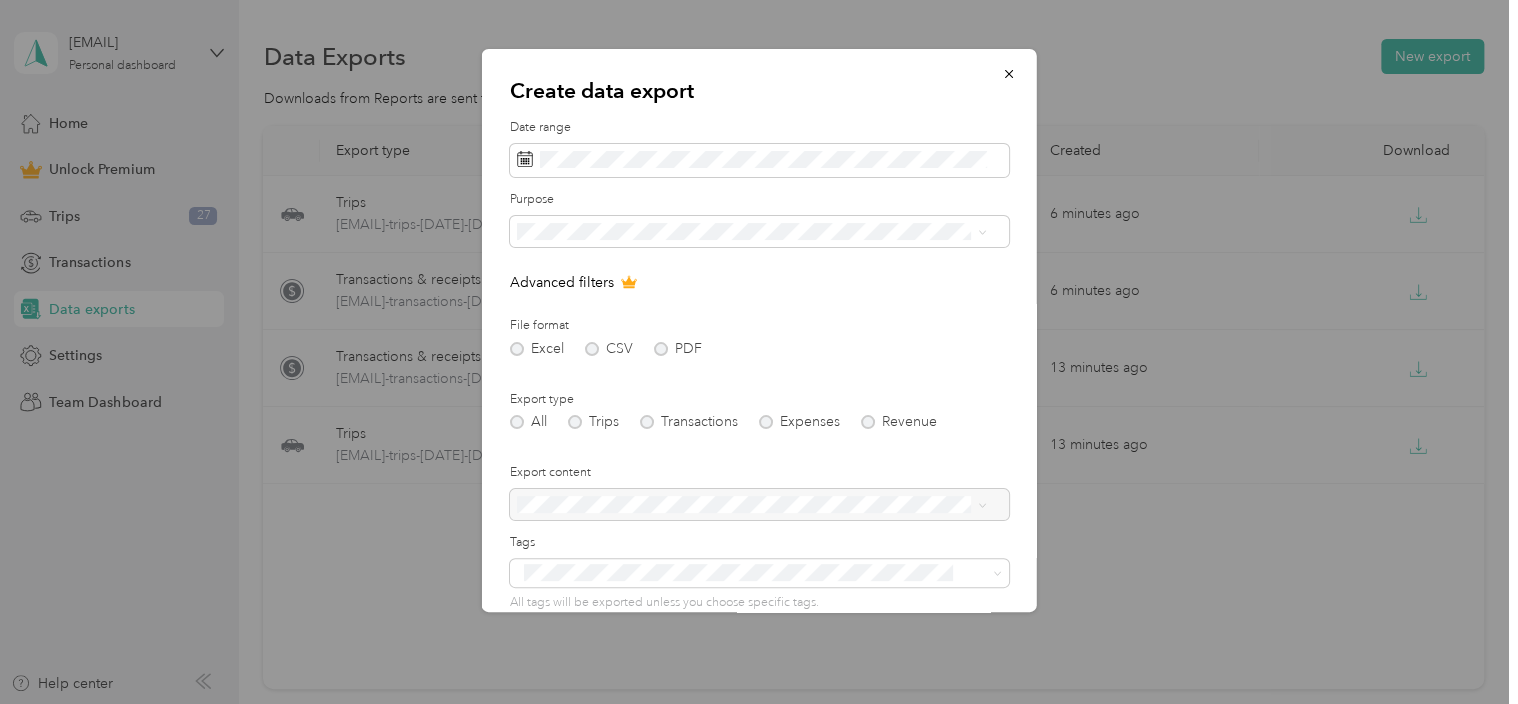 scroll, scrollTop: 164, scrollLeft: 0, axis: vertical 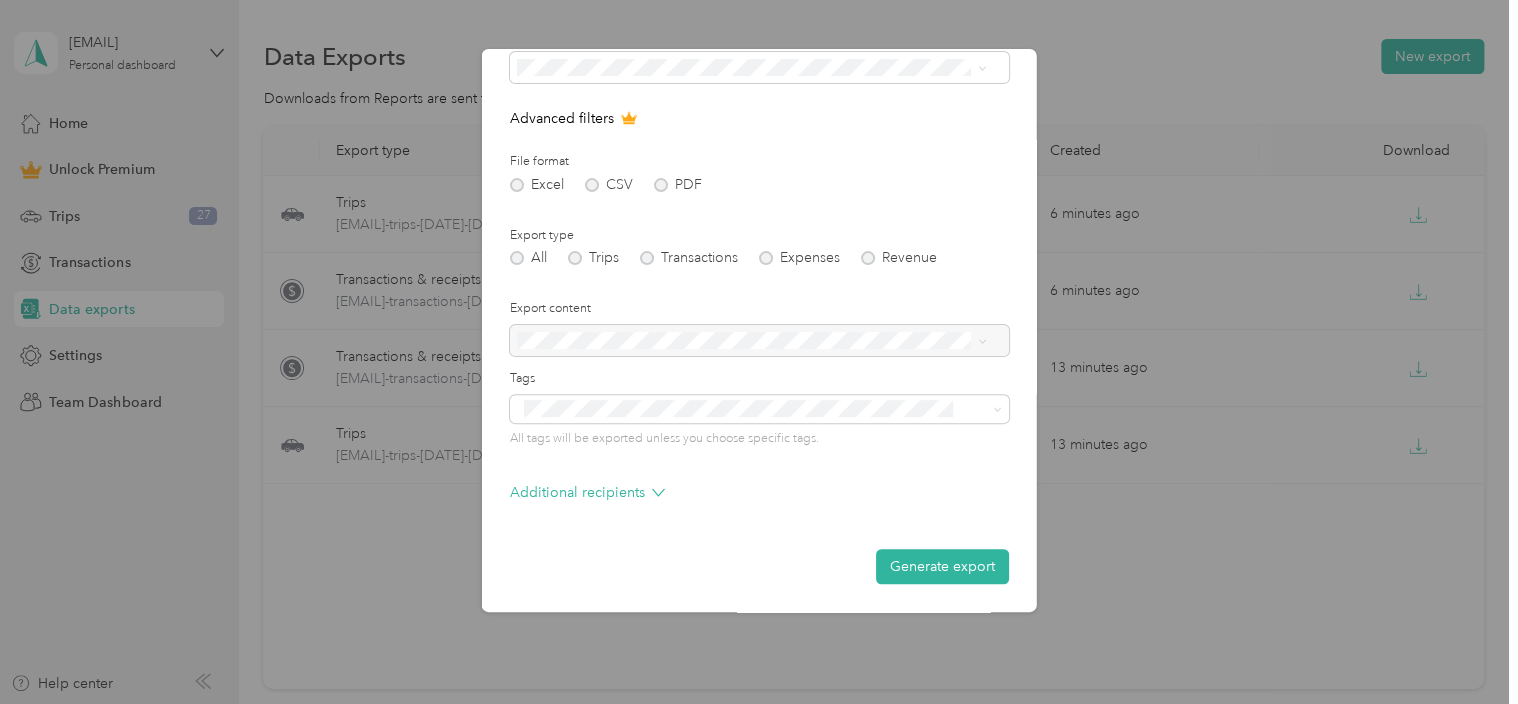 click on "Generate export" at bounding box center (942, 566) 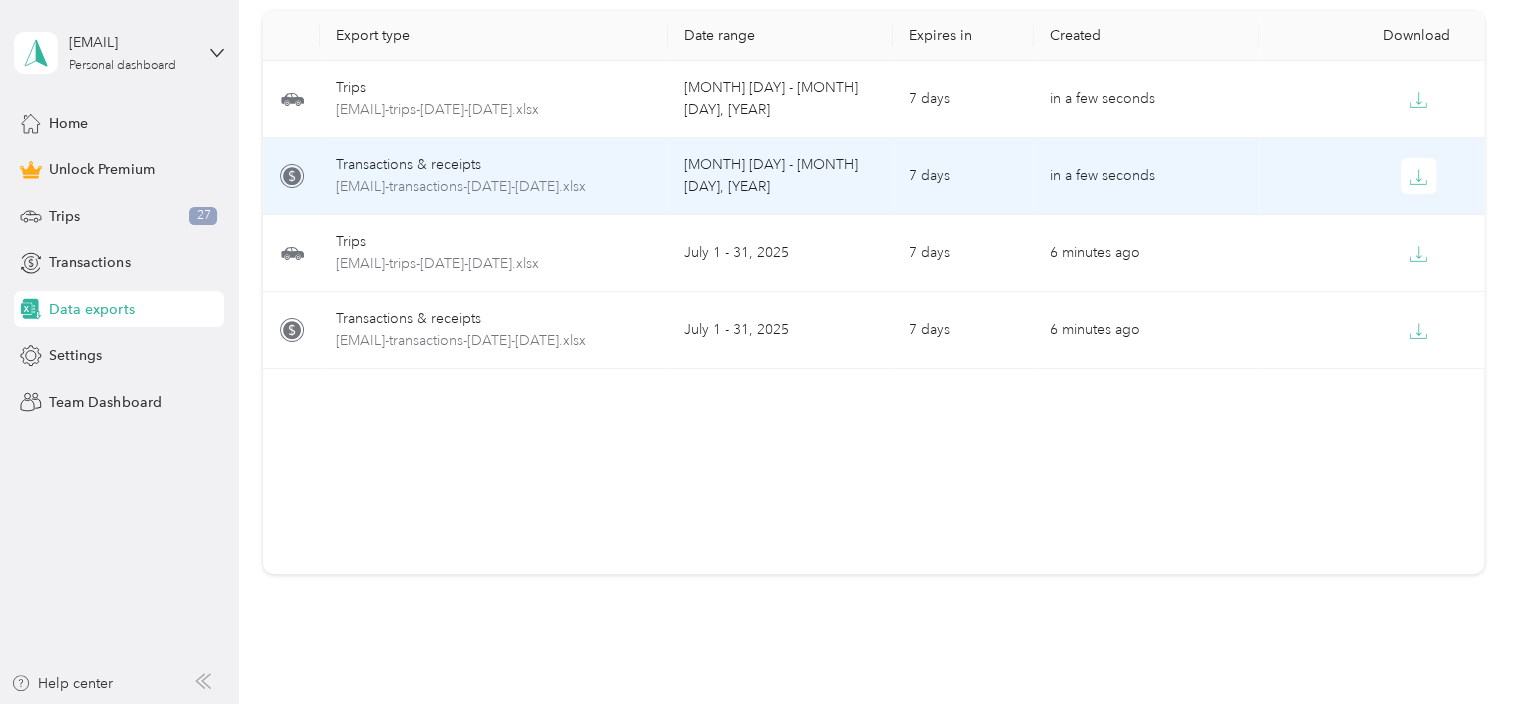 scroll, scrollTop: 0, scrollLeft: 0, axis: both 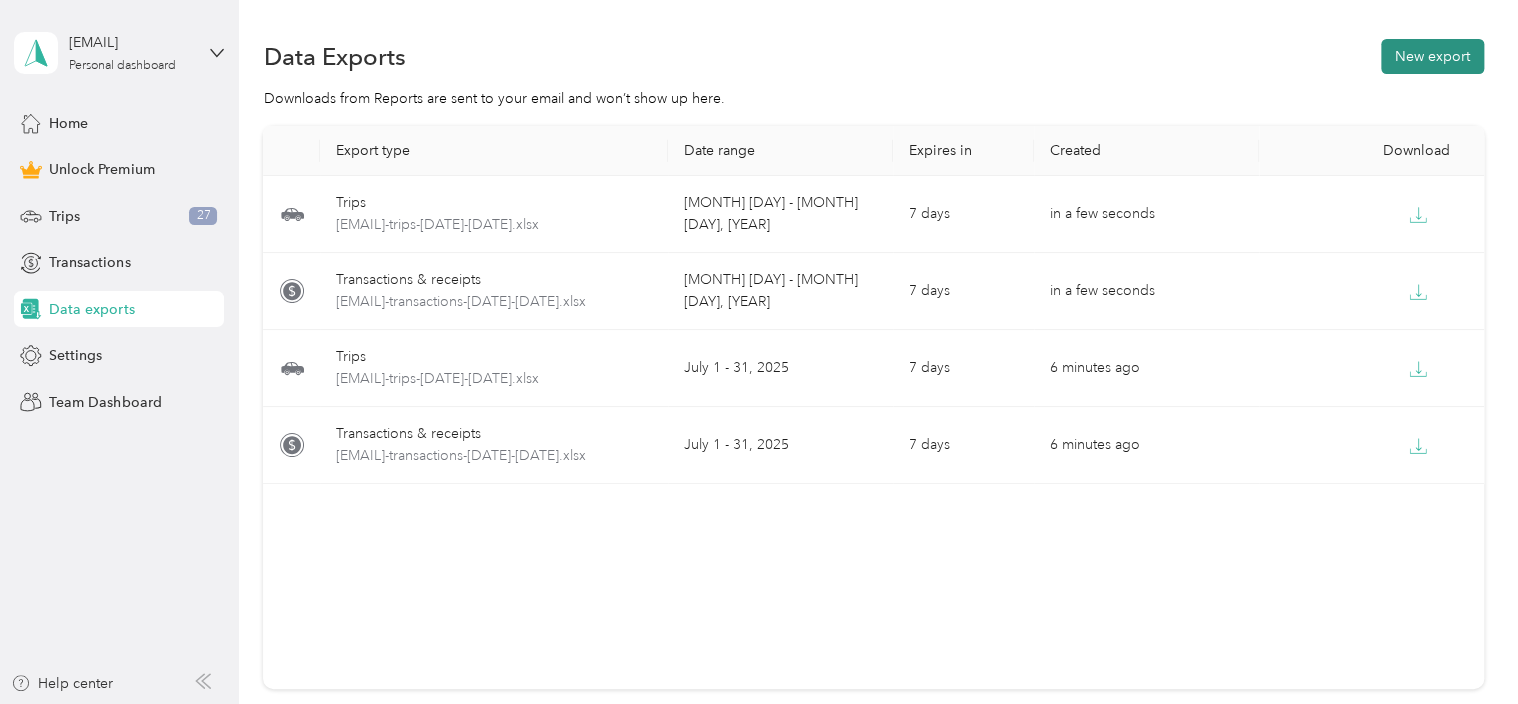 click on "New export" at bounding box center [1432, 56] 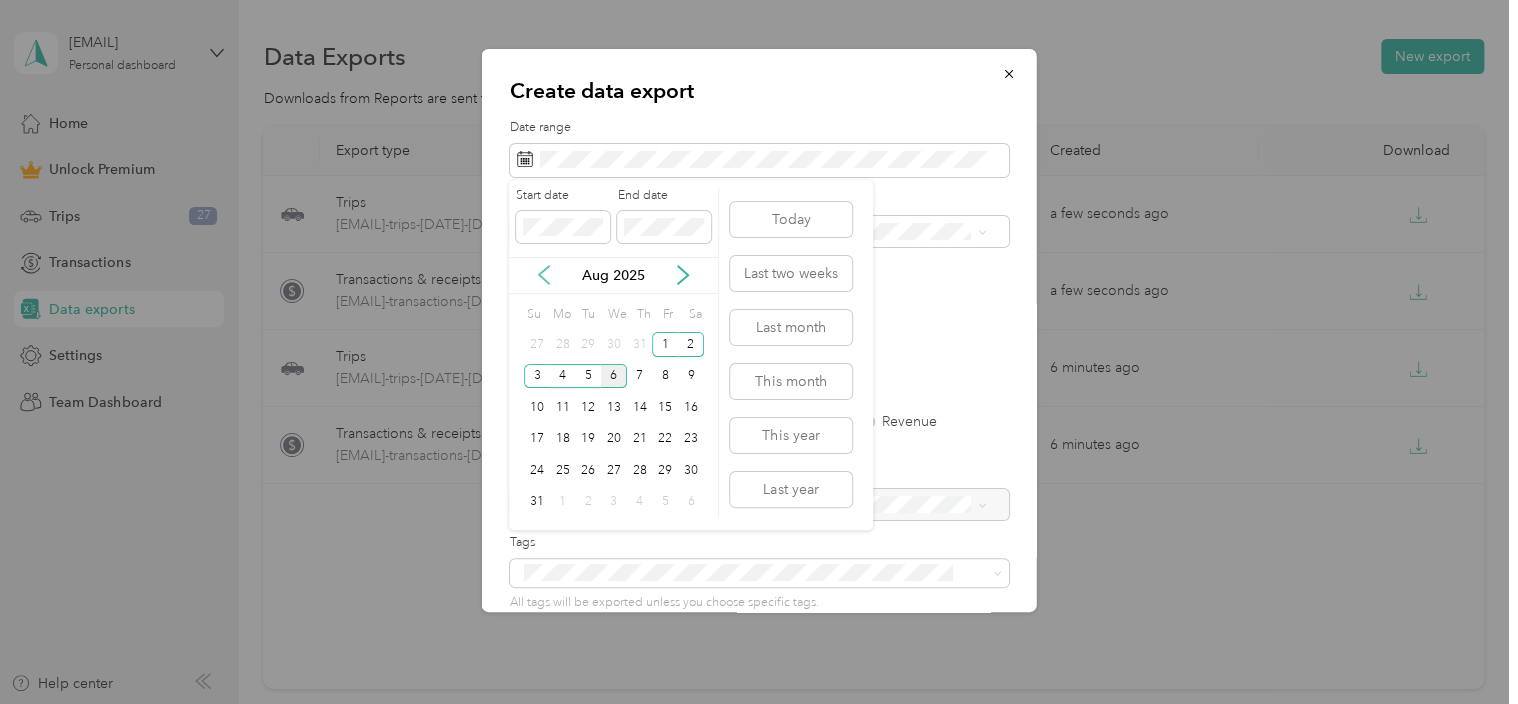 click 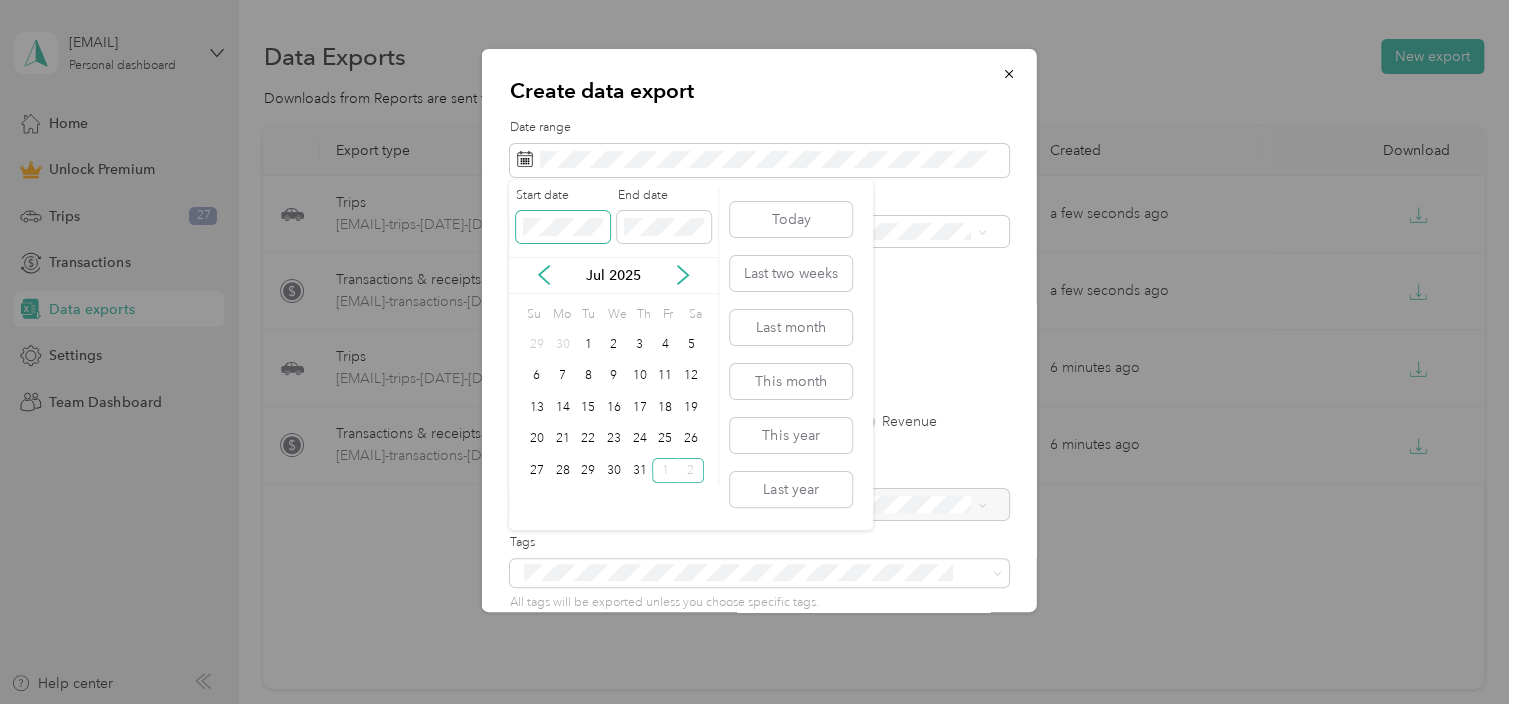 click on "Create data export Date range   Purpose   Advanced filters   File format   Excel CSV PDF Export type   All Trips Transactions Expenses Revenue Export content   Tags   All tags will be exported unless you choose specific tags. Additional recipients Generate export Start date   End date   [MONTH] [DAY] Su Mo Tu We Th Fr Sa 29 30 1 2 3 4 5 6 7 8 9 10 11 12 13 14 15 16 17 18 19 20 21 22 23 24 25 26 27 28 29 30 31 1 2 Today Last two weeks Last month This month This year Last year" at bounding box center (754, 704) 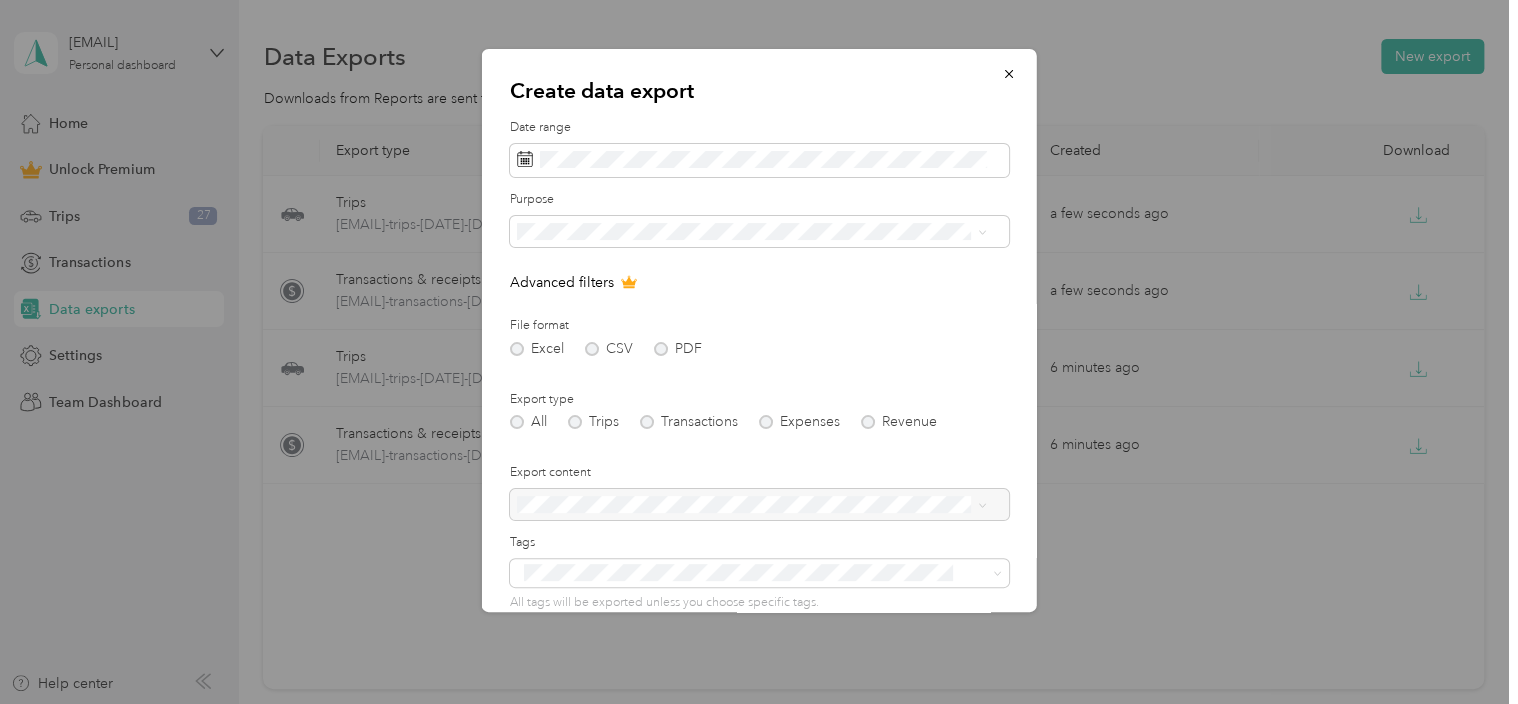 click on "Create data export Date range   Purpose   Advanced filters   File format   Excel CSV PDF Export type   All Trips Transactions Expenses Revenue Export content   Tags   All tags will be exported unless you choose specific tags. Additional recipients Generate export" at bounding box center (759, 330) 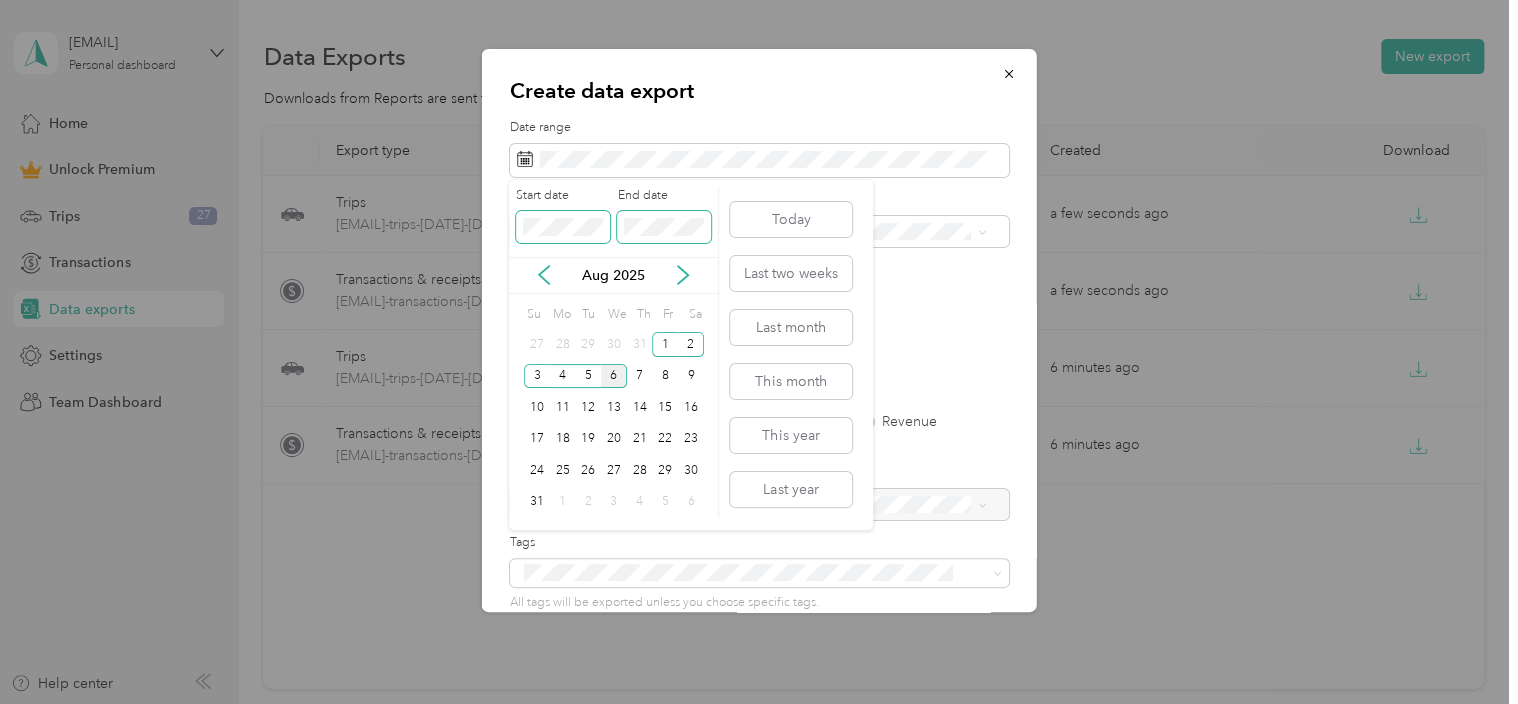 click on "Start date   End date" at bounding box center (613, 222) 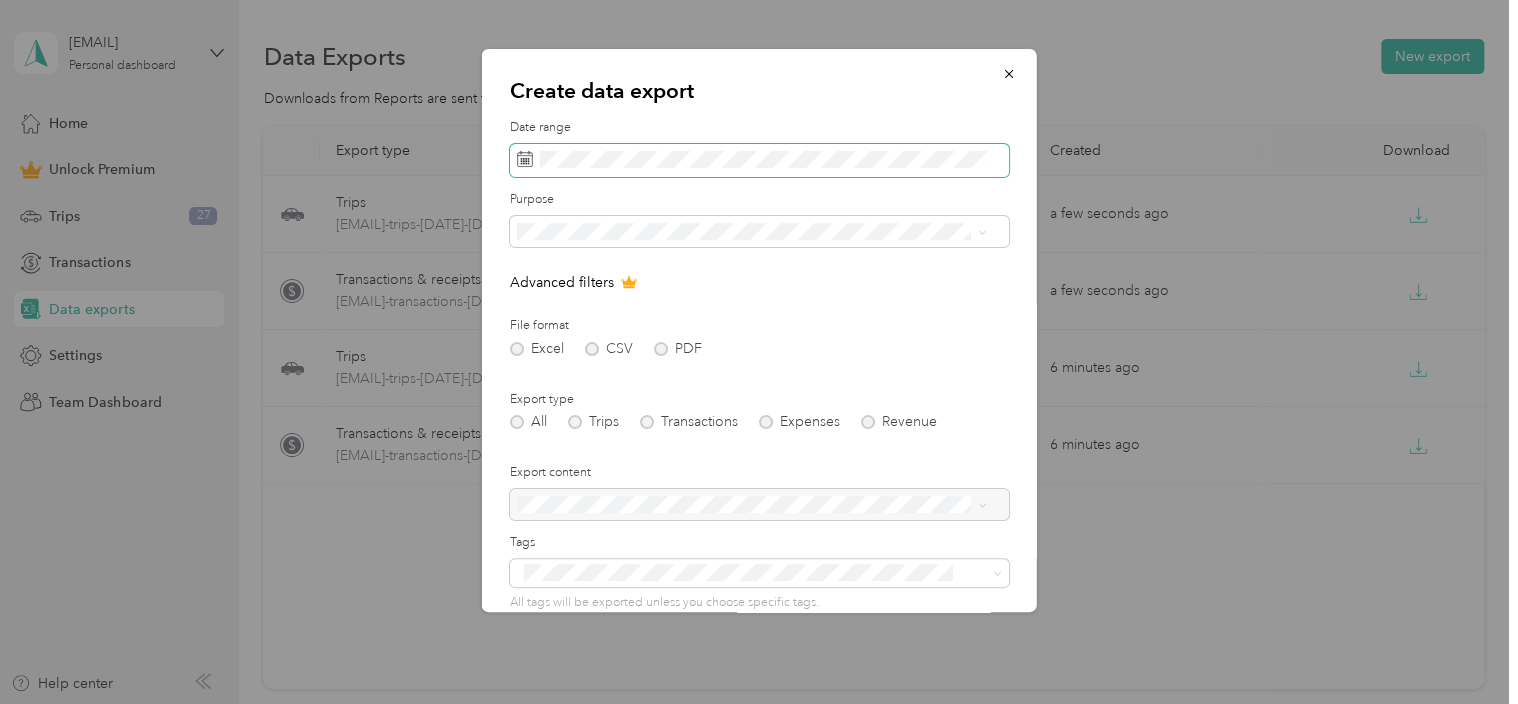 scroll, scrollTop: 164, scrollLeft: 0, axis: vertical 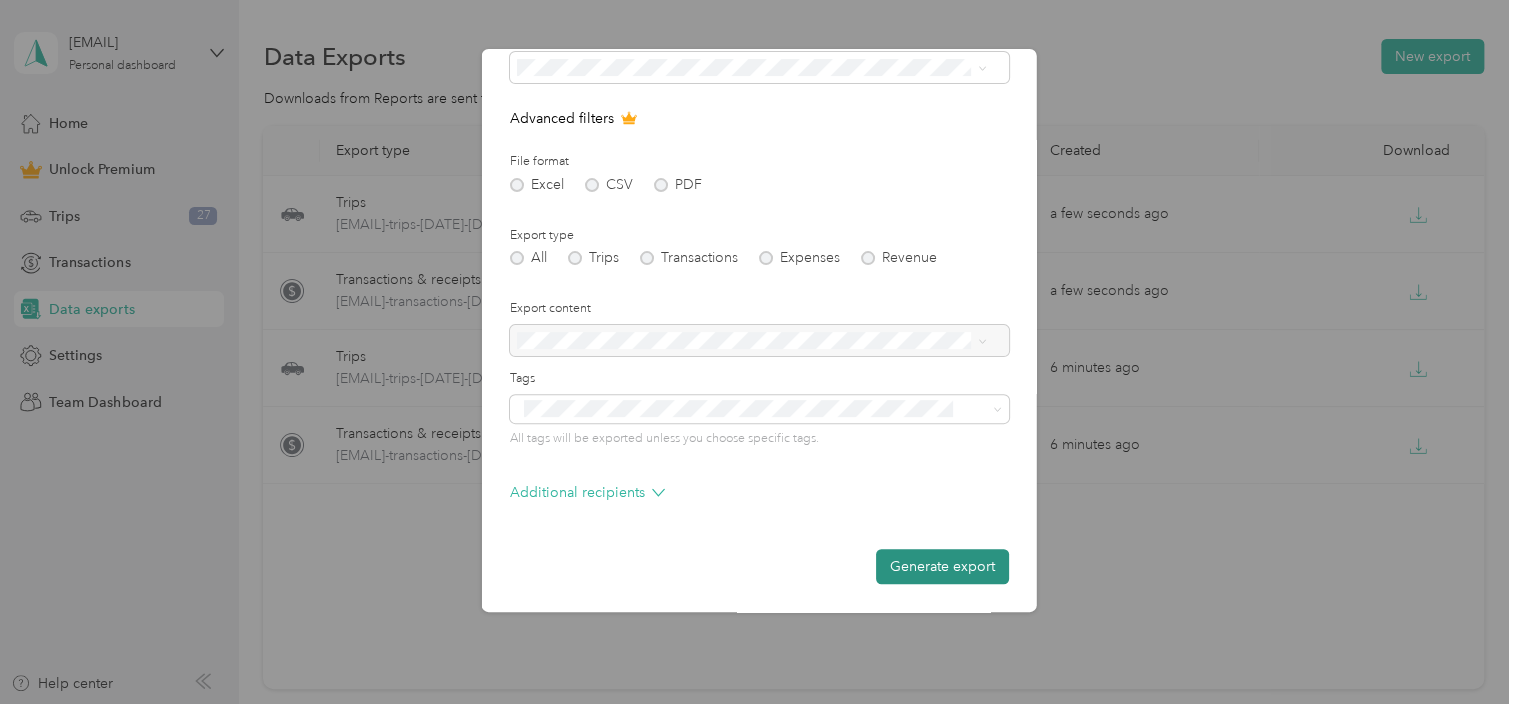 click on "Generate export" at bounding box center [942, 566] 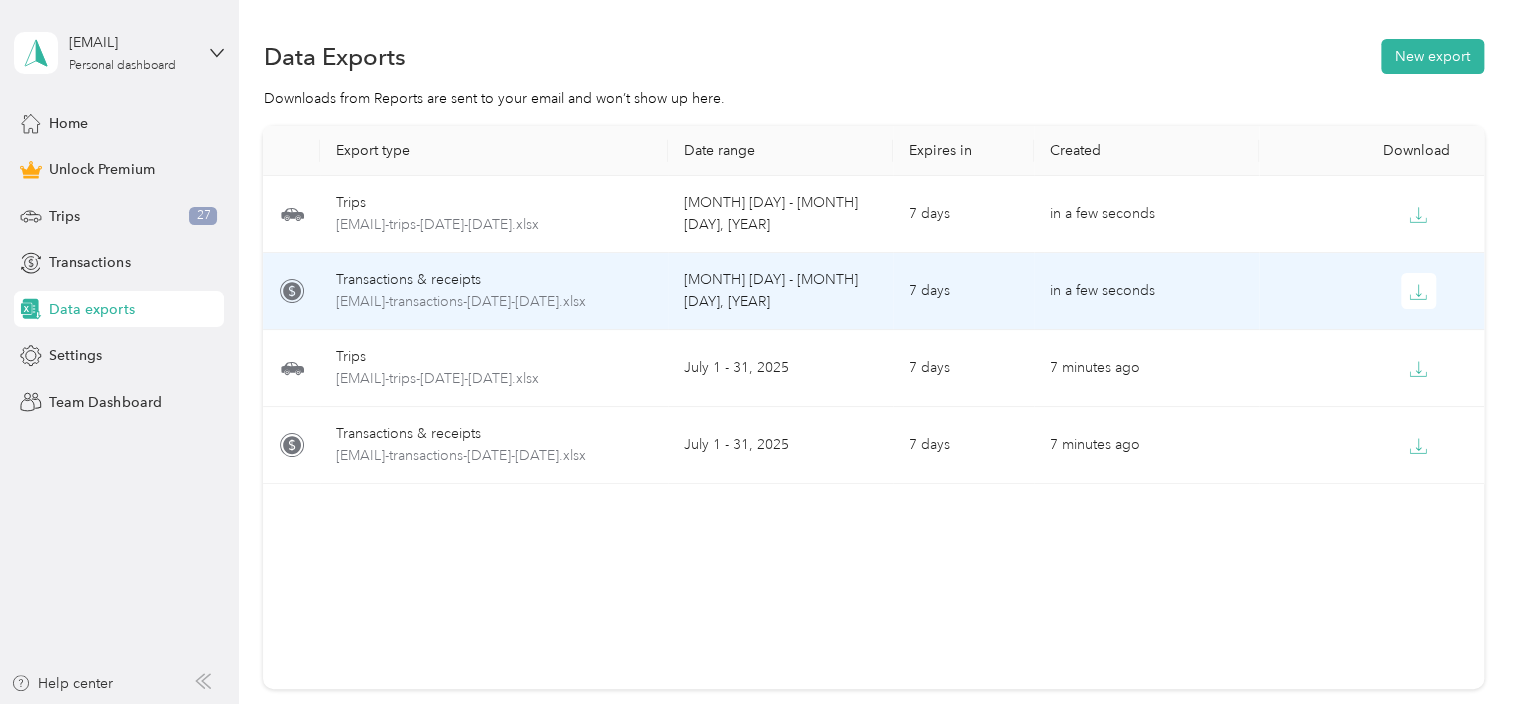 click on "Transactions & receipts" at bounding box center [494, 280] 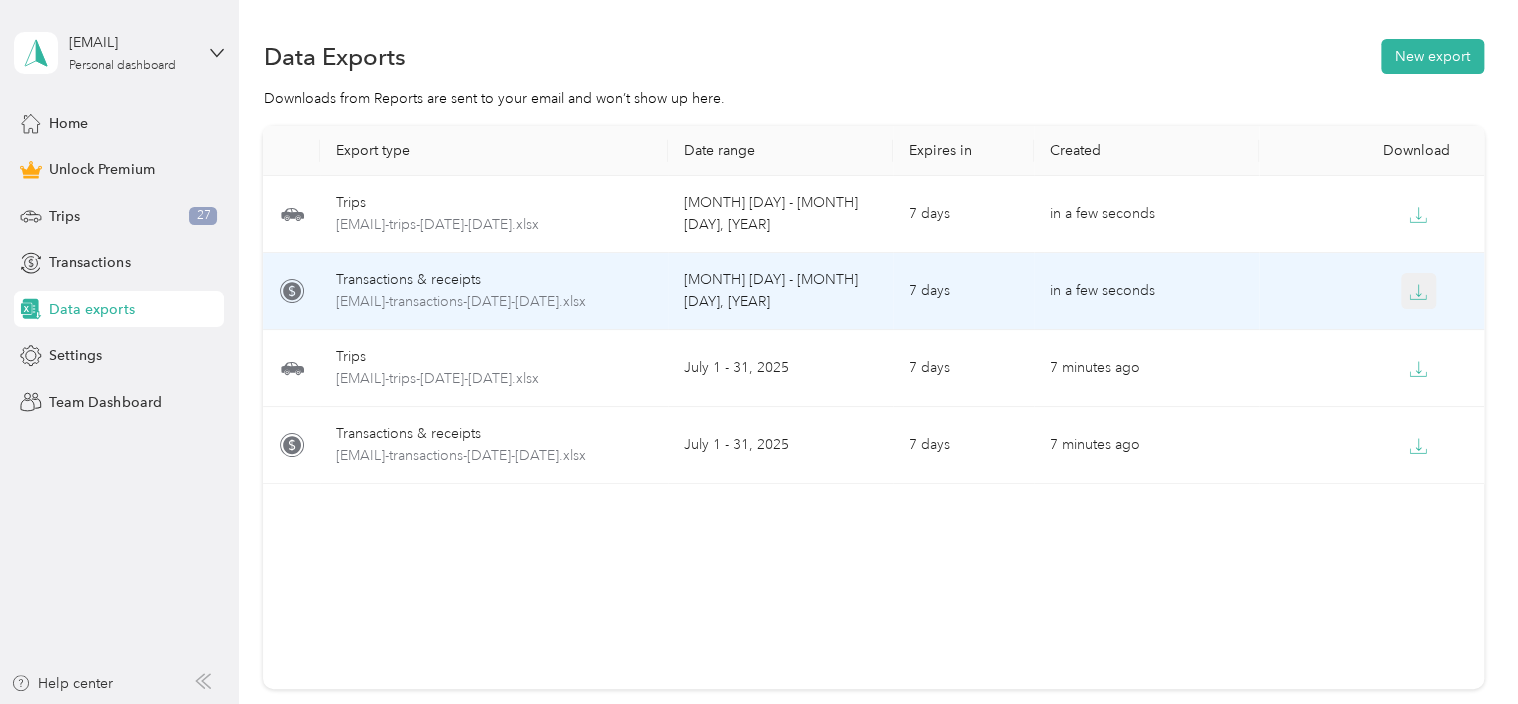 click 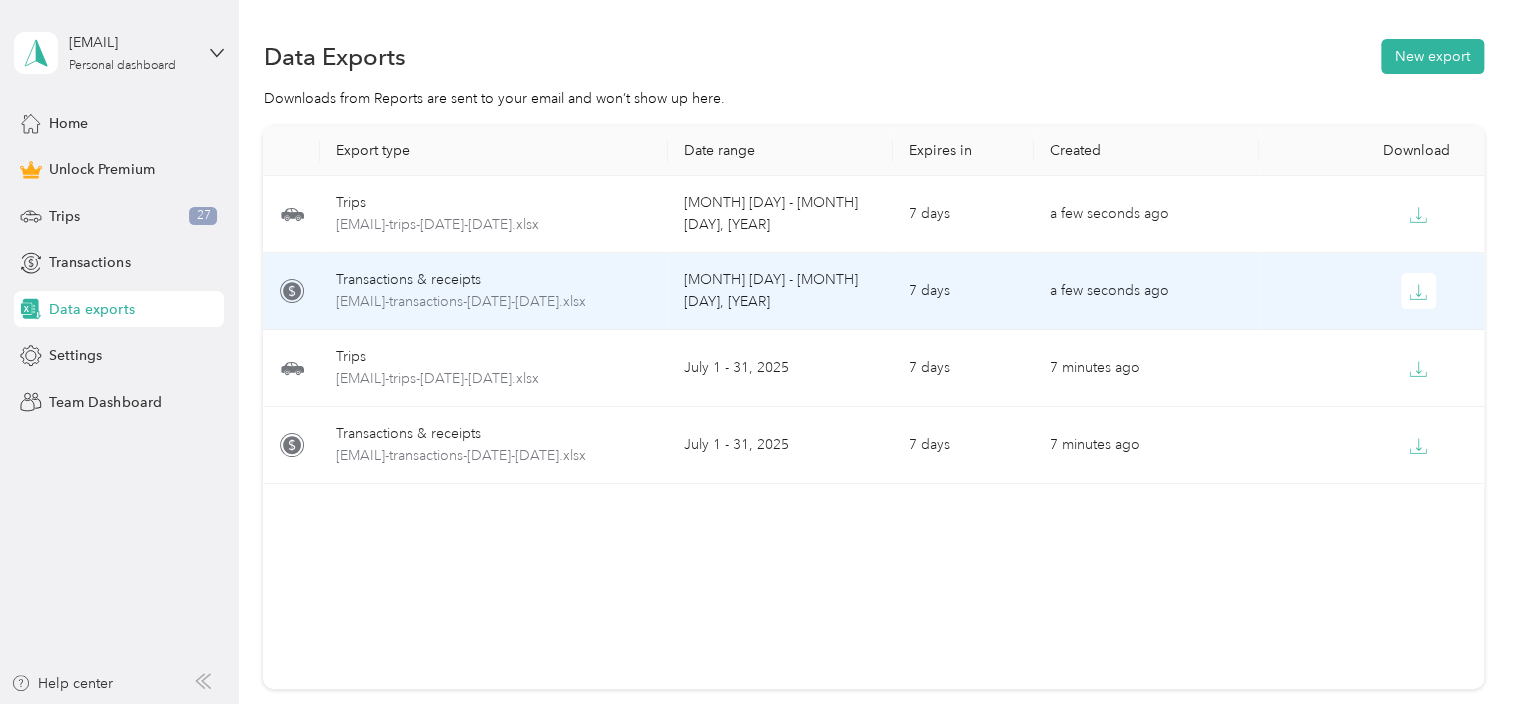 click on "Transactions & receipts" at bounding box center [494, 280] 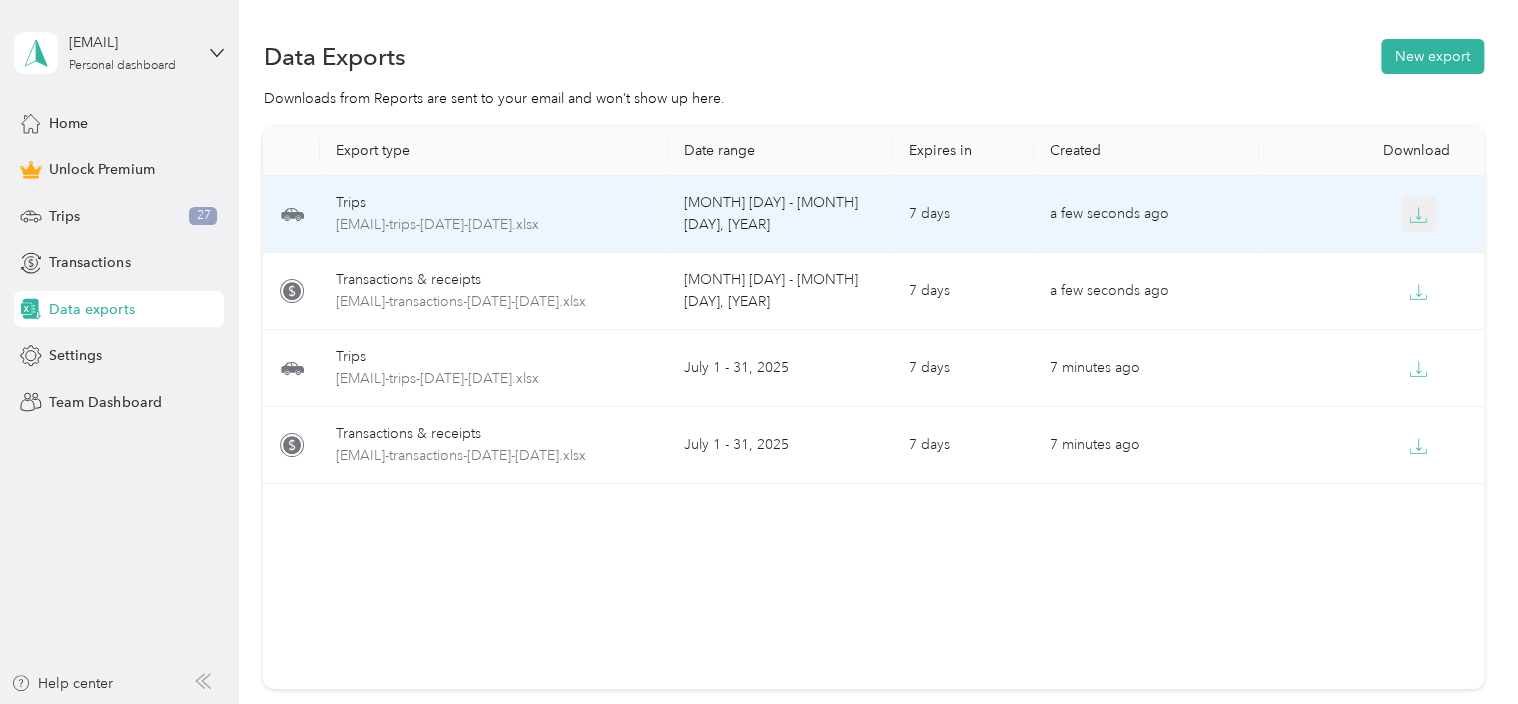 click 